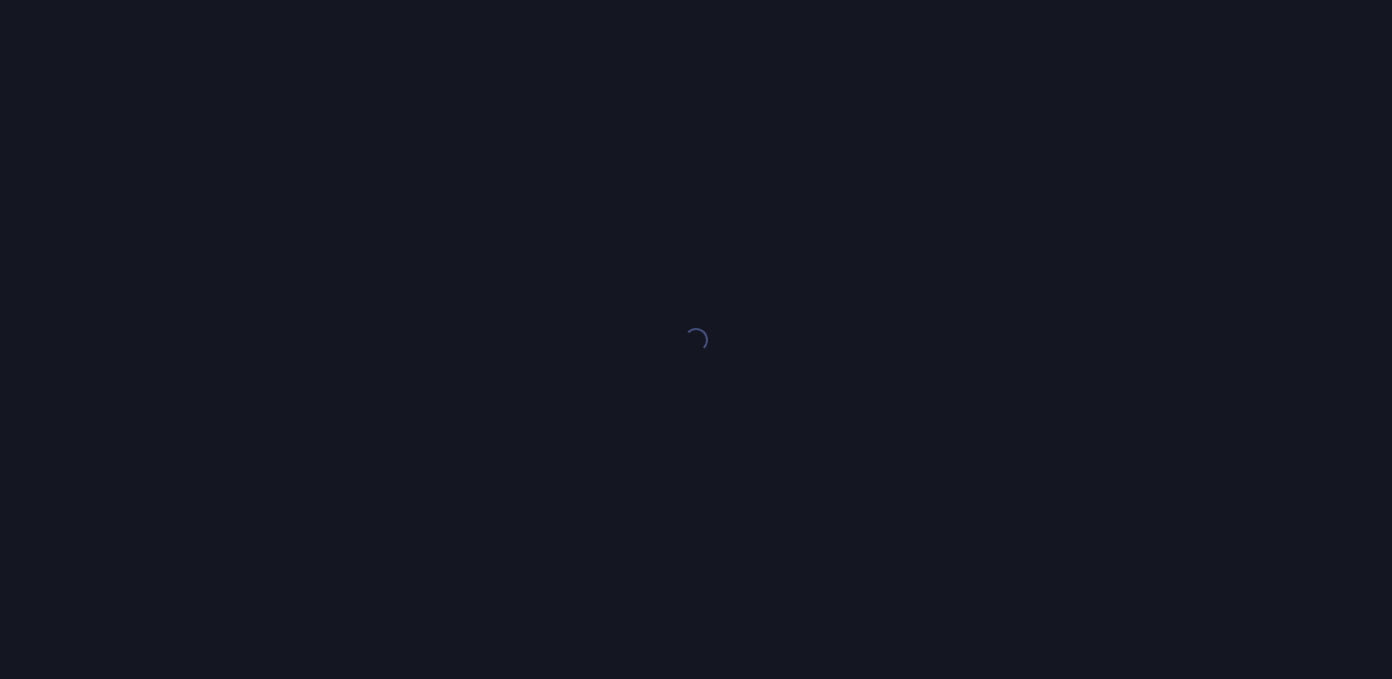 scroll, scrollTop: 0, scrollLeft: 0, axis: both 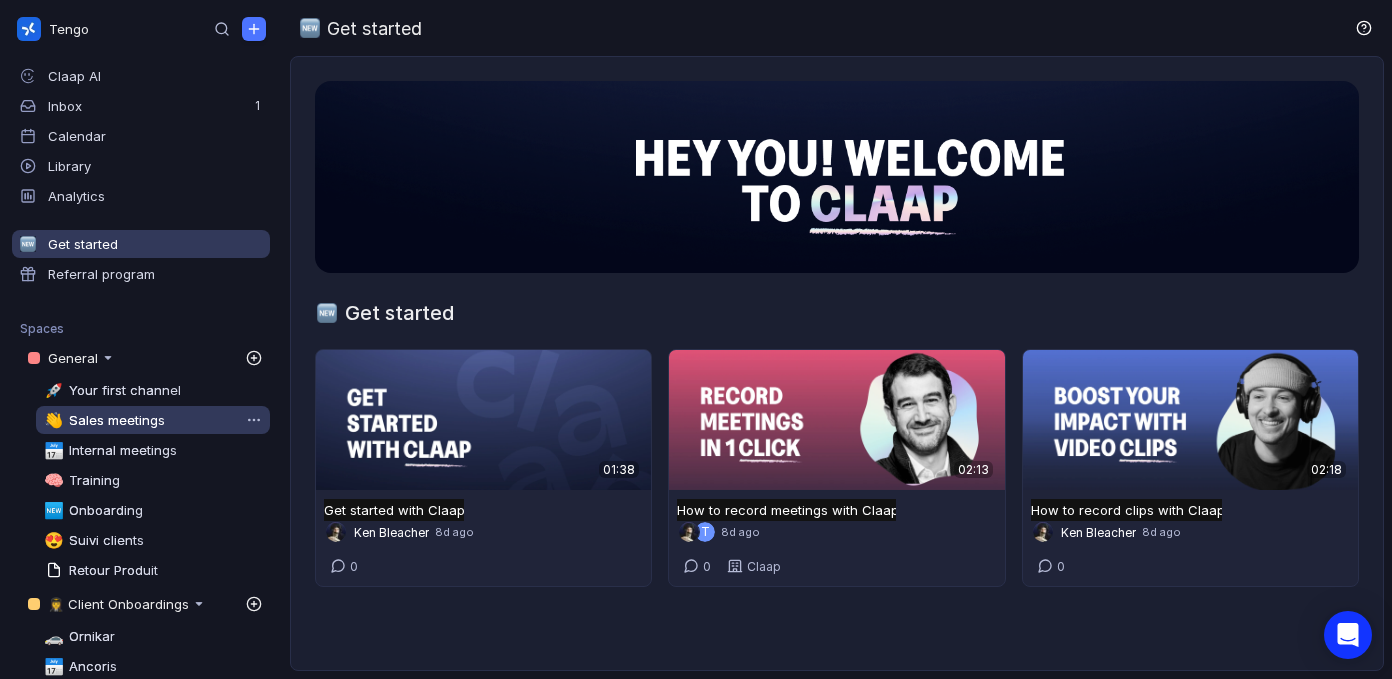 click on "Sales meetings" at bounding box center [117, 420] 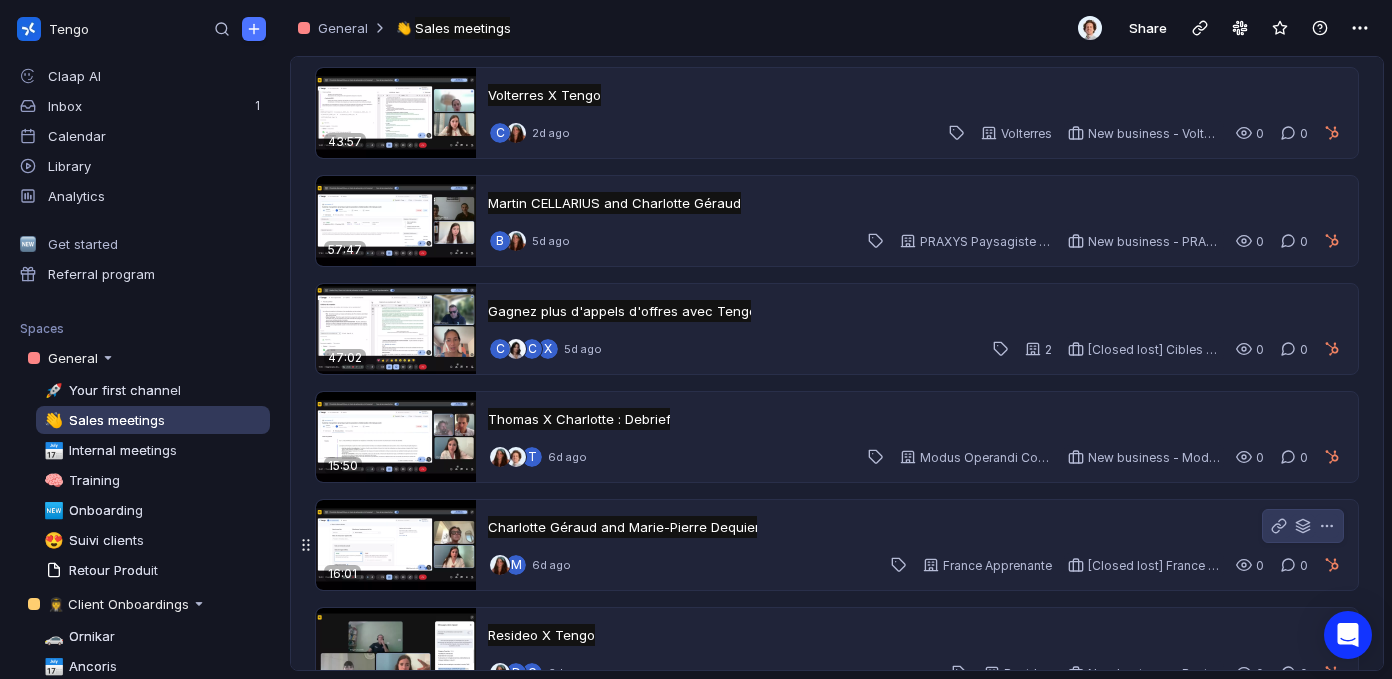 scroll, scrollTop: 744, scrollLeft: 0, axis: vertical 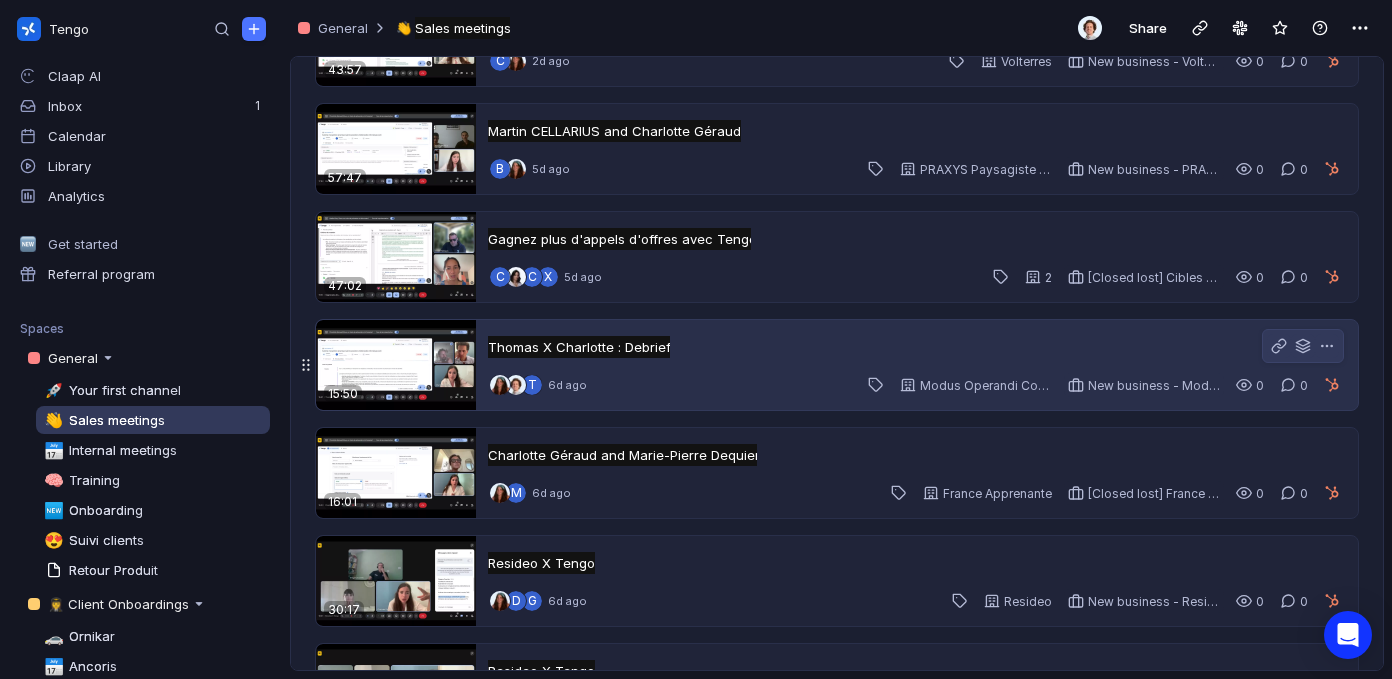 click on "Thomas X Charlotte : Debrief Thomas X Charlotte : Debrief Untitled" at bounding box center [915, 347] 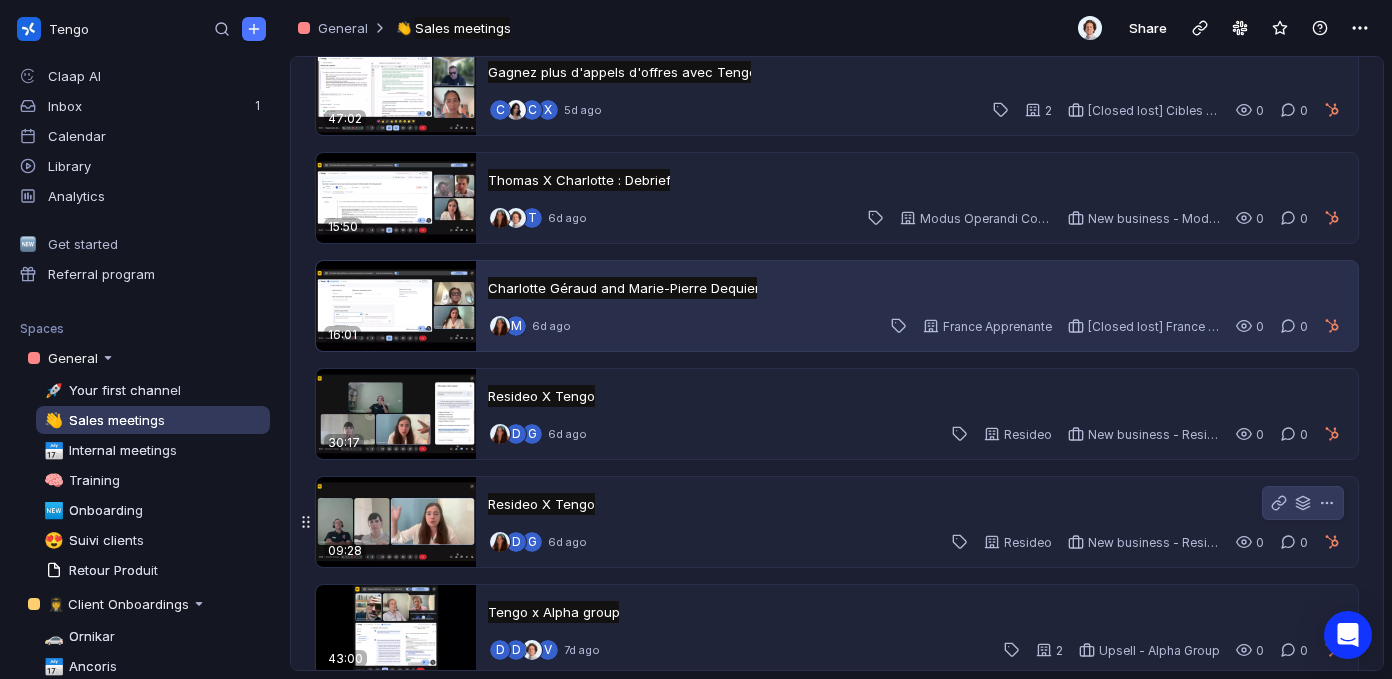 scroll, scrollTop: 1052, scrollLeft: 0, axis: vertical 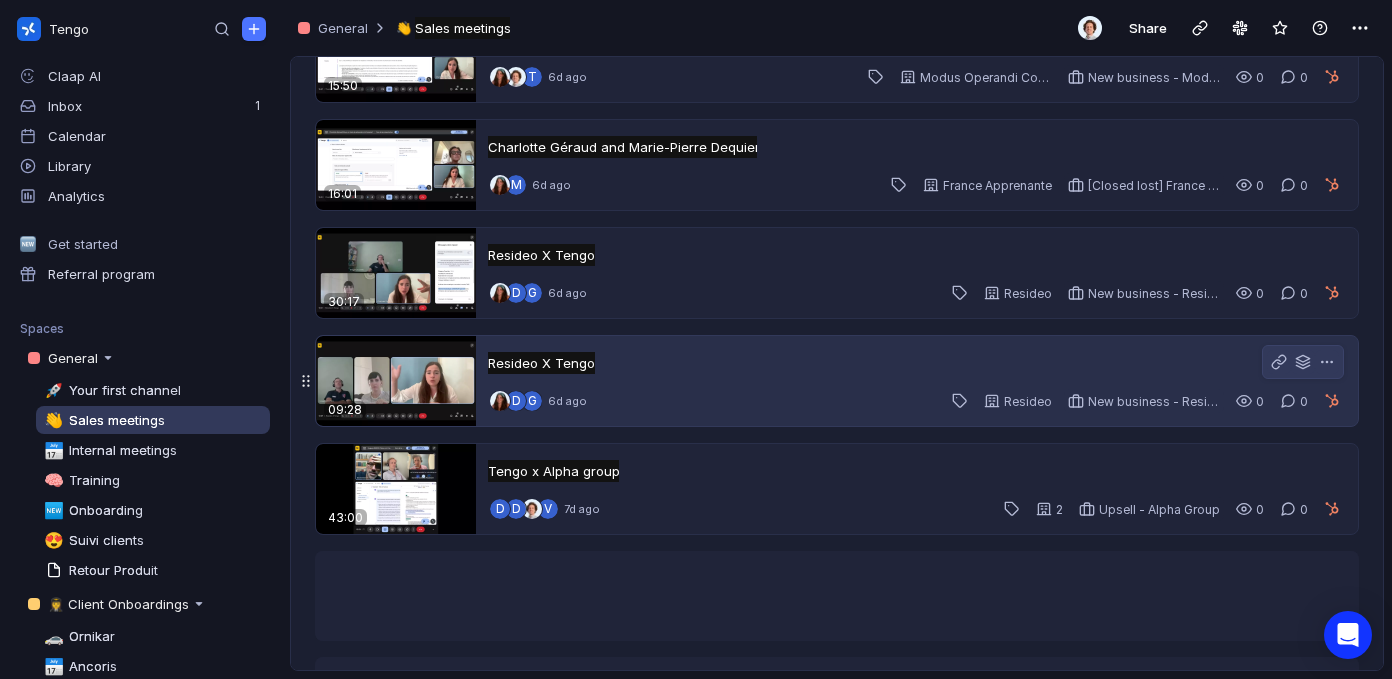 click on "Resideo X Tengo Resideo X Tengo Untitled" at bounding box center (915, 363) 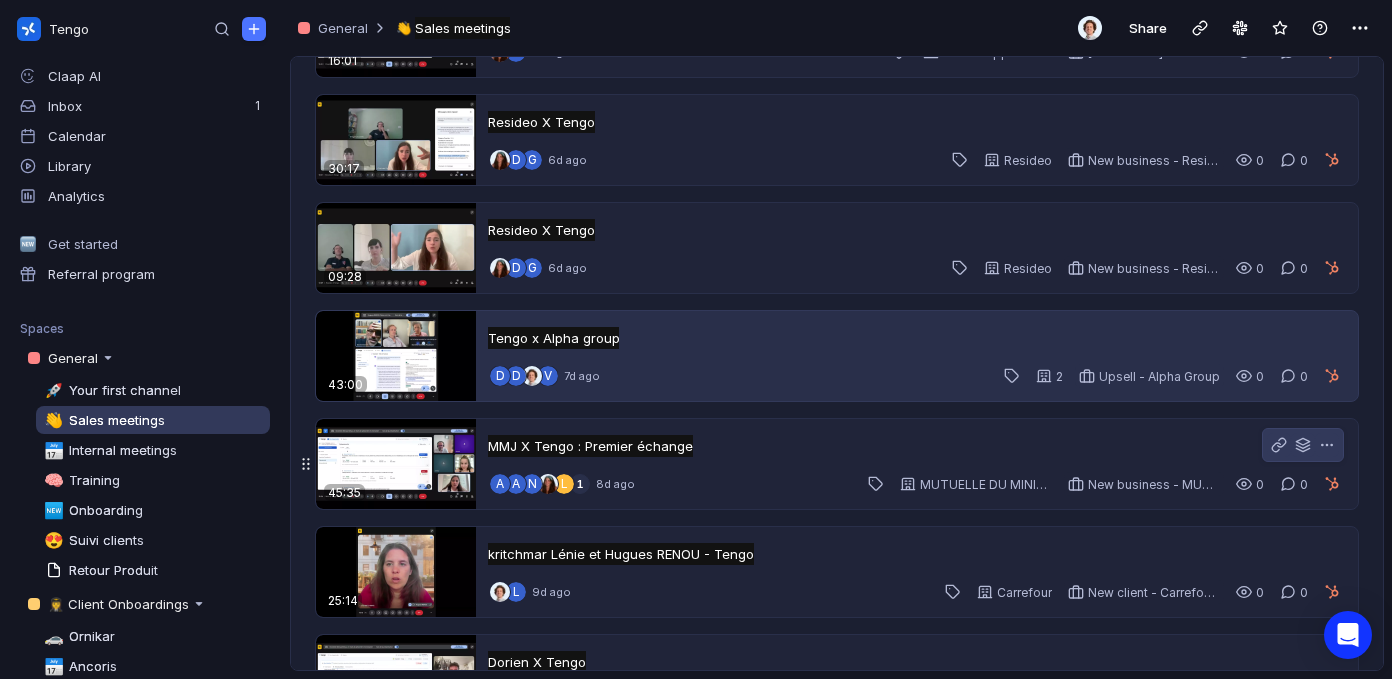 scroll, scrollTop: 1195, scrollLeft: 0, axis: vertical 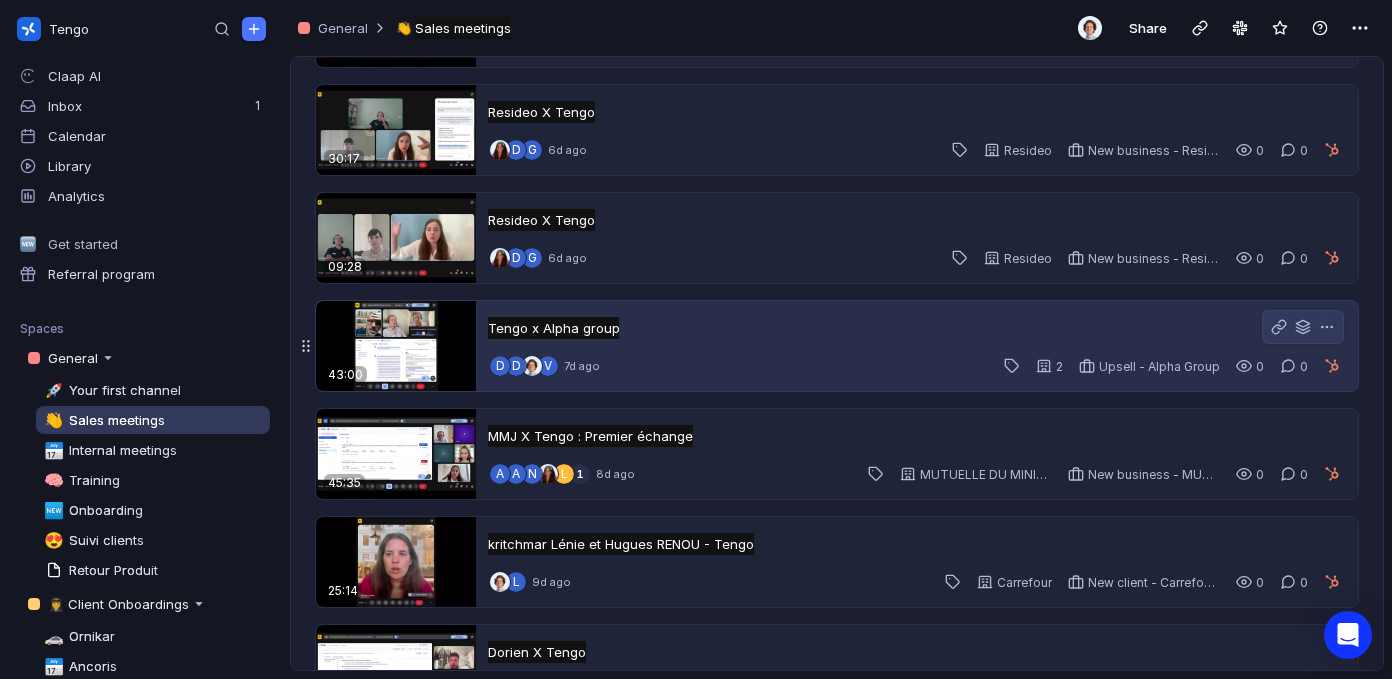 click on "D D V 7d ago 2 Upsell - Alpha Group 0 0" at bounding box center (917, 366) 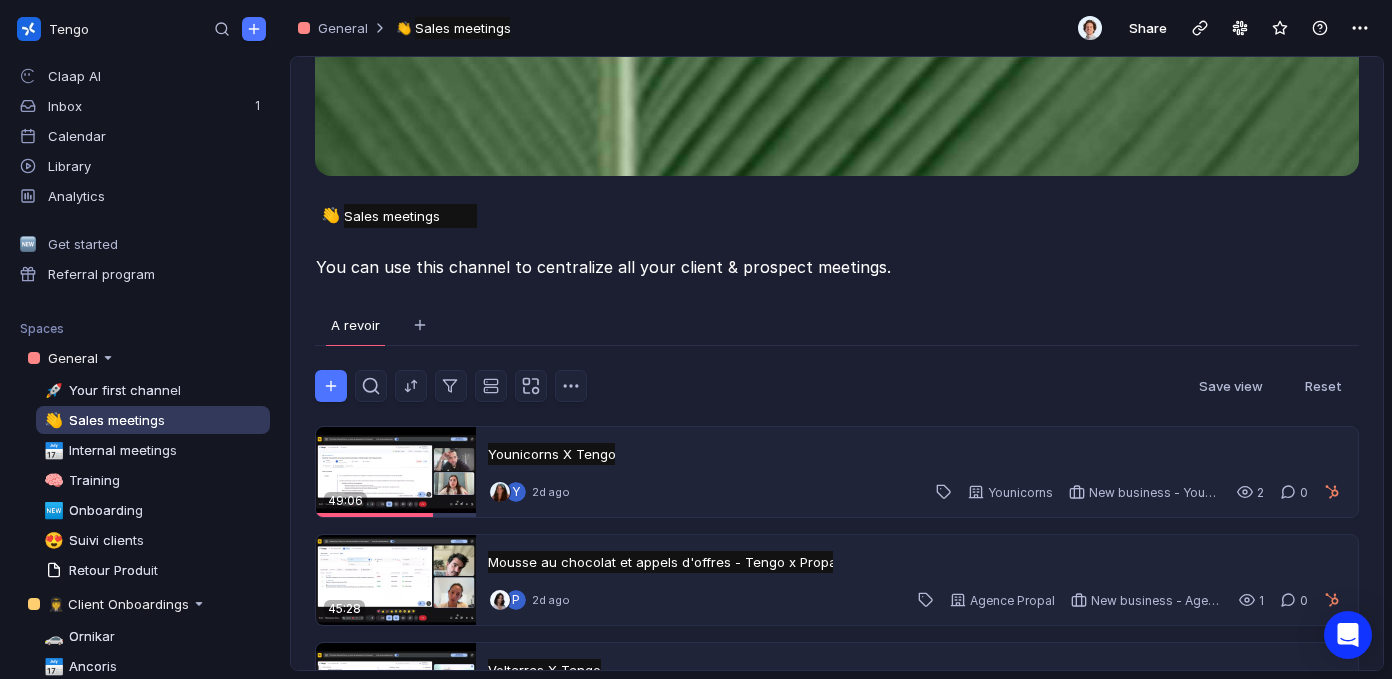 scroll, scrollTop: 0, scrollLeft: 0, axis: both 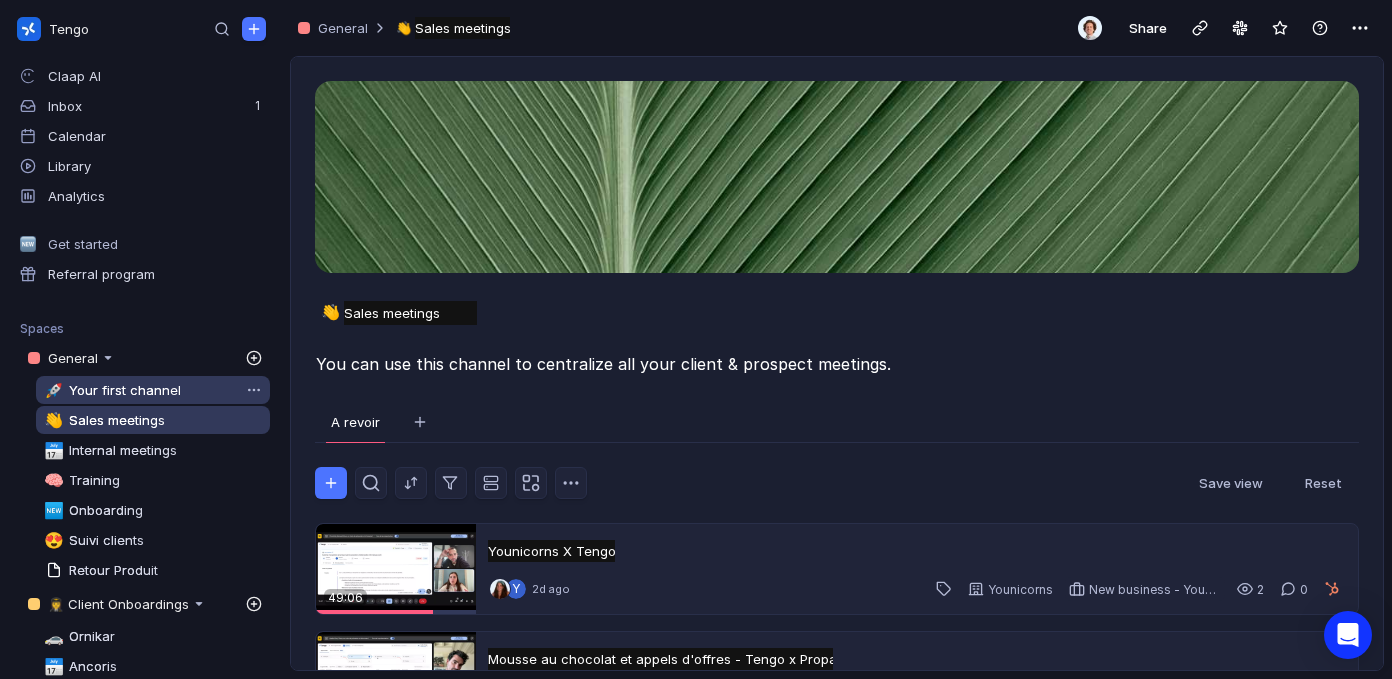 click on "Your first channel" at bounding box center [122, 390] 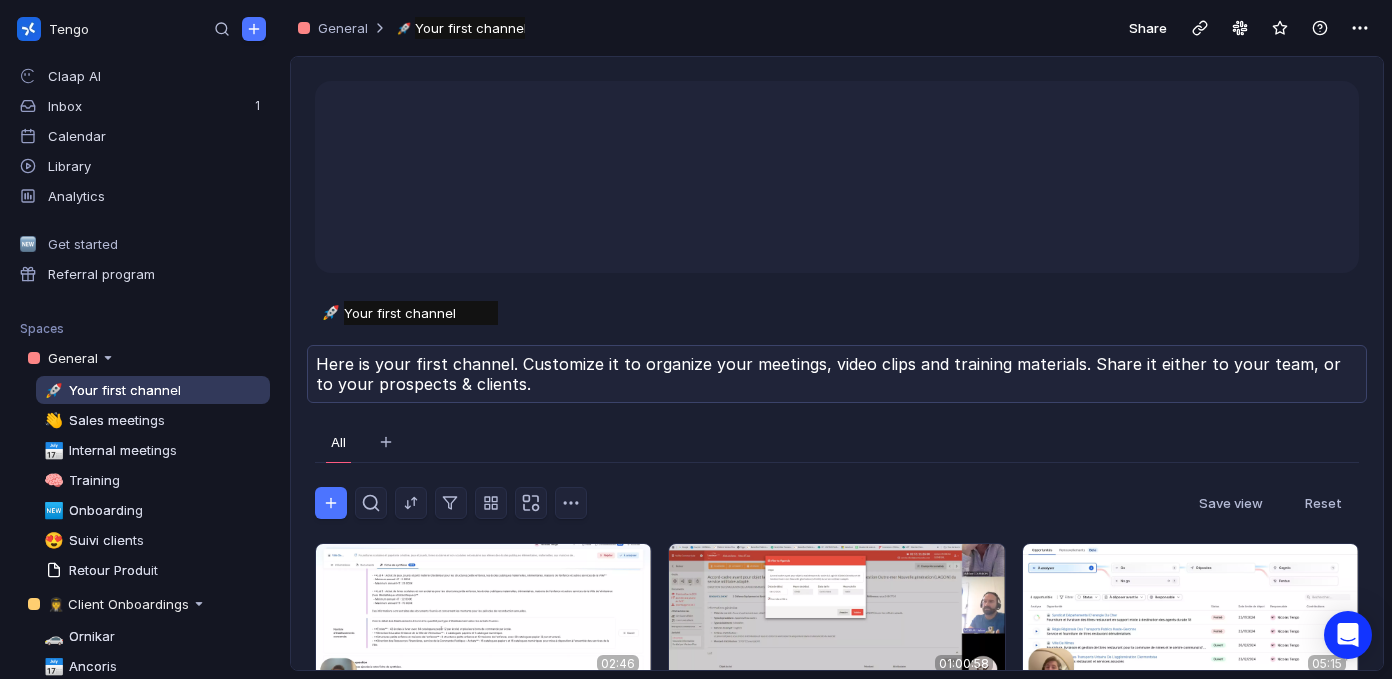 scroll, scrollTop: 451, scrollLeft: 0, axis: vertical 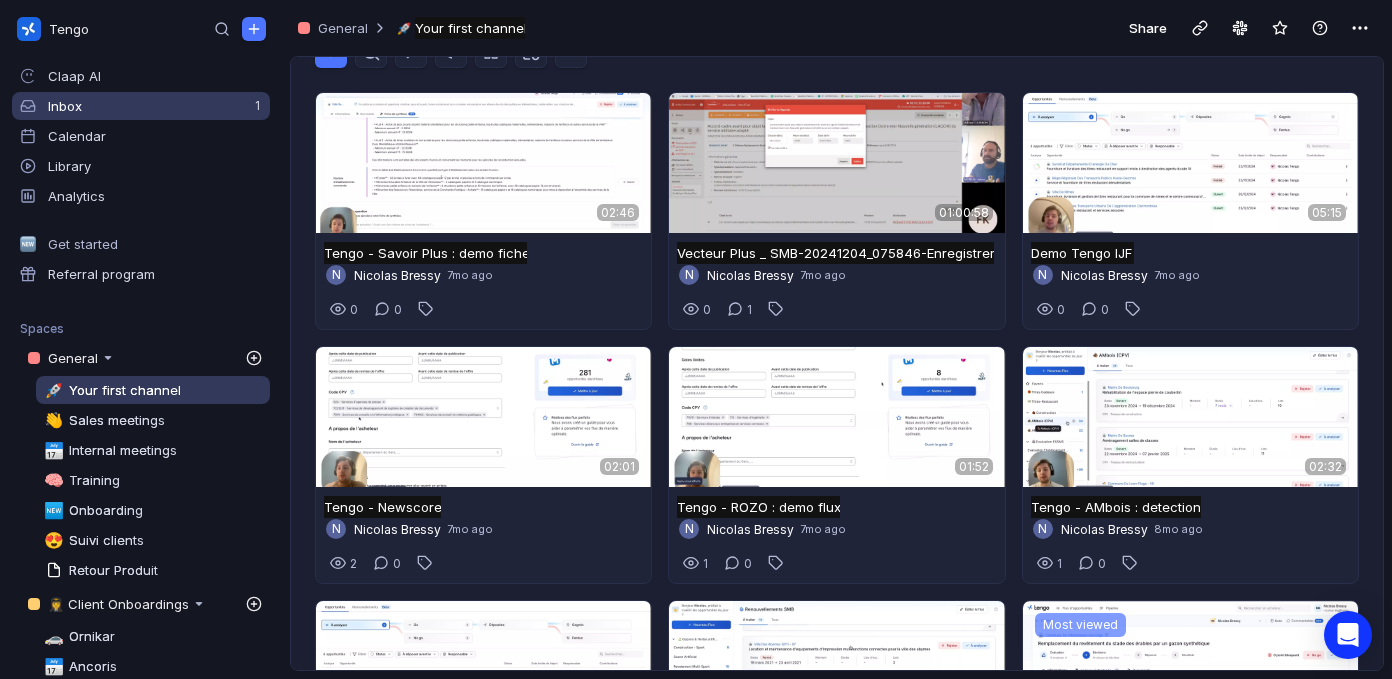 click on "Inbox" at bounding box center [155, 76] 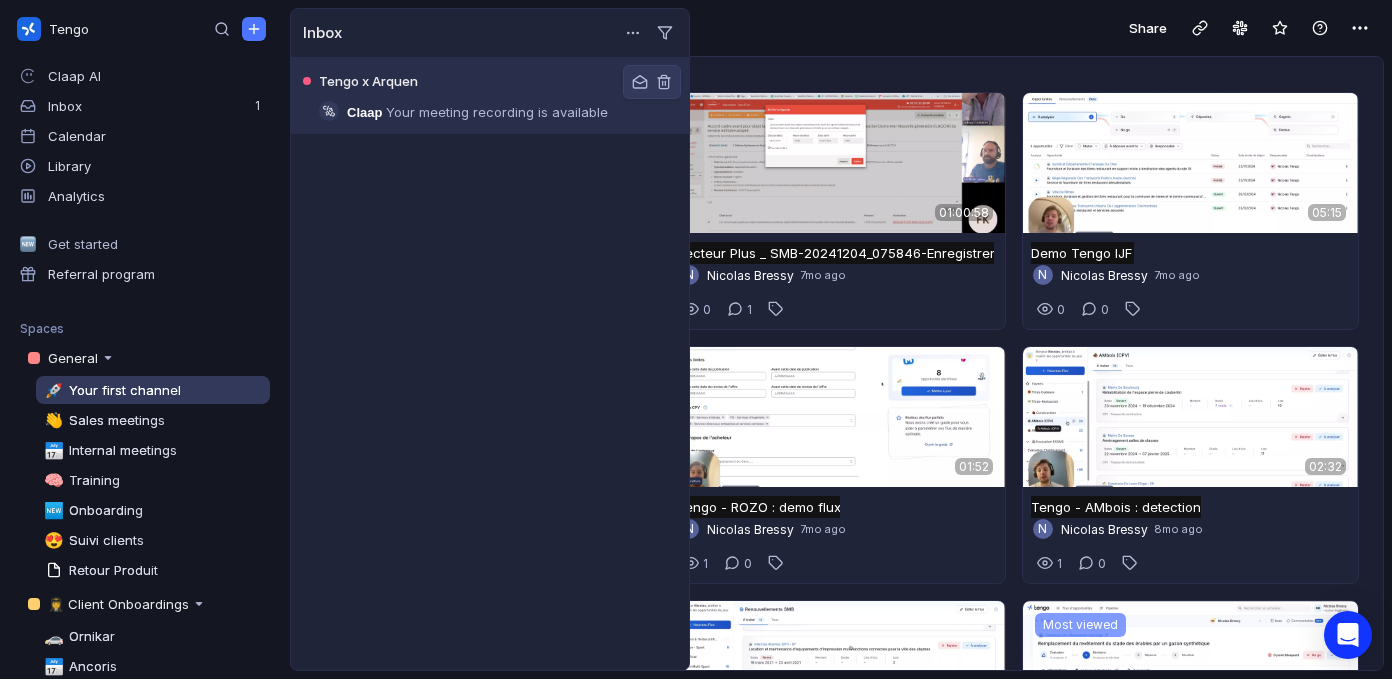 click on "Tengo x Arquen 11min Claap Your meeting recording is available" at bounding box center (490, 95) 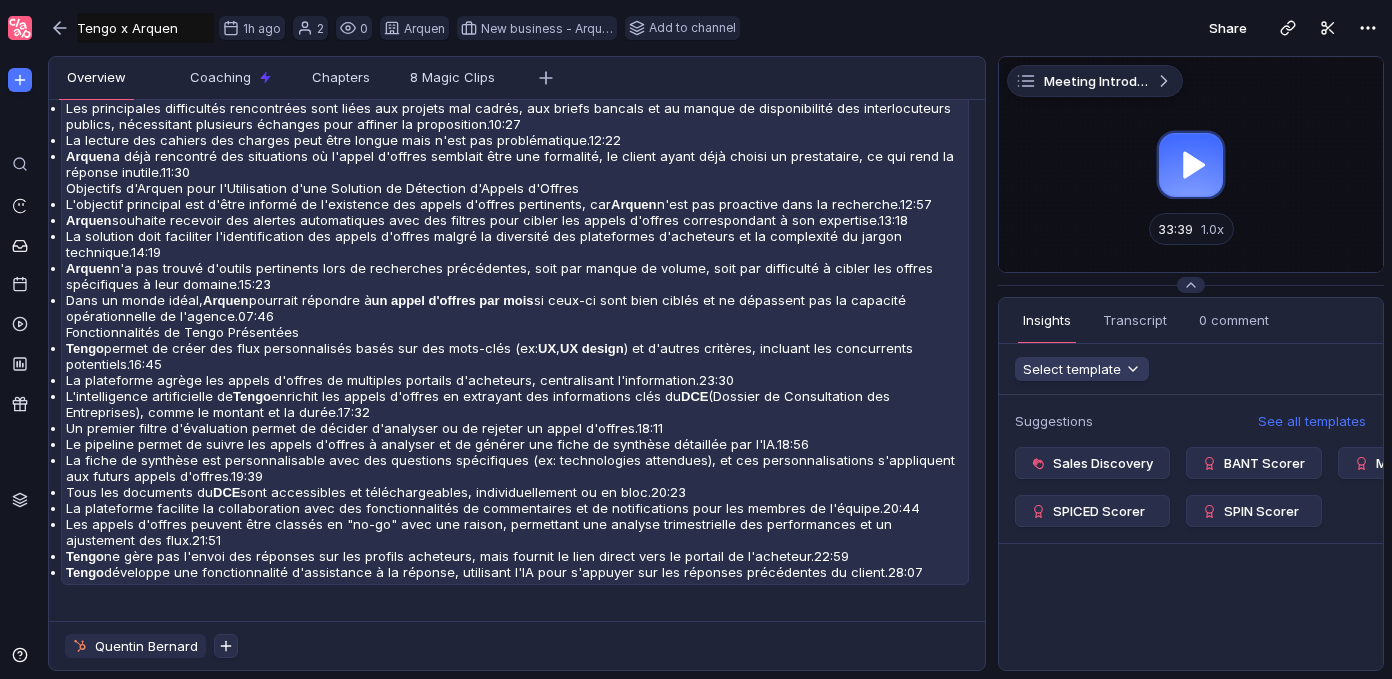 scroll, scrollTop: 1636, scrollLeft: 0, axis: vertical 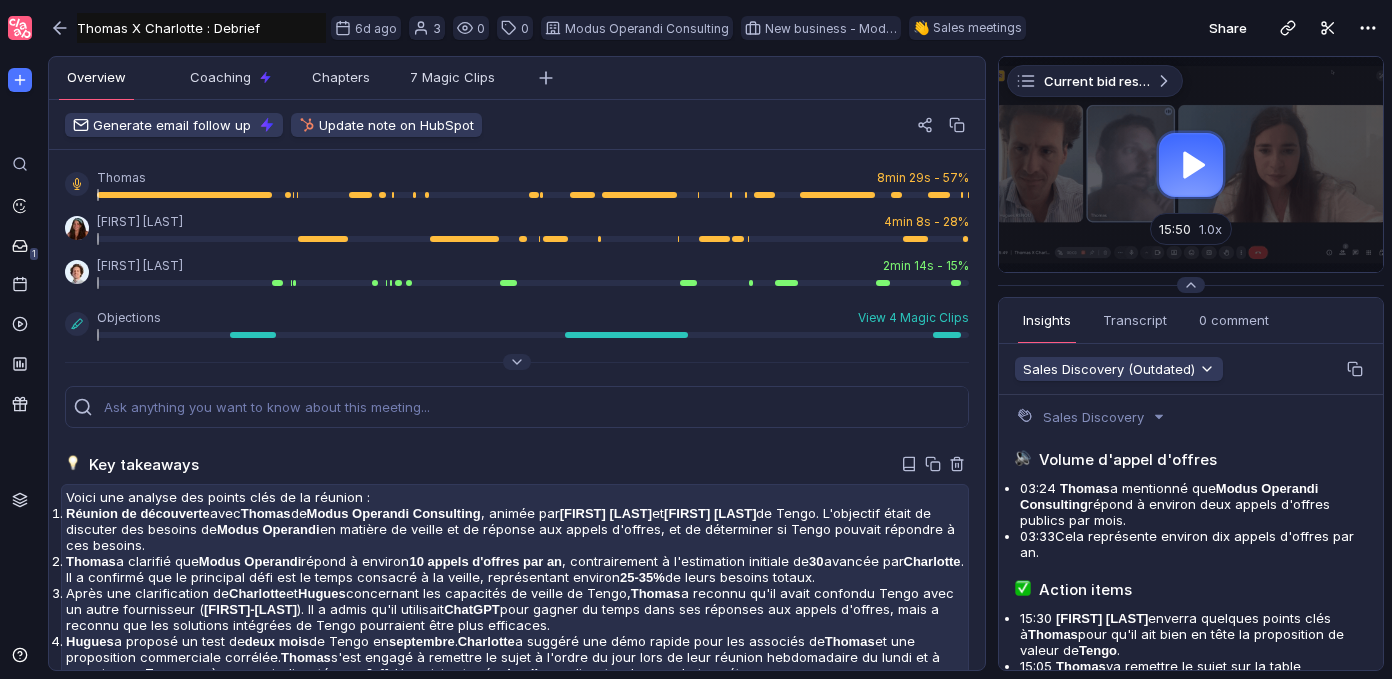 click on "Réunion de découverte  avec  Thomas  de  Modus Operandi Consulting , animée par  Charlotte Géraud  et  Hugues Renou  de Tengo. L'objectif était de discuter des besoins de  Modus Operandi  en matière de veille et de réponse aux appels d'offres, et de déterminer si Tengo pouvait répondre à ces besoins." at bounding box center [515, 529] 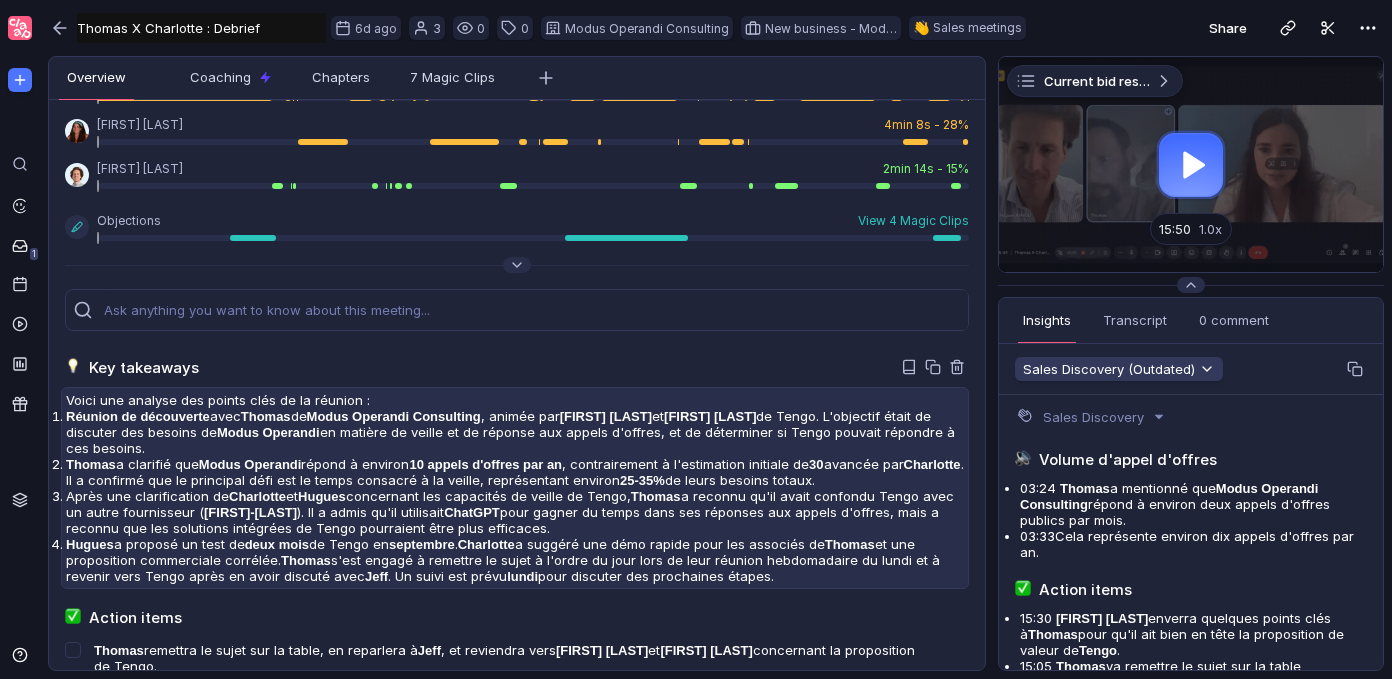 scroll, scrollTop: 0, scrollLeft: 0, axis: both 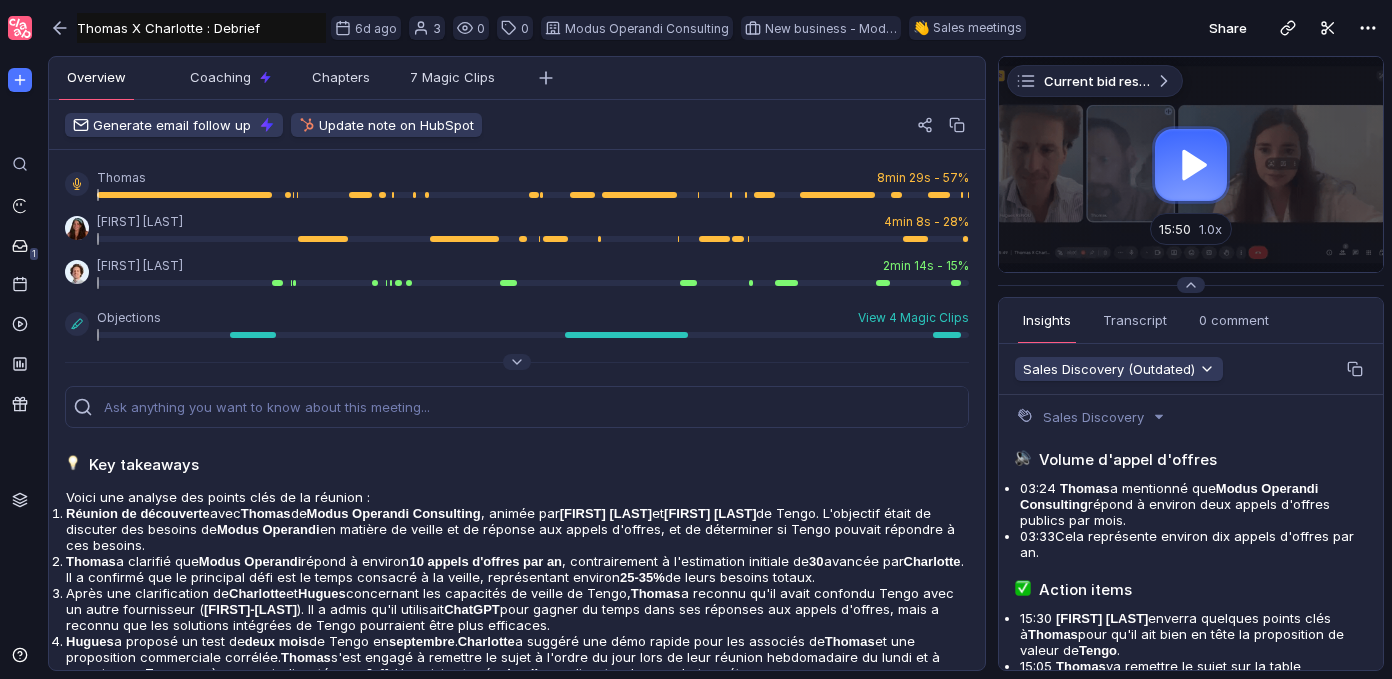click at bounding box center (1191, 164) 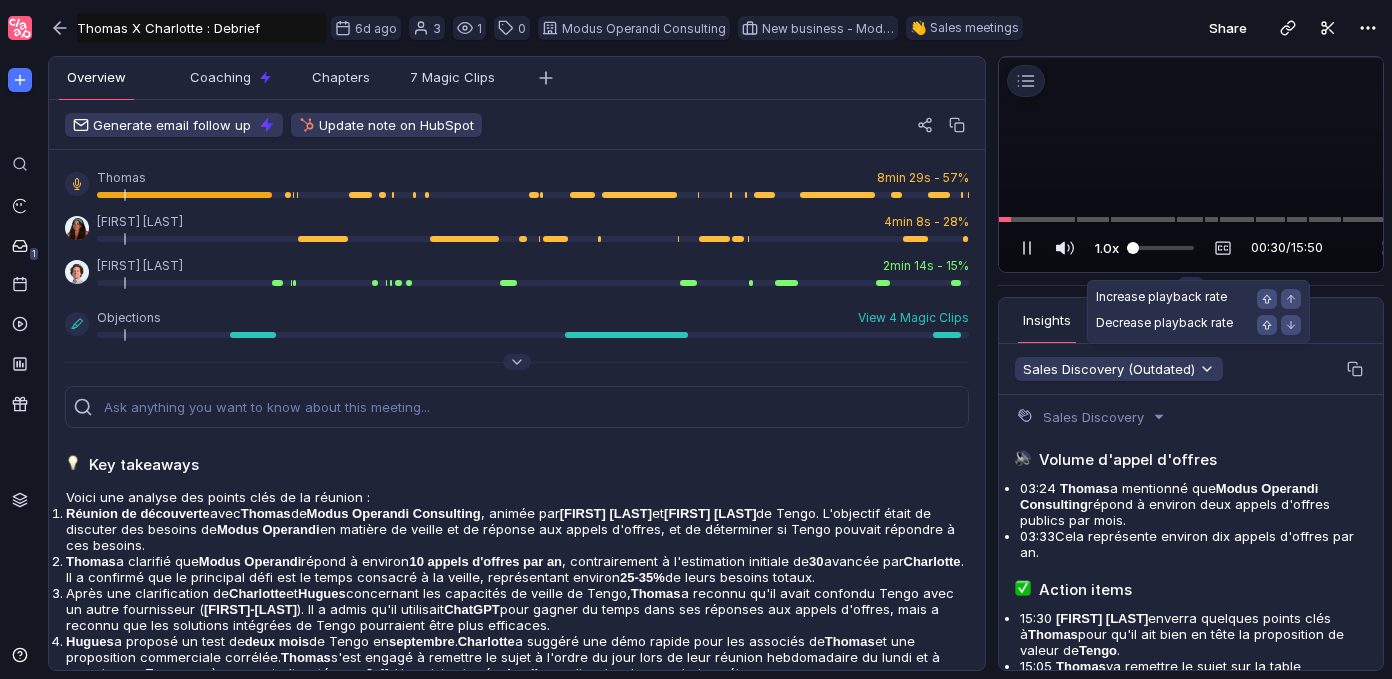 click on "1.0x" at bounding box center [1107, 248] 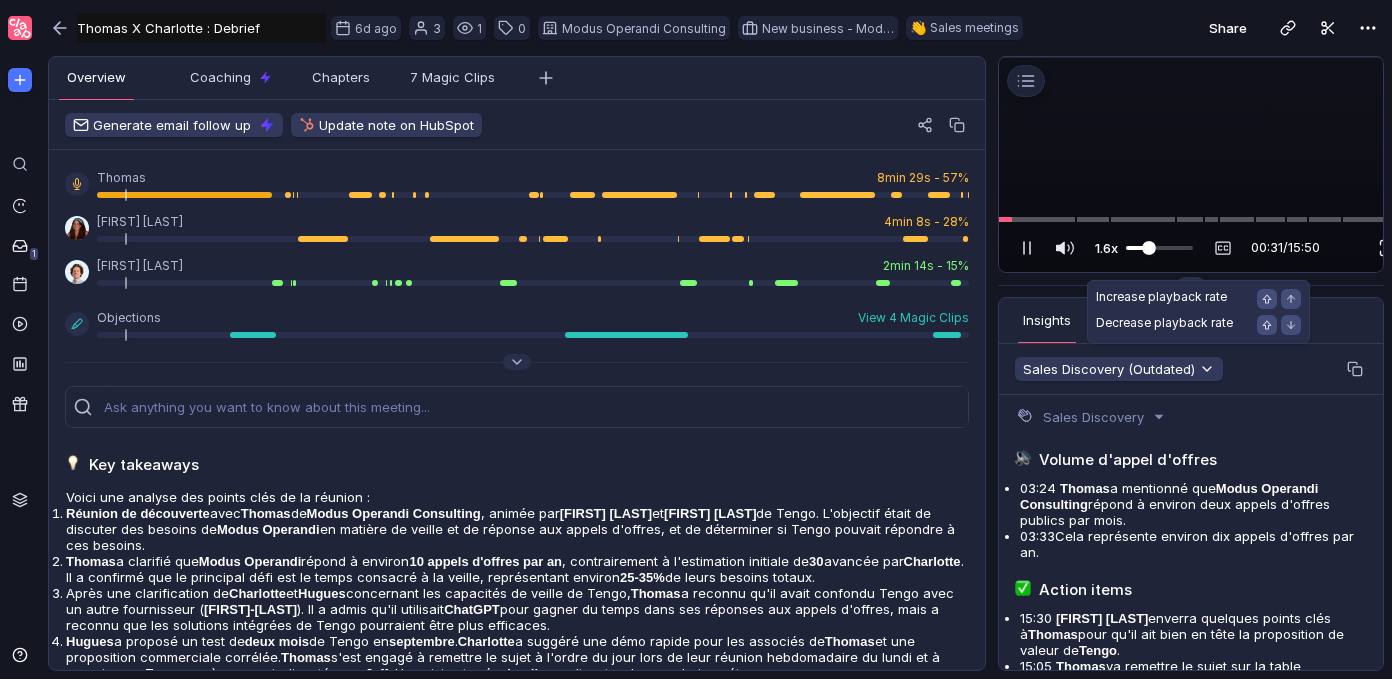 click at bounding box center (1159, 248) 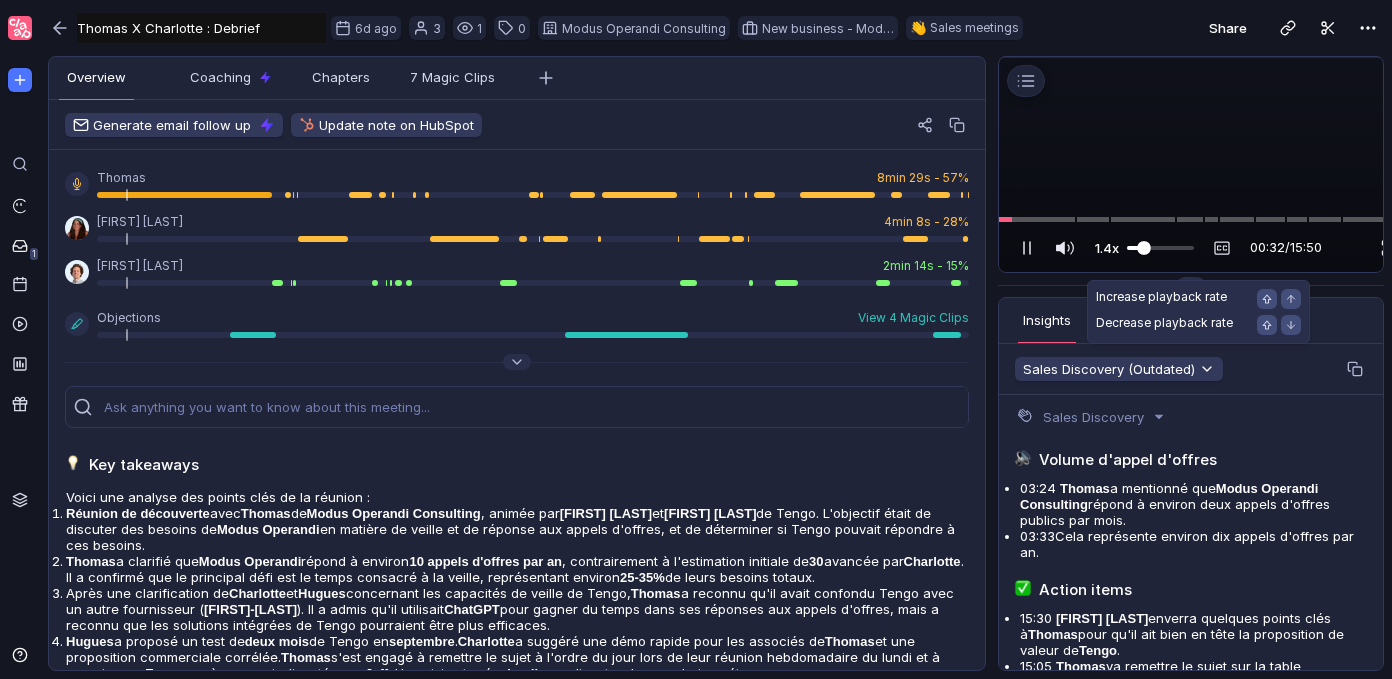 click at bounding box center (1160, 248) 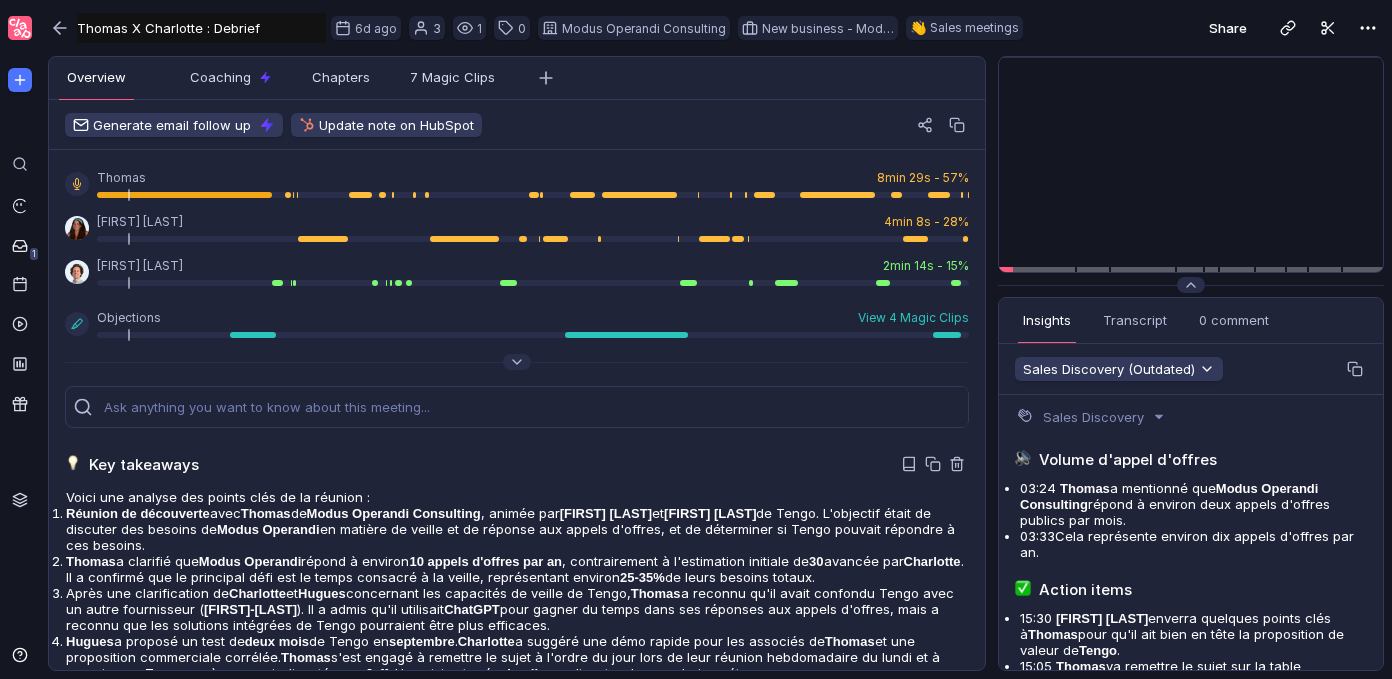 click on "Key takeaways" at bounding box center [517, 464] 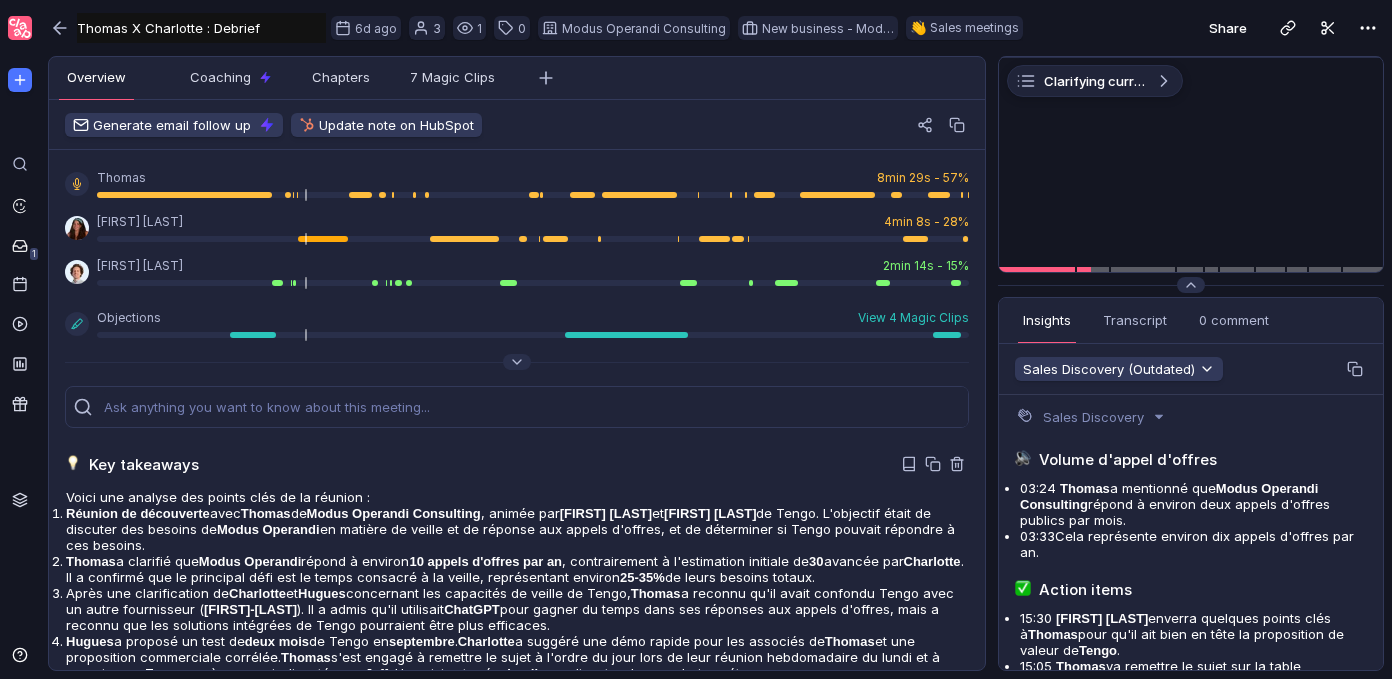click on "Key takeaways" at bounding box center (517, 464) 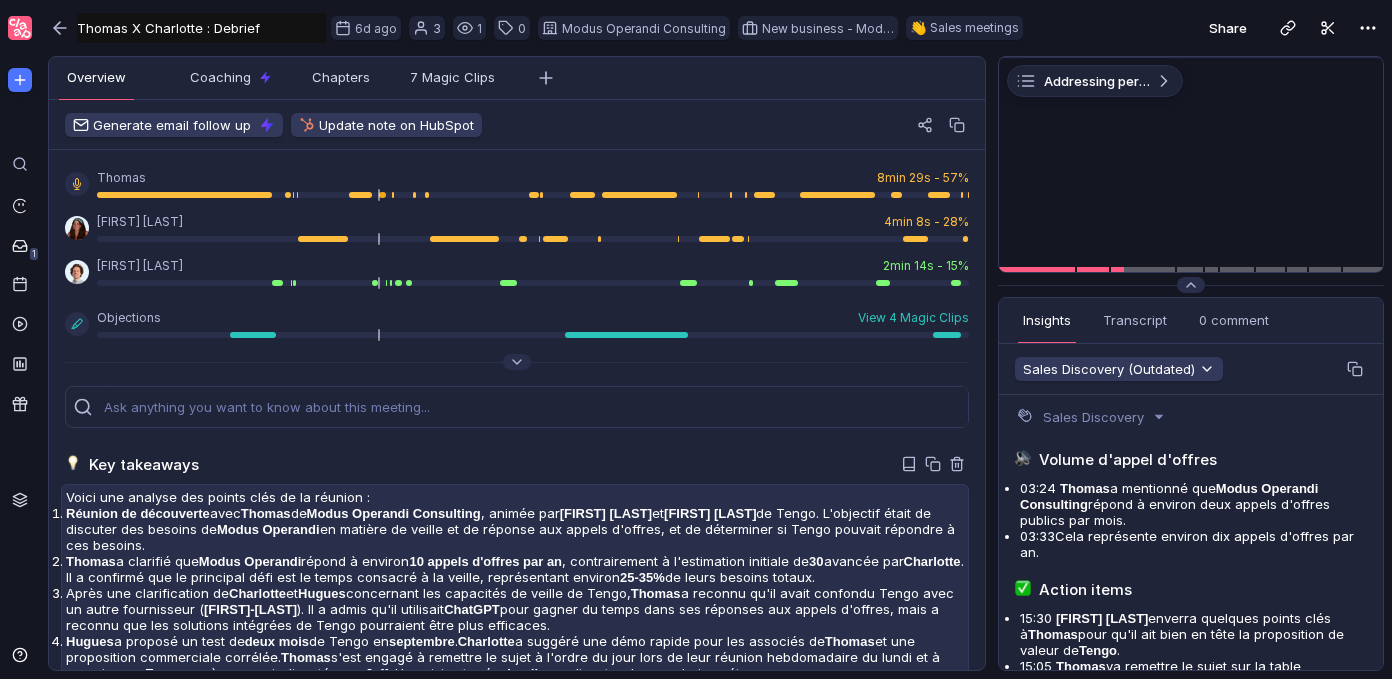 click on "Réunion de découverte  avec  Thomas  de  Modus Operandi Consulting , animée par  Charlotte Géraud  et  Hugues Renou  de Tengo. L'objectif était de discuter des besoins de  Modus Operandi  en matière de veille et de réponse aux appels d'offres, et de déterminer si Tengo pouvait répondre à ces besoins." at bounding box center [515, 529] 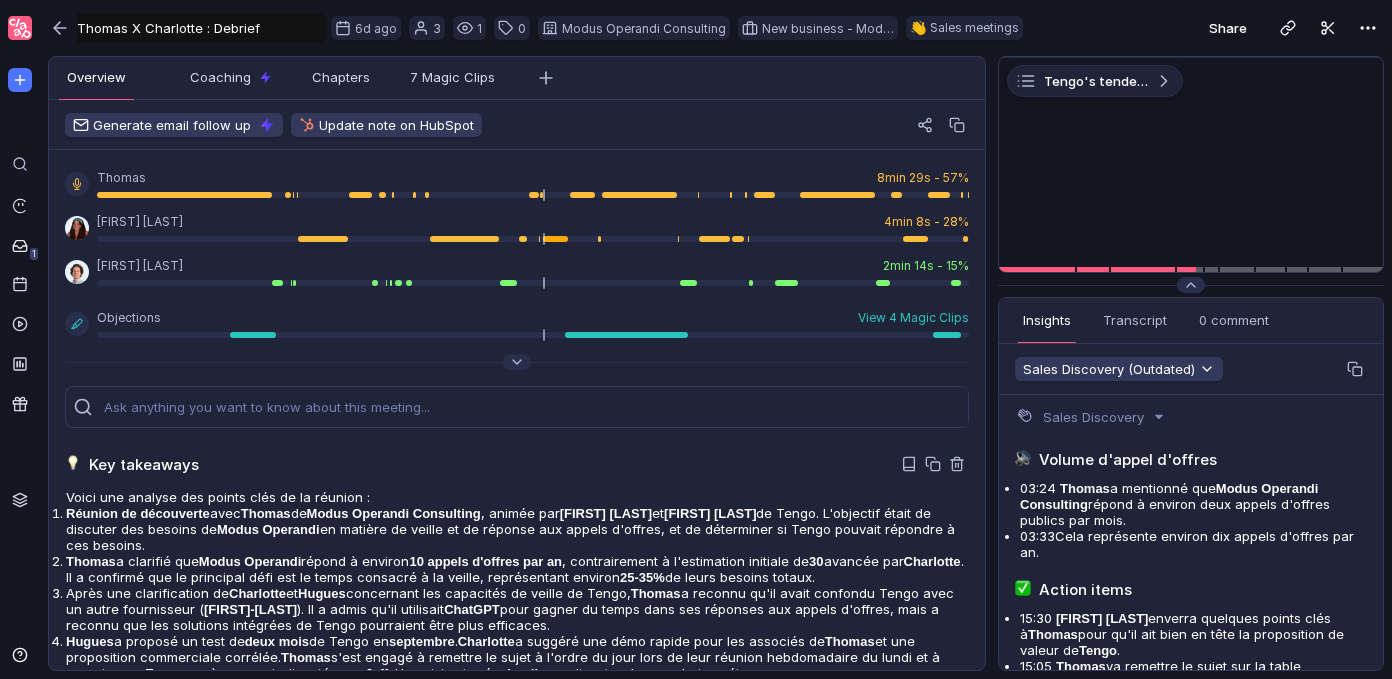 click on "Key takeaways" at bounding box center (517, 464) 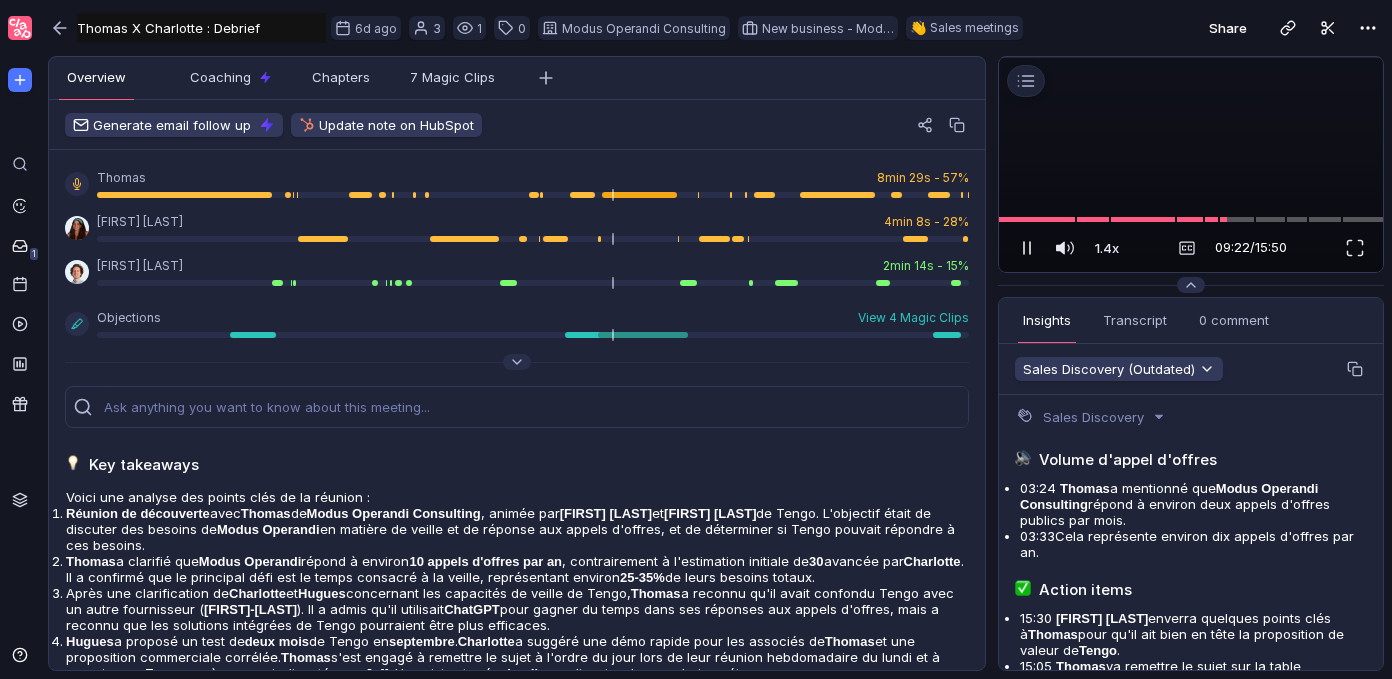 click at bounding box center [1027, 248] 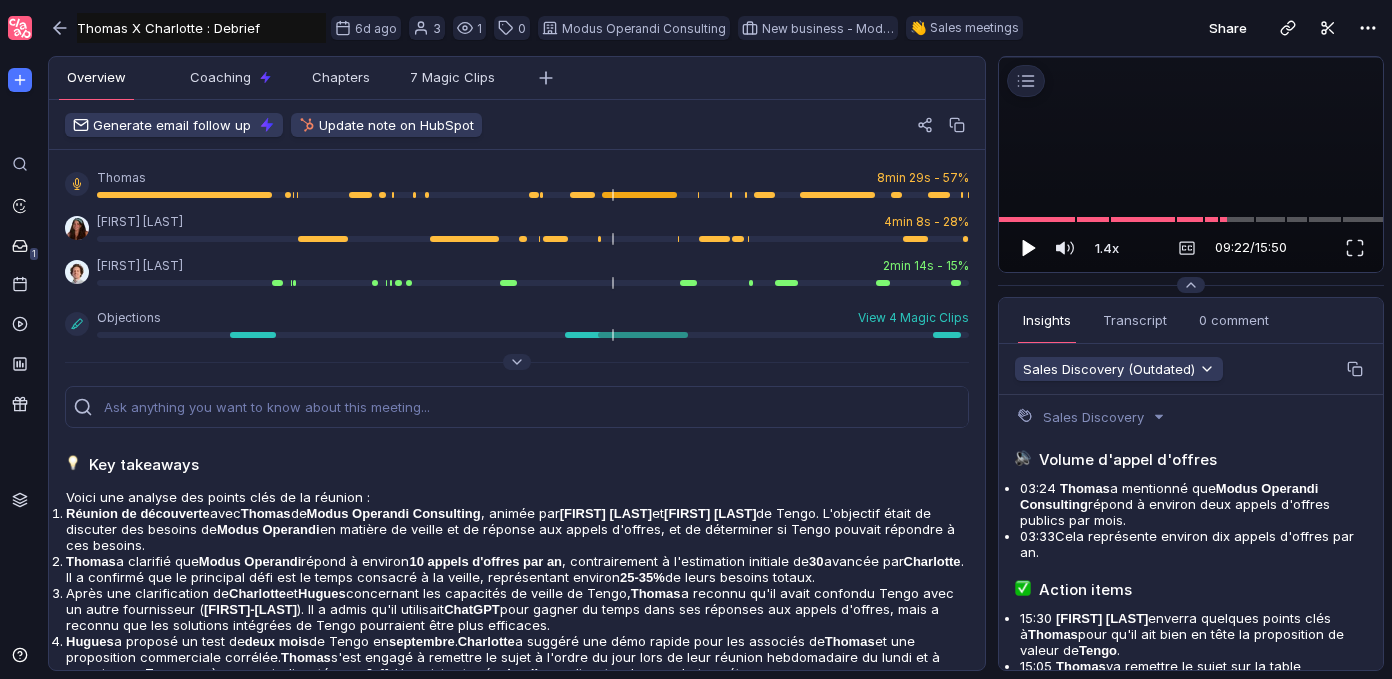 click at bounding box center (1029, 248) 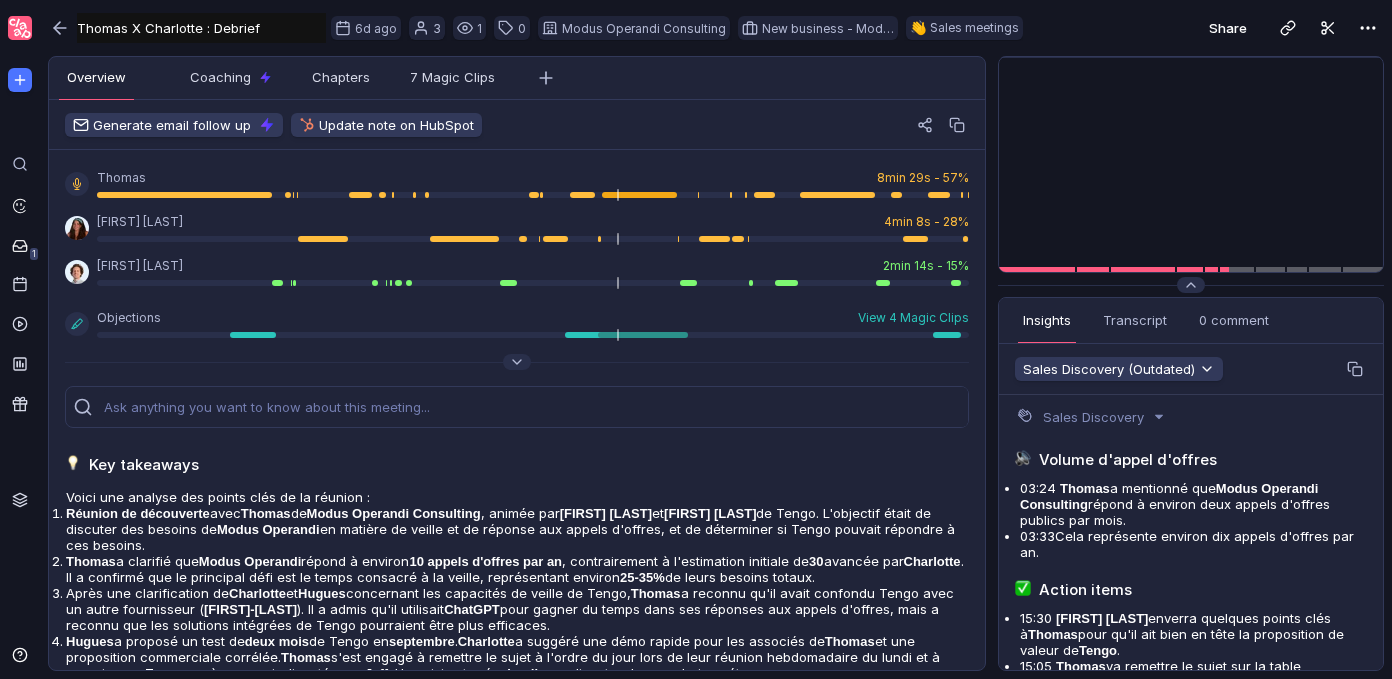 click on "Share" at bounding box center (1213, 28) 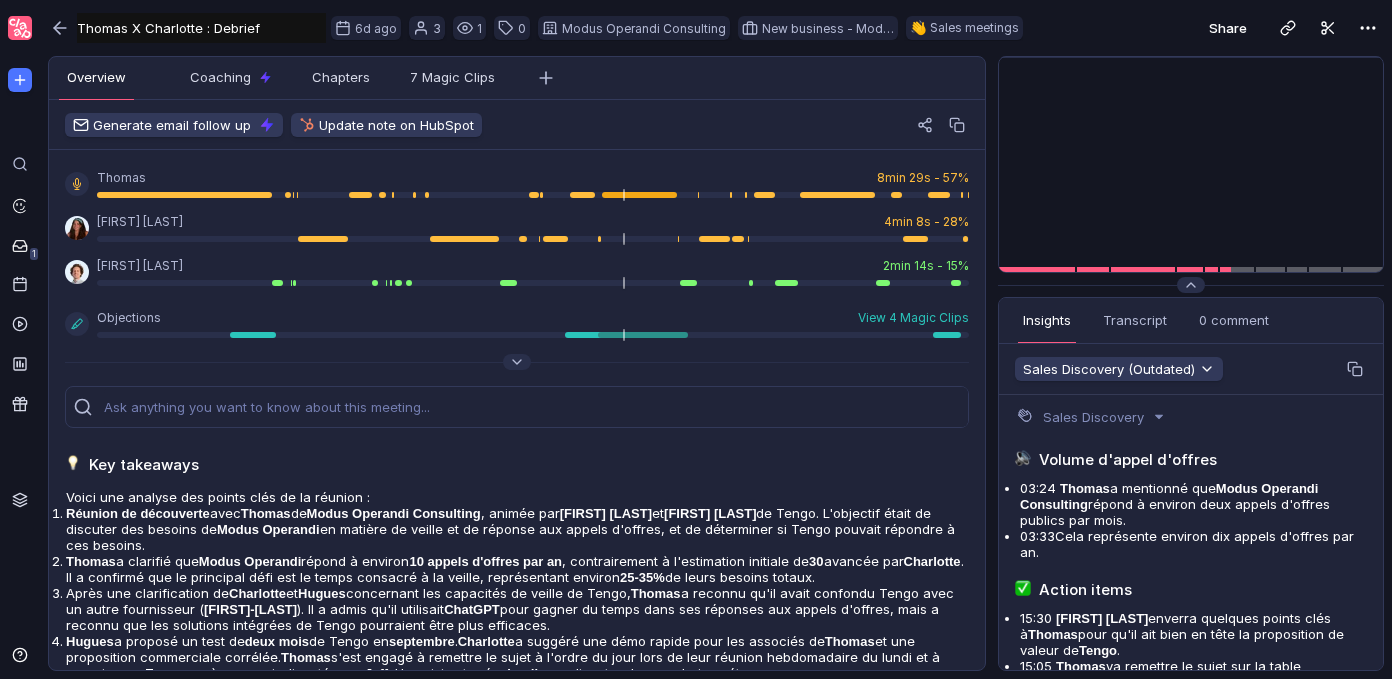 click on "Share" at bounding box center (1213, 28) 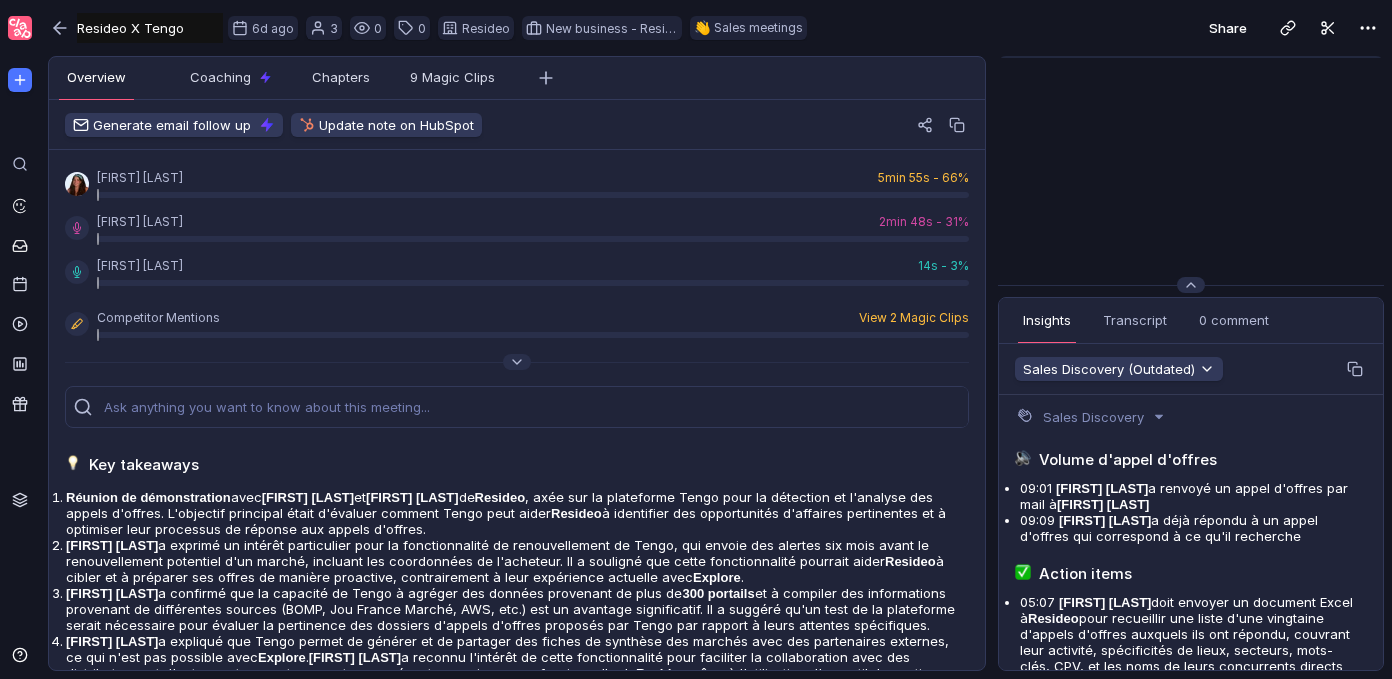 scroll, scrollTop: 0, scrollLeft: 0, axis: both 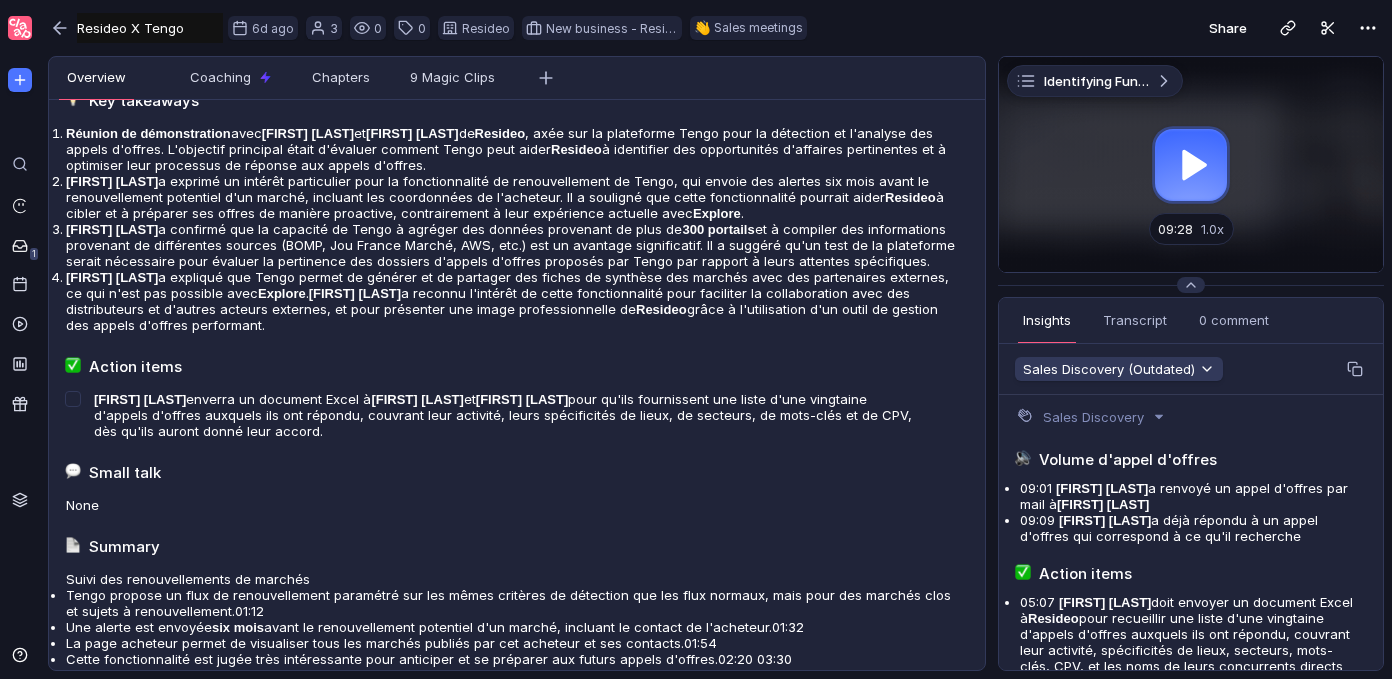 click at bounding box center [1191, 164] 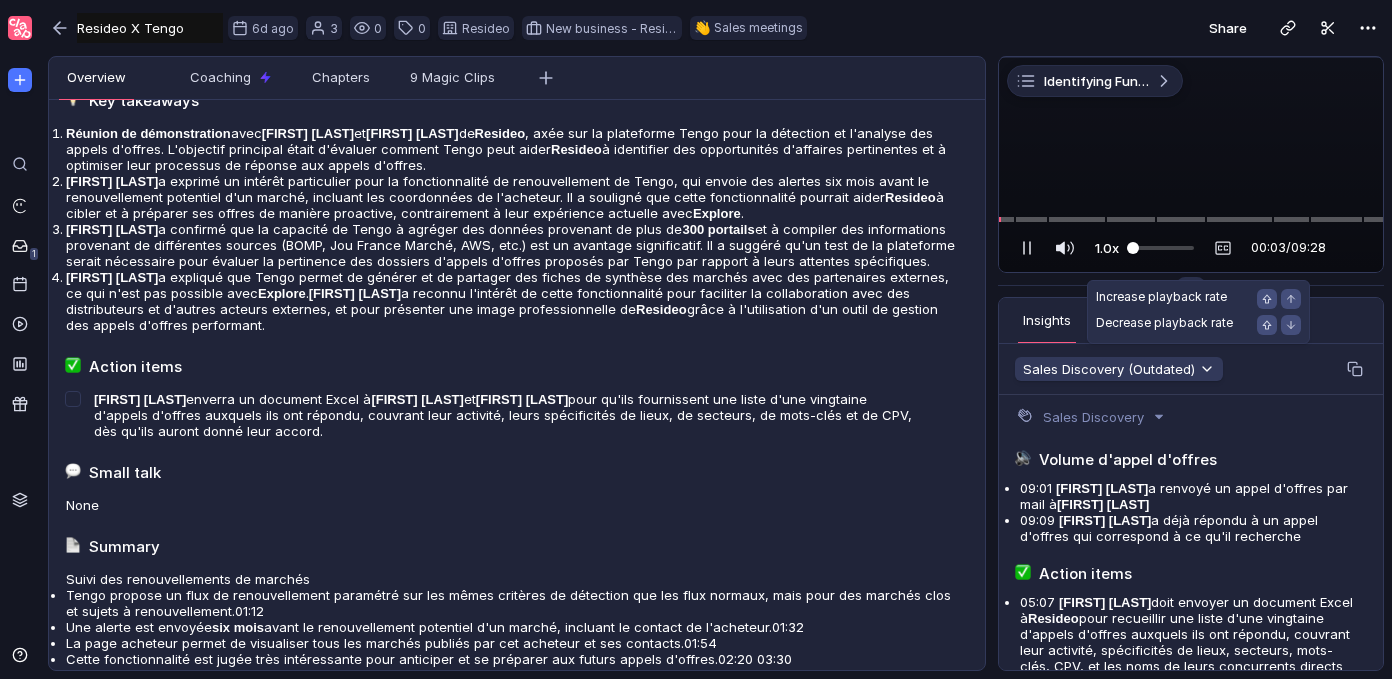 click on "1.0x" at bounding box center (1107, 248) 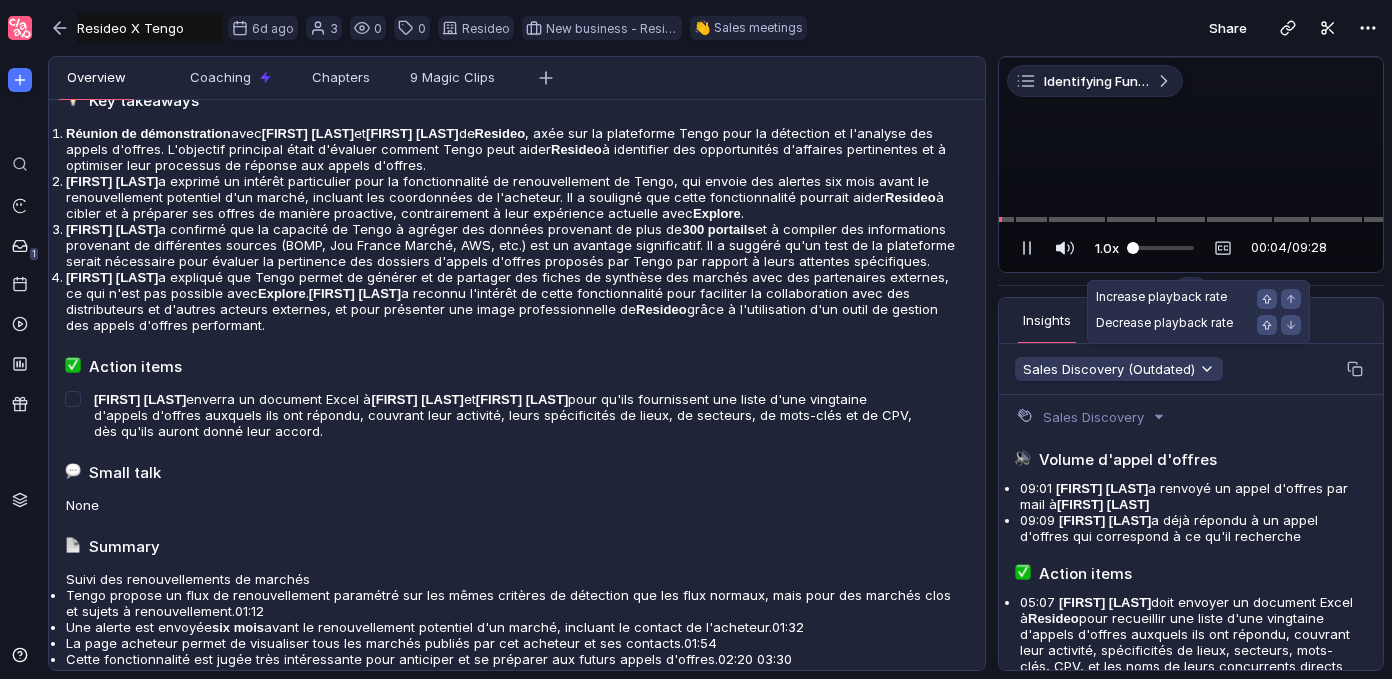 click at bounding box center [1160, 248] 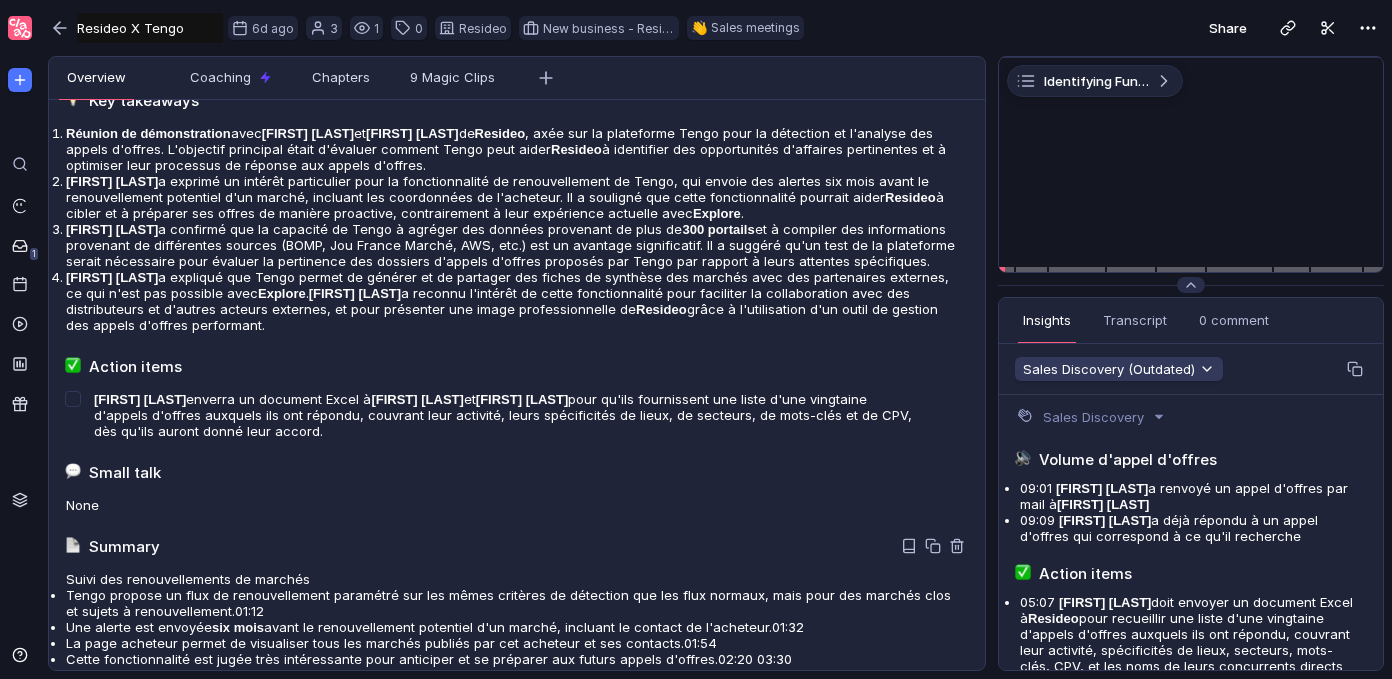 scroll, scrollTop: 0, scrollLeft: 0, axis: both 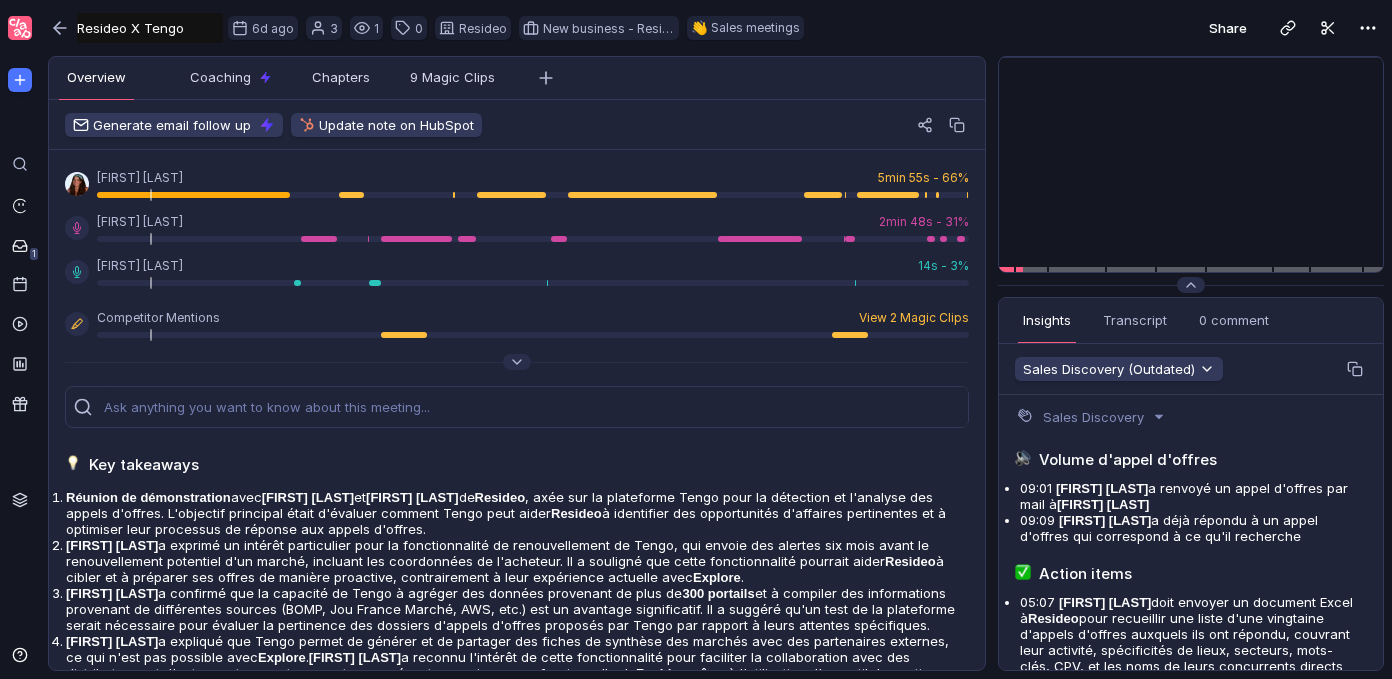 click on "Share" at bounding box center [1104, 28] 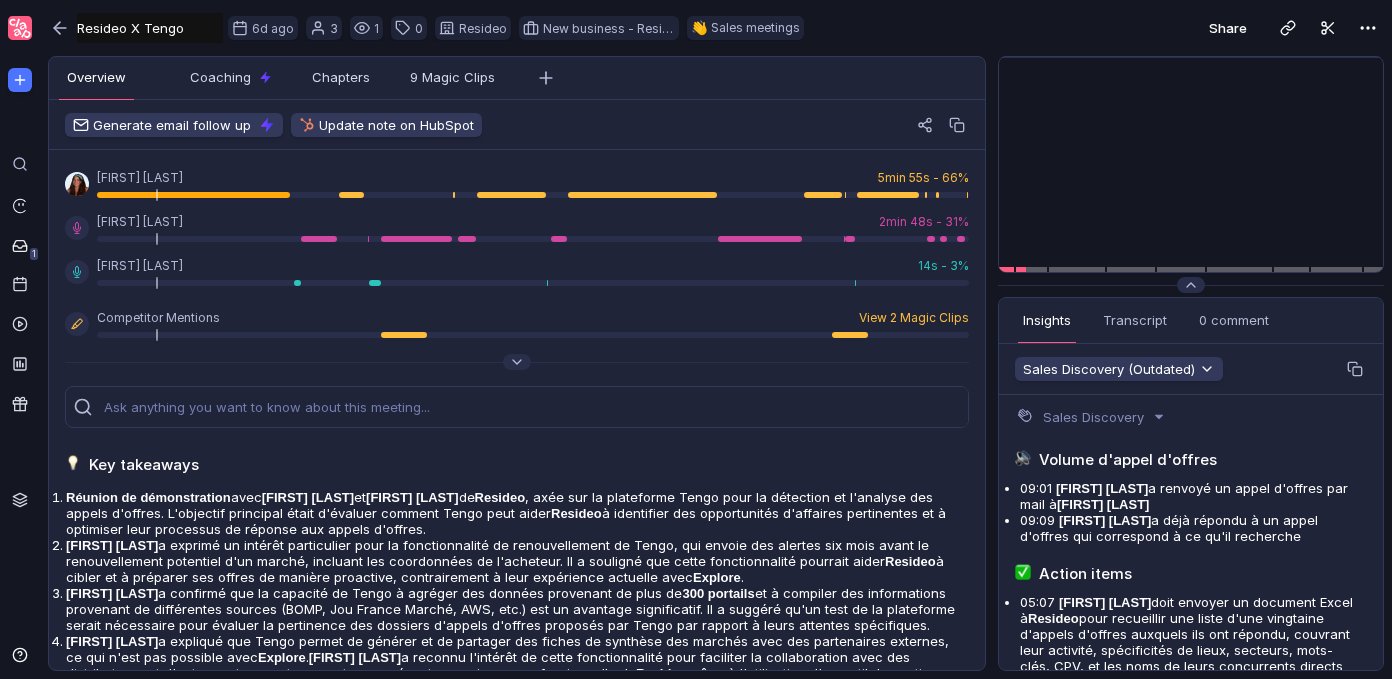 click on "Share" at bounding box center (1104, 28) 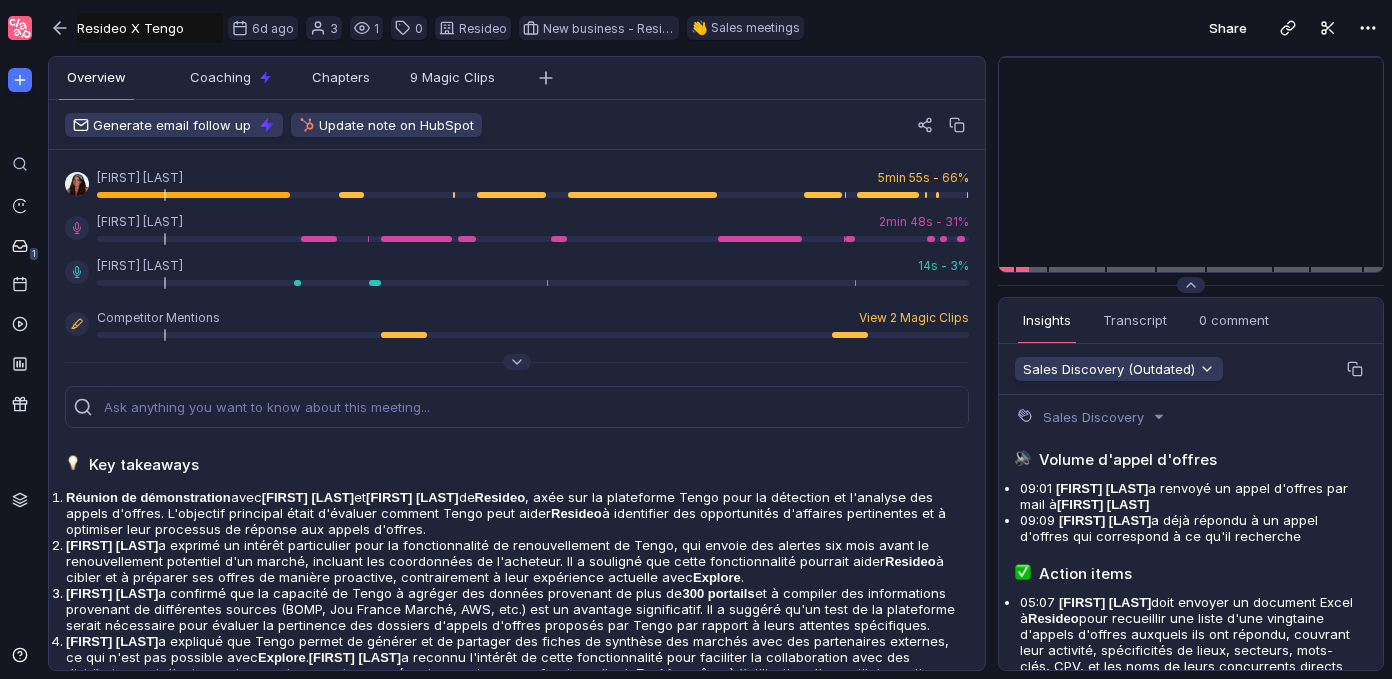 click on "Share" at bounding box center (1104, 28) 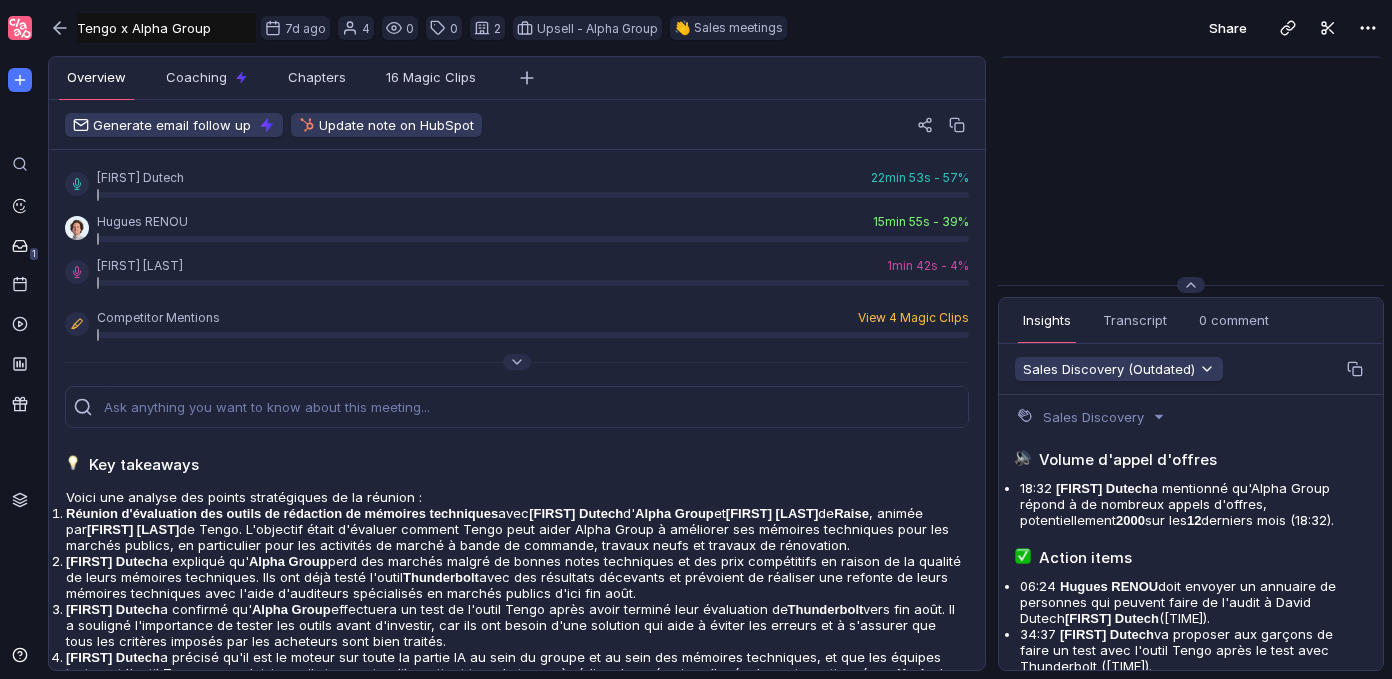 scroll, scrollTop: 0, scrollLeft: 0, axis: both 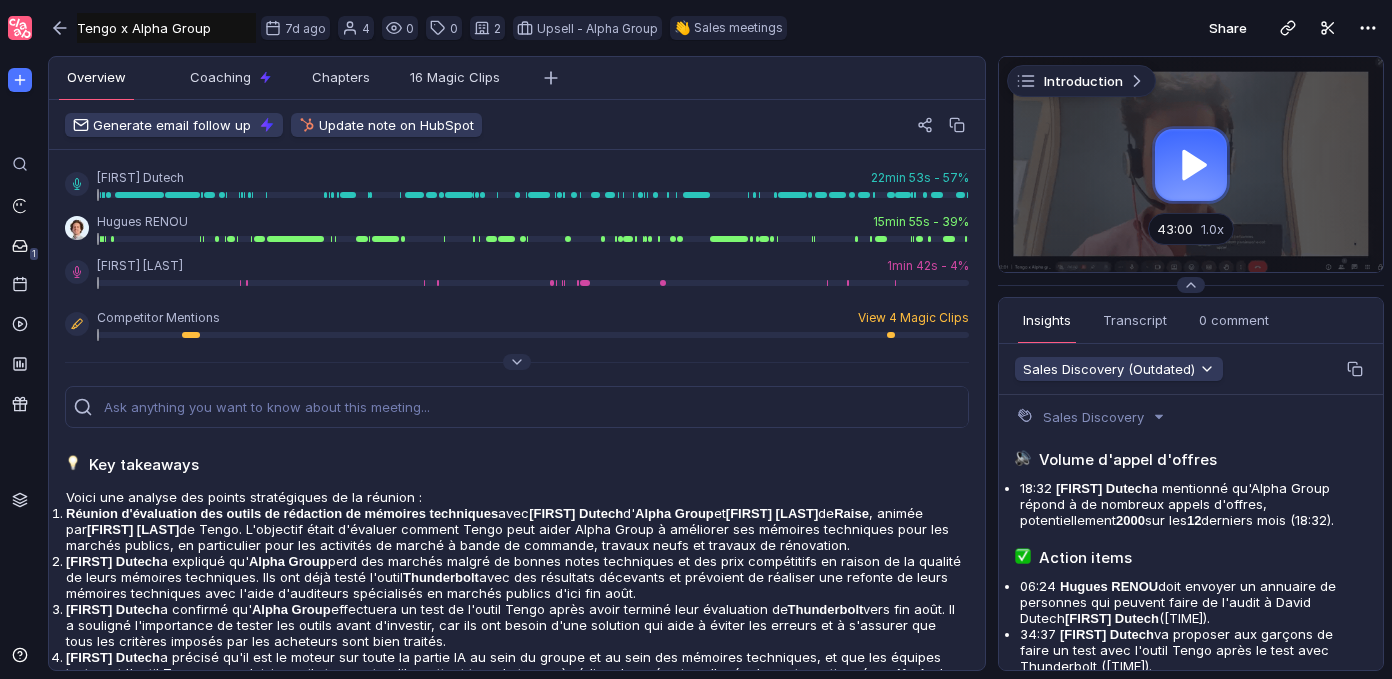 click at bounding box center [1191, 164] 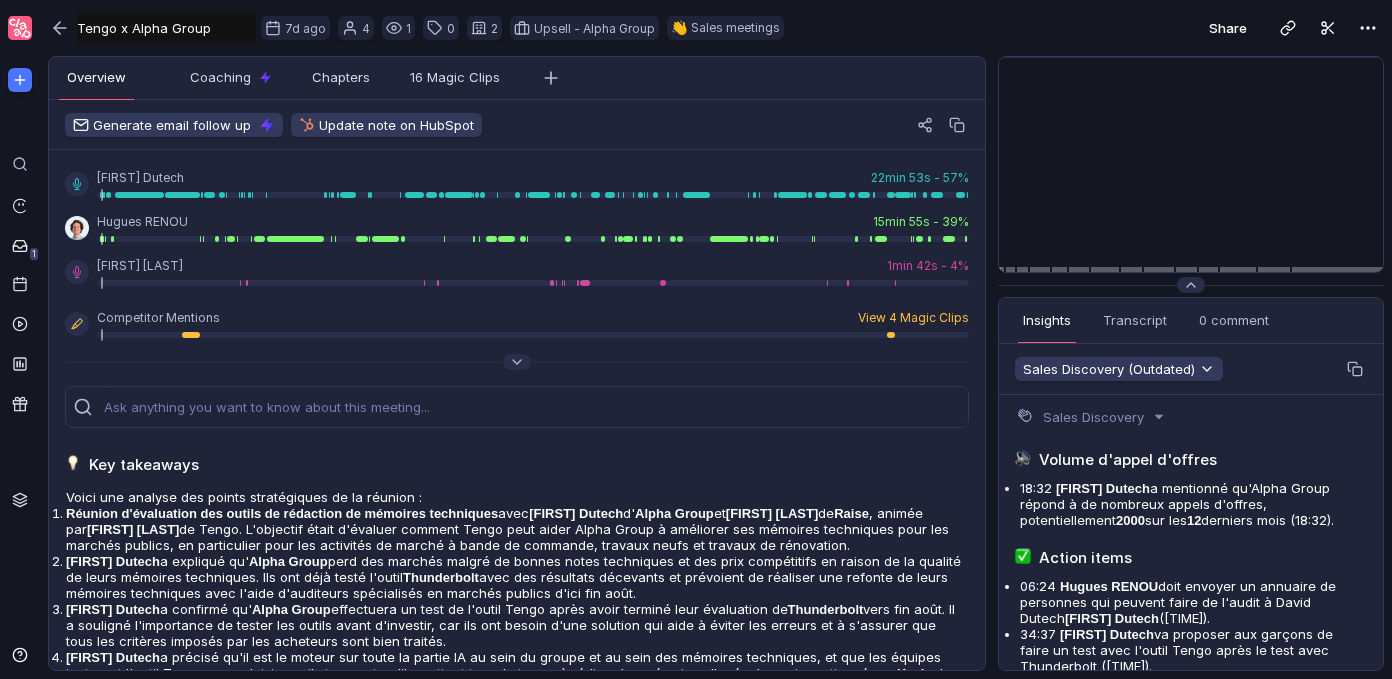 click on "Competitor Mentions View [NUMBER] Magic Clips Key takeaways Voici une analyse des points stratégiques de la réunion : Réunion d'évaluation des outils de rédaction de mémoires techniques  avec  [FIRST] [LAST]  d' Alpha Group  et  [FIRST] [LAST]  de  Raise , animée par  [FIRST] [LAST]  de Tengo. L'objectif était d'évaluer comment Tengo peut aider Alpha Group à améliorer ses mémoires techniques pour les marchés publics, en particulier pour les activités de marché à bande de commande, travaux neufs et travaux de rénovation. [FIRST] [LAST]  a expliqué qu' Alpha Group  perd des marchés malgré de bonnes notes techniques et des prix compétitifs en raison de la qualité de leurs mémoires techniques. Ils ont déjà testé l'outil  Thunderbolt  avec des résultats décevants et prévoient de réaliser une refonte de leurs mémoires techniques avec l'aide d'auditeurs spécialisés en marchés publics d'ici fin août. [FIRST] [LAST]  a confirmé qu' Alpha Group  effectuera un test de l'outil Tengo après avoir terminé leur évaluation de  Thunderbolt [FIRST] [LAST] [FIRST]" at bounding box center [517, 1106] 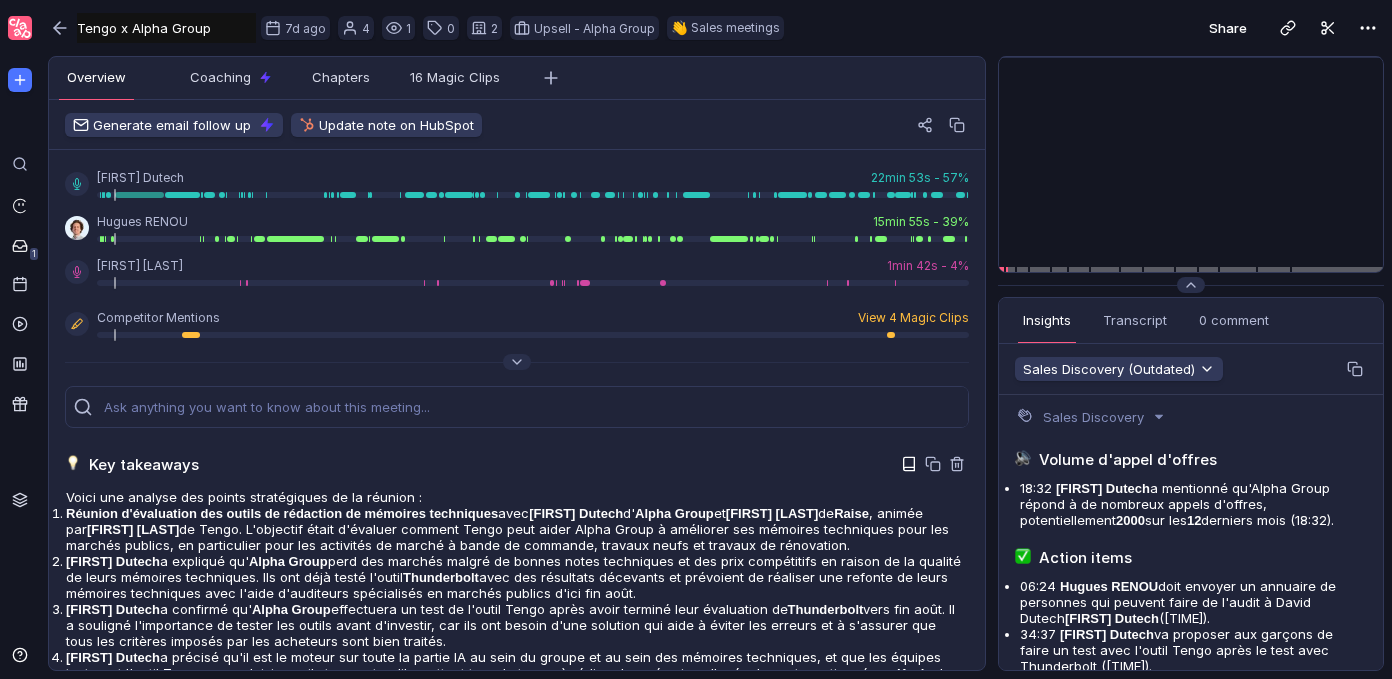 click at bounding box center (909, 464) 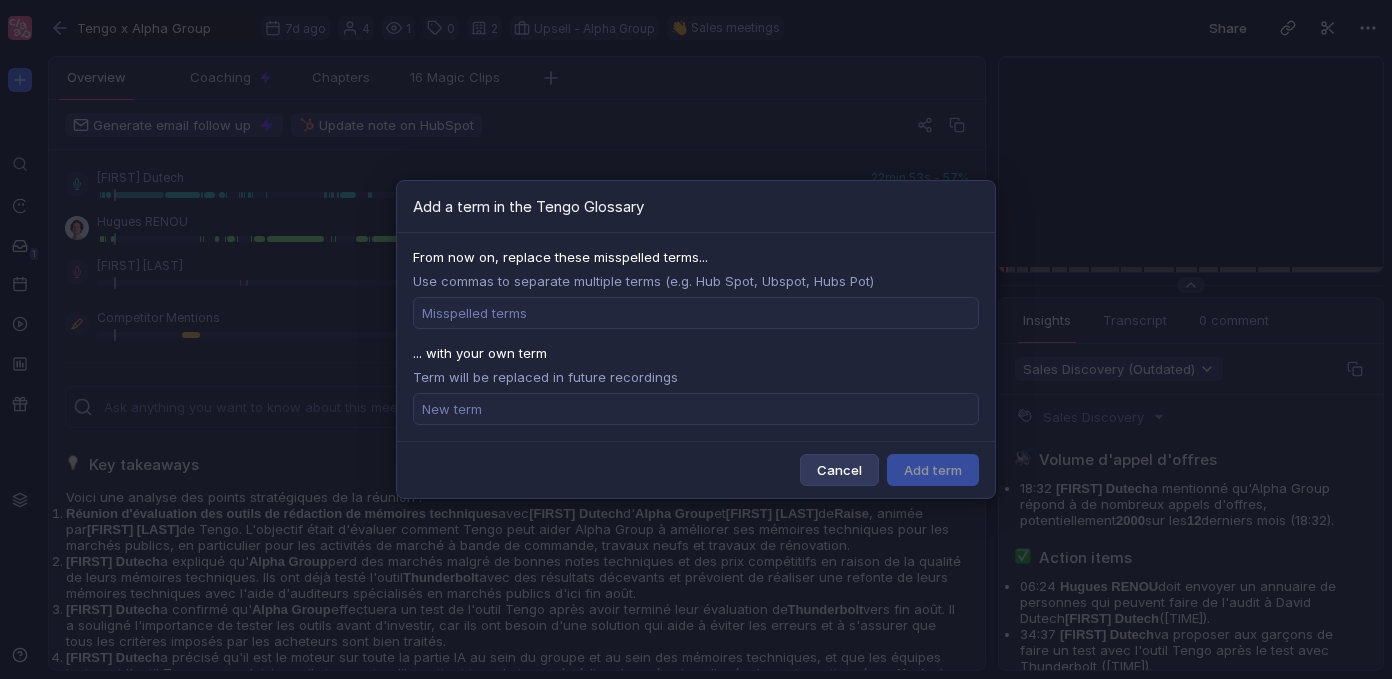 click on "Cancel" at bounding box center [839, 470] 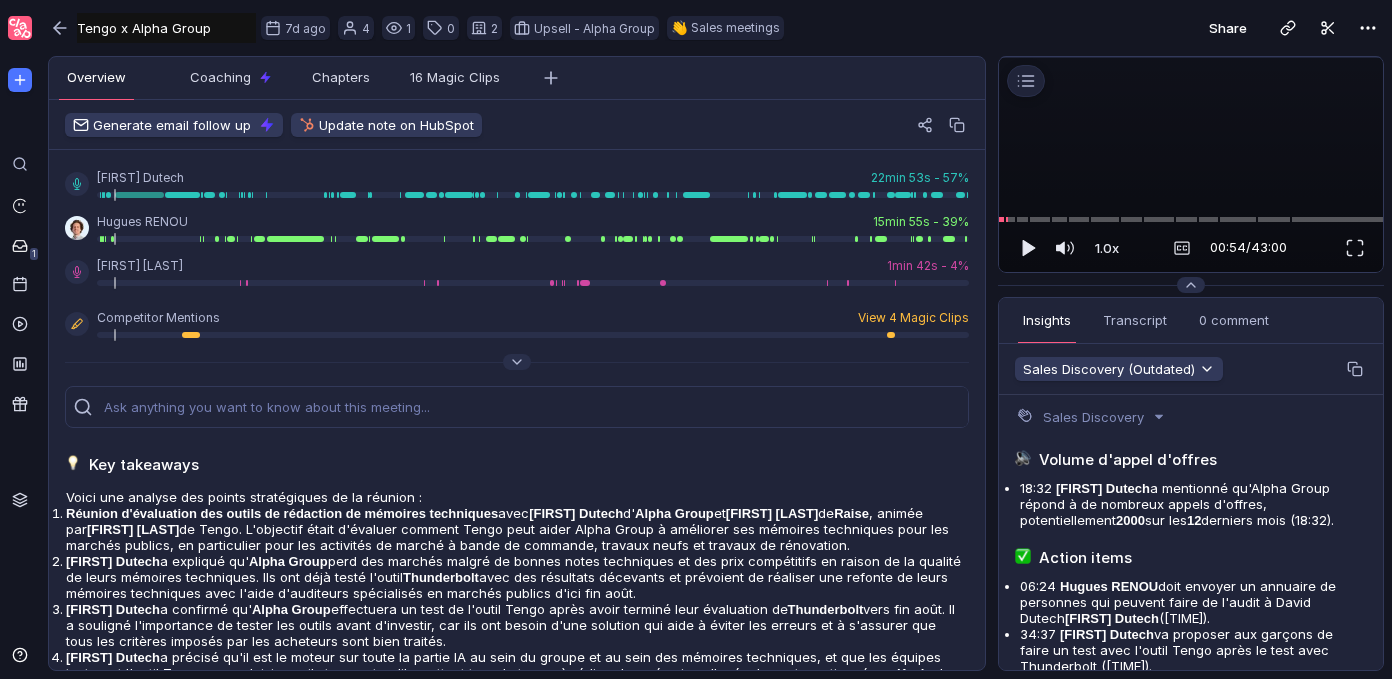 click at bounding box center [1191, 57] 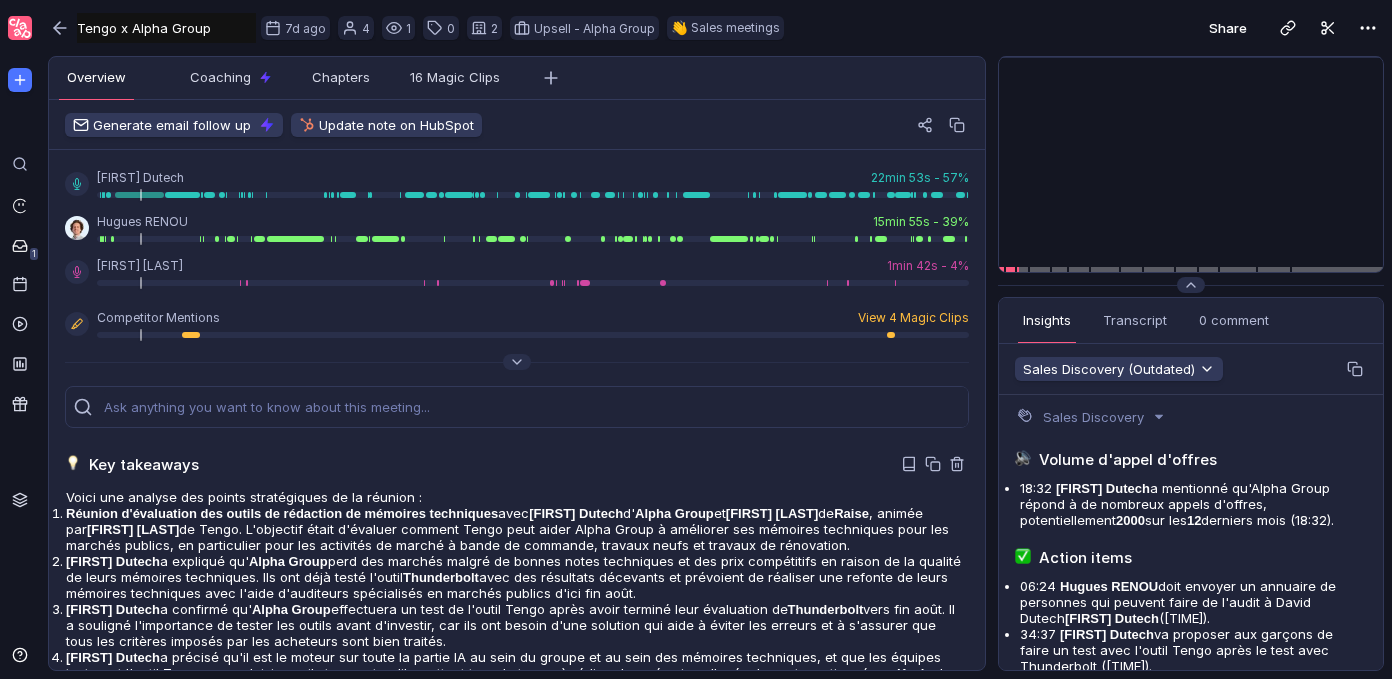 click on "Key takeaways" at bounding box center (517, 464) 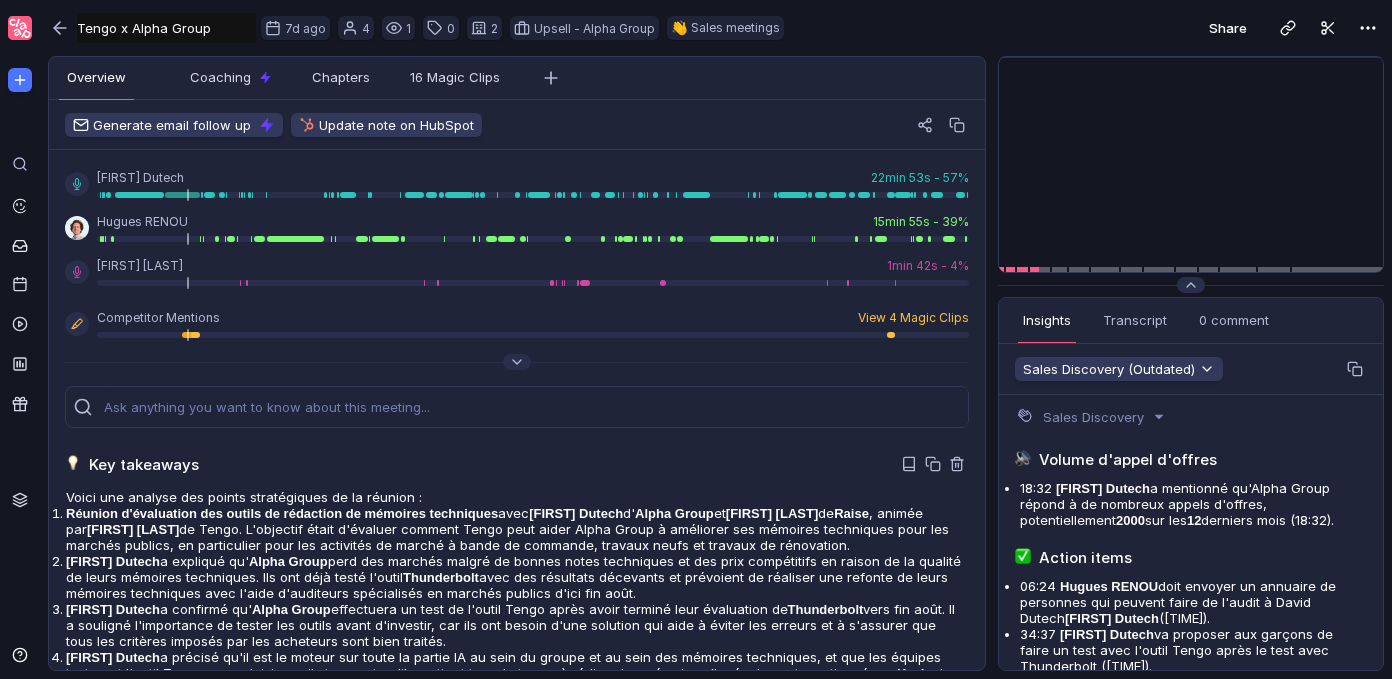 click on "Key takeaways" at bounding box center (517, 464) 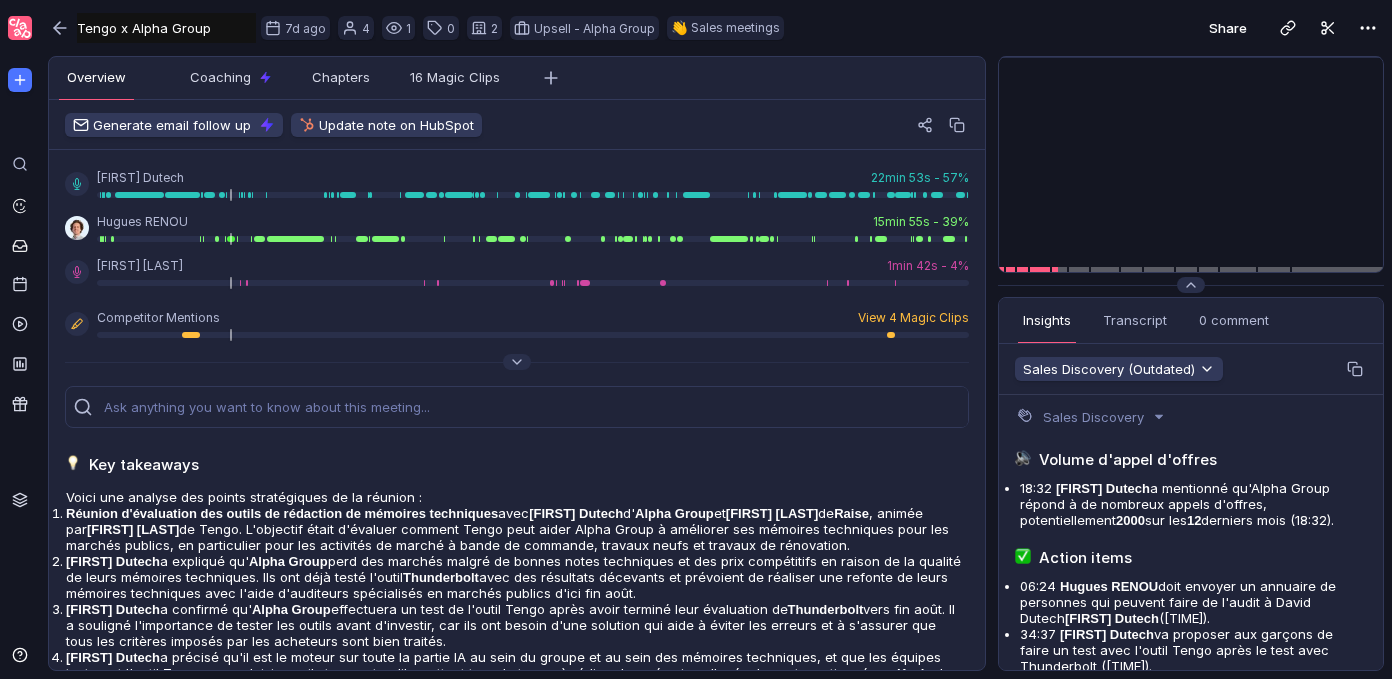 click on "Insights Transcript 0 comment Overview Coaching 16 Magic Clips Sales Discovery (Outdated) Sales Discovery Volume d'appel d'offres  18:32   David Dutech  a mentionné qu'Alpha Group répond à de nombreux appels d'offres, potentiellement  2000  sur les  12  derniers mois (18:32). Action items 06:24   Hugues RENOU  doit envoyer un annuaire de personnes qui peuvent faire de l'audit à  David Dutech  (06:24). 34:37   David Dutech  va proposer aux garçons de faire un test avec l'outil Tengo après le test avec Thunderbolt (34:37). 38:08   Hugues RENOU  et l'équipe Tengo doivent se reparler à la rentrée avec  David Dutech  (38:08). 42:20   Hugues RENOU  doit revoir avec  David Dutech  la partie veille et analyse des marchés en septembre avec  Kevin ,  Olivier  et  Mathieu Caviza  (42:20). Customer Needs 02:15   David Dutech  recherche des outils pour accélérer l'élaboration des mémoires techniques à partir d'une base de données (02:15). 17:30 29:39   David Dutech 40:44 41:28 Customer pain points 00:52" at bounding box center (1191, 484) 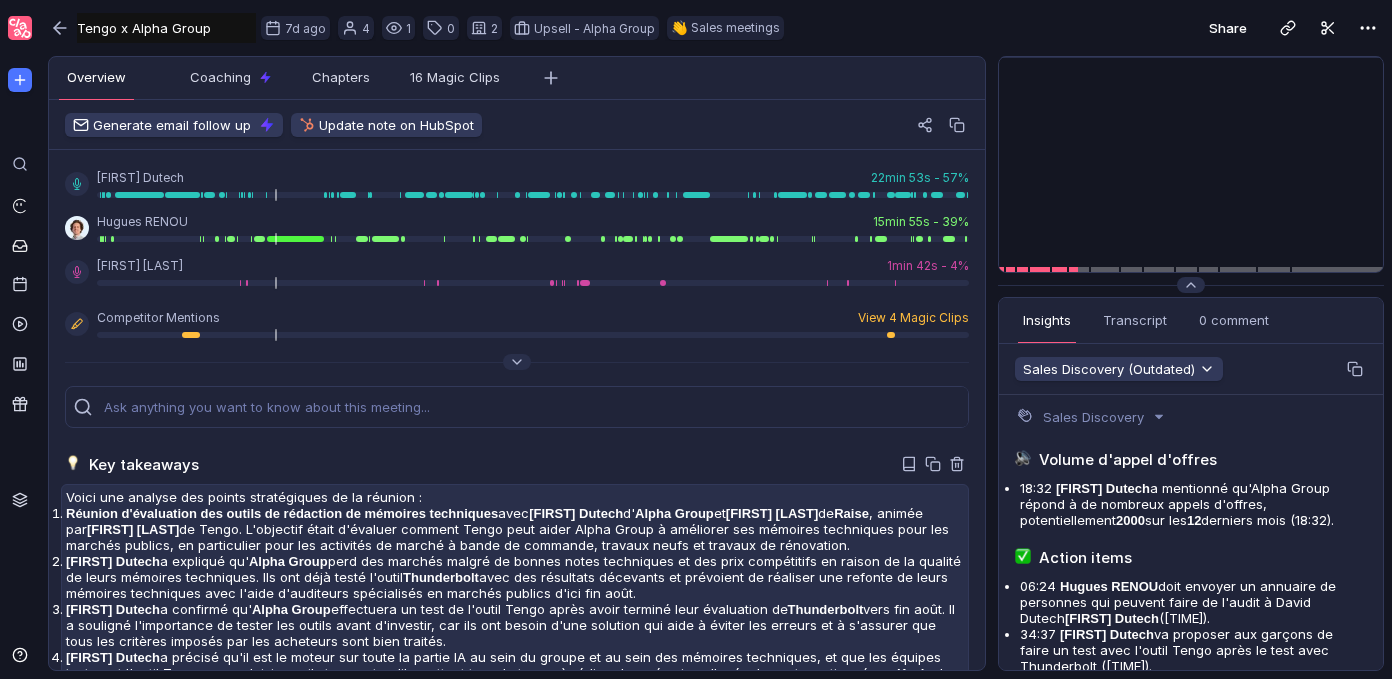 click on "Voici une analyse des points stratégiques de la réunion :" at bounding box center (515, 497) 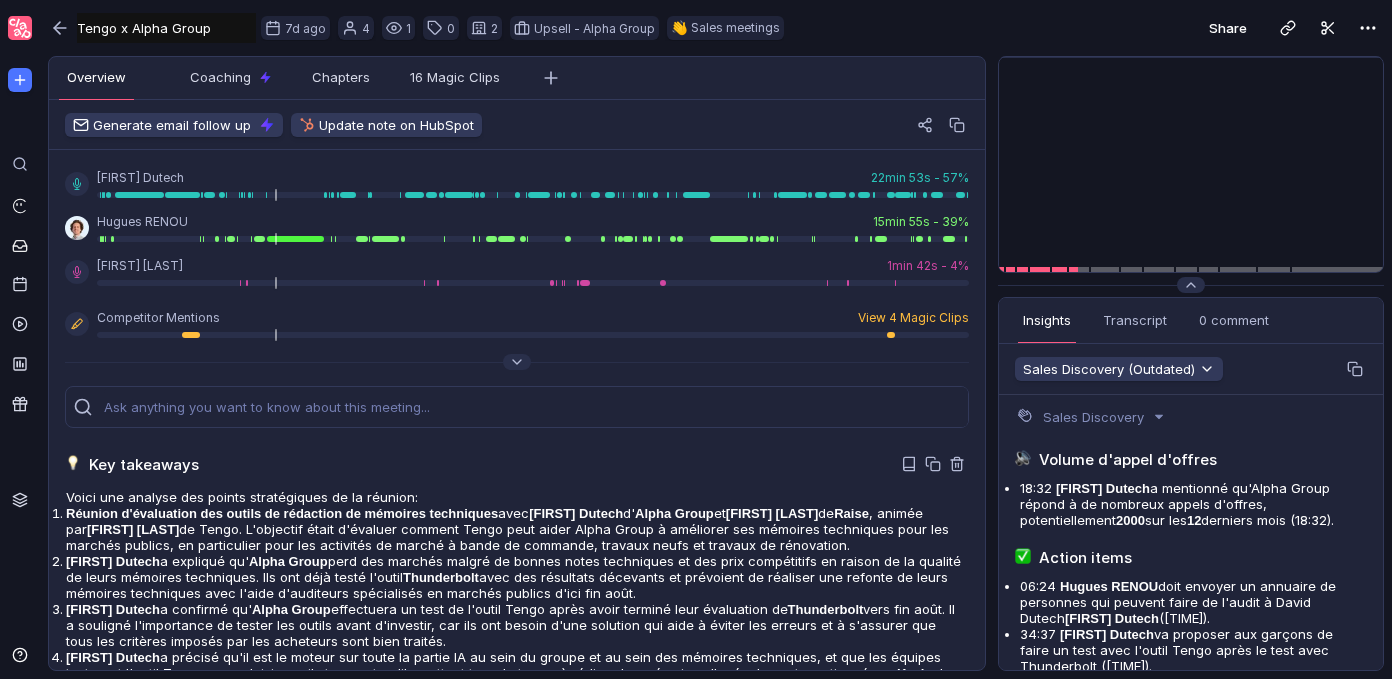 click on "Key takeaways" at bounding box center (517, 464) 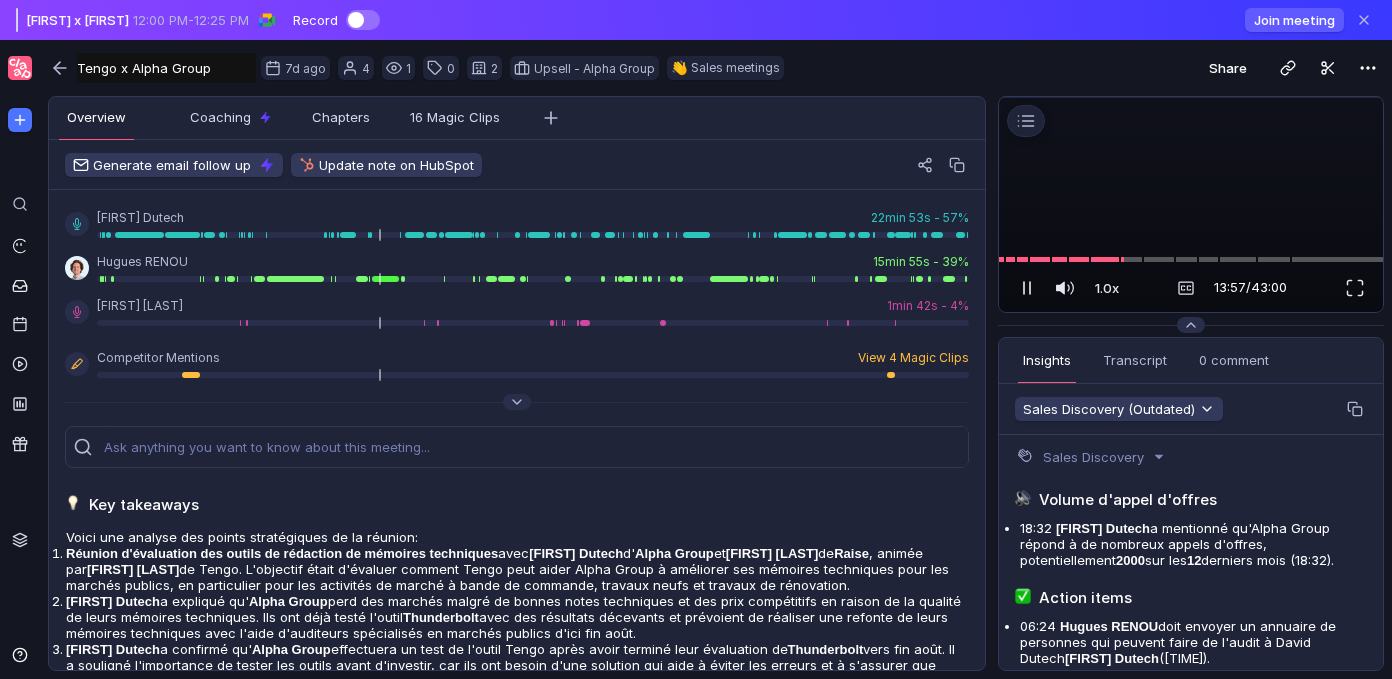 click at bounding box center (1027, 288) 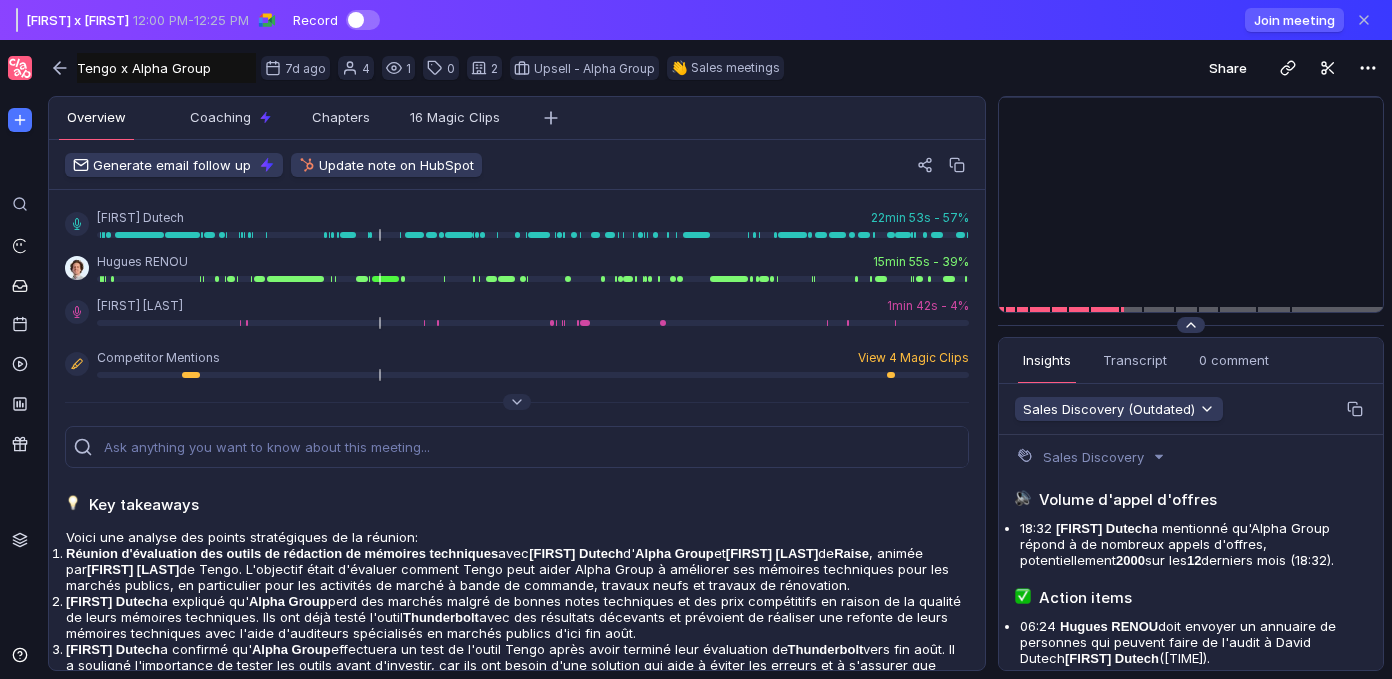 click at bounding box center [1191, 325] 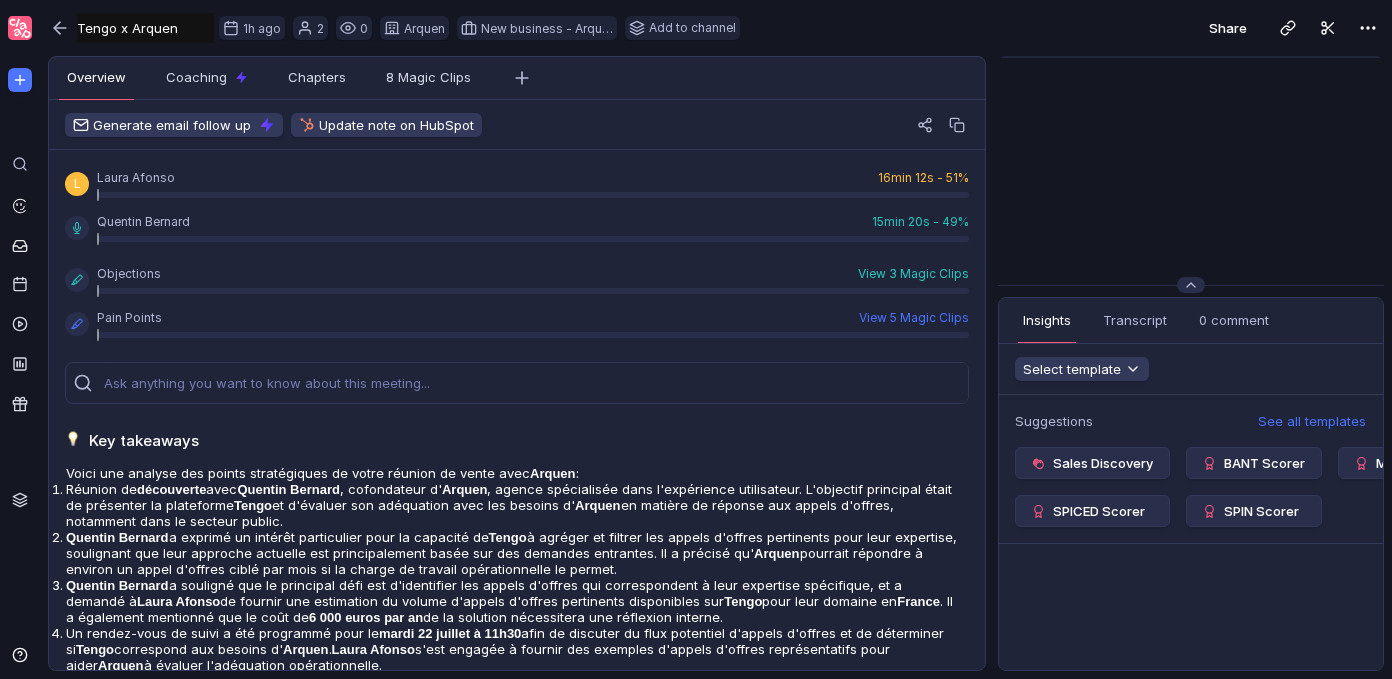 scroll, scrollTop: 0, scrollLeft: 0, axis: both 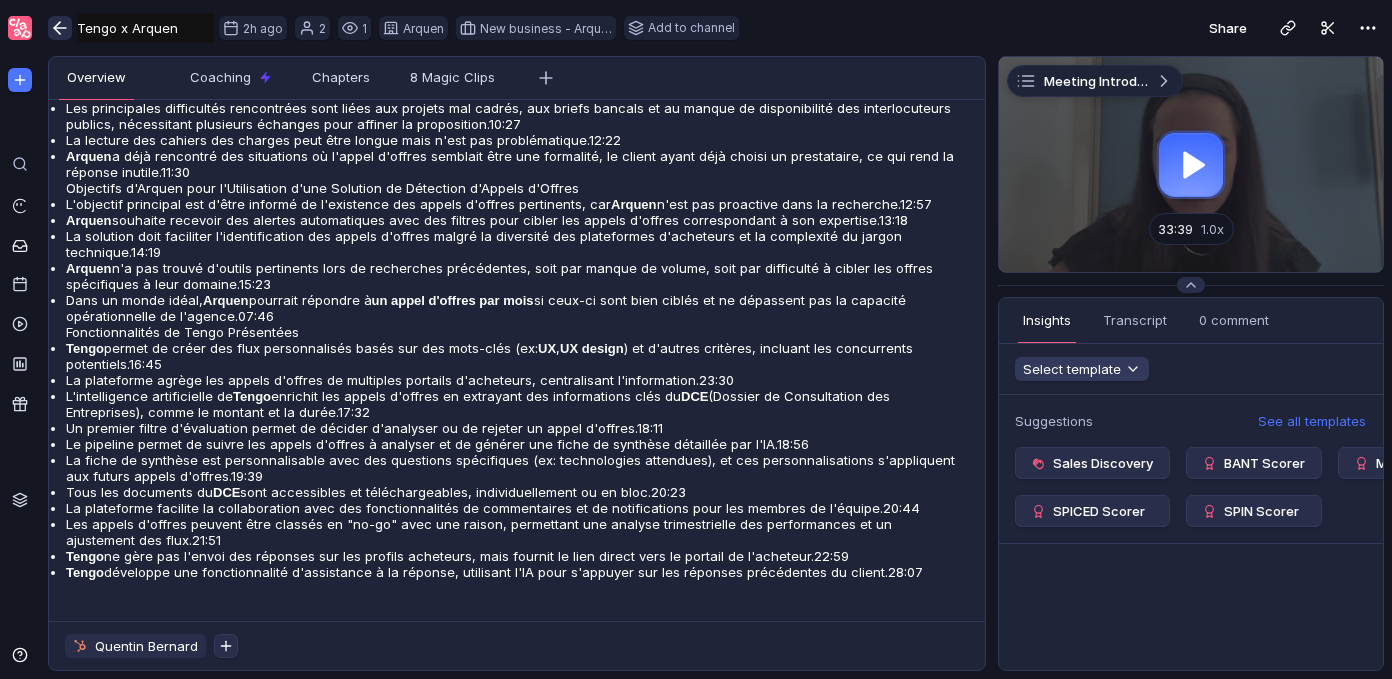click at bounding box center (60, 28) 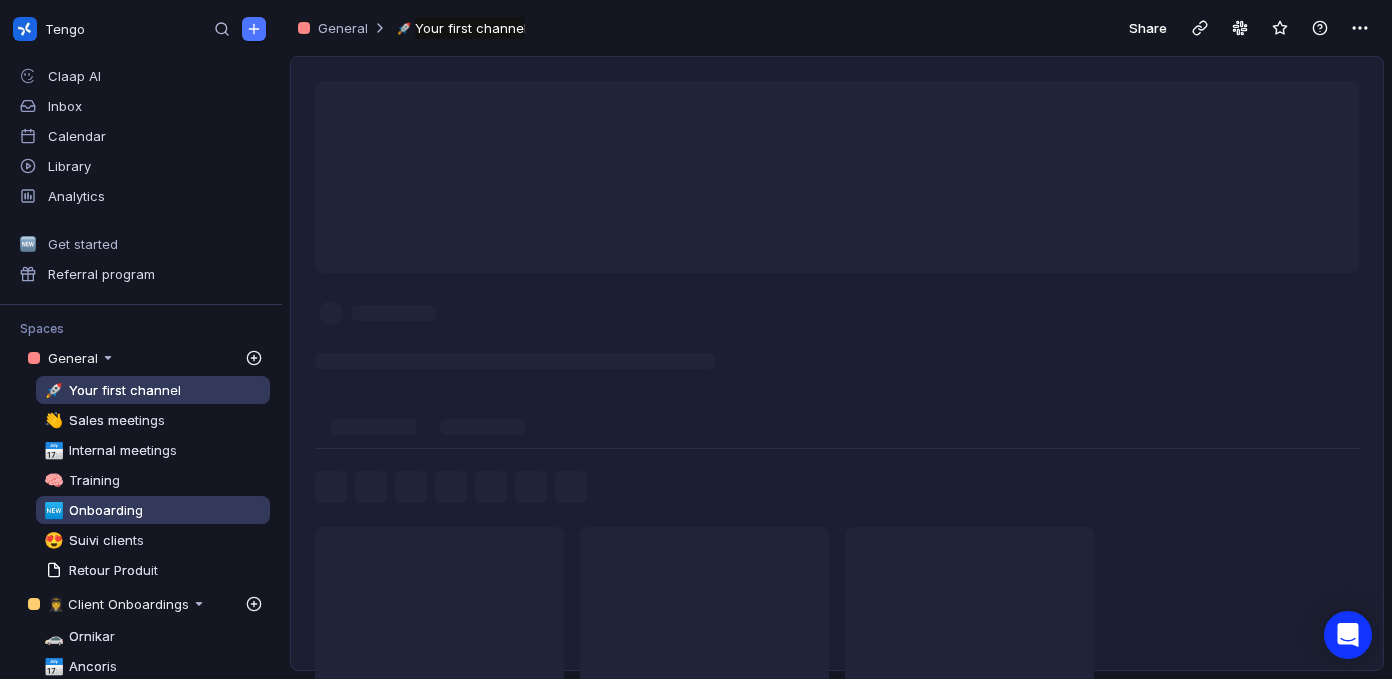 scroll, scrollTop: 2, scrollLeft: 0, axis: vertical 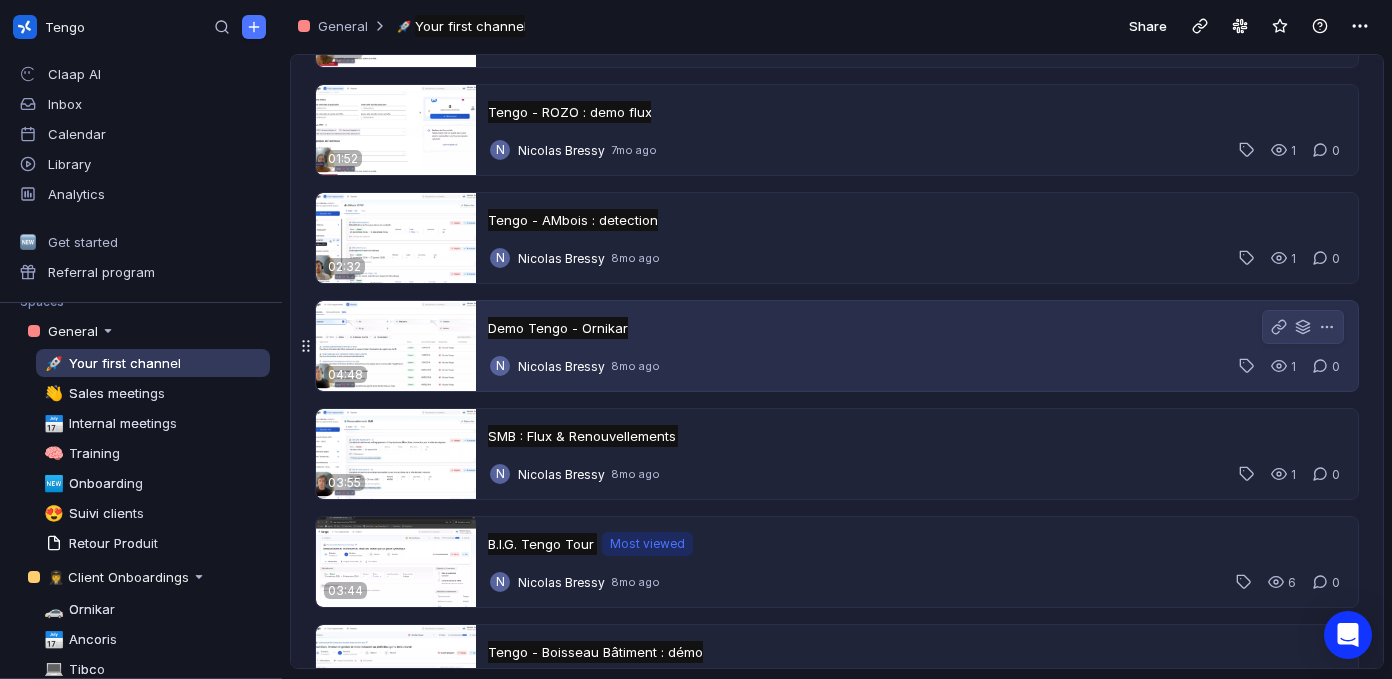 click on "Demo Tengo - Ornikar Demo Tengo - Ornikar Untitled" at bounding box center (915, 328) 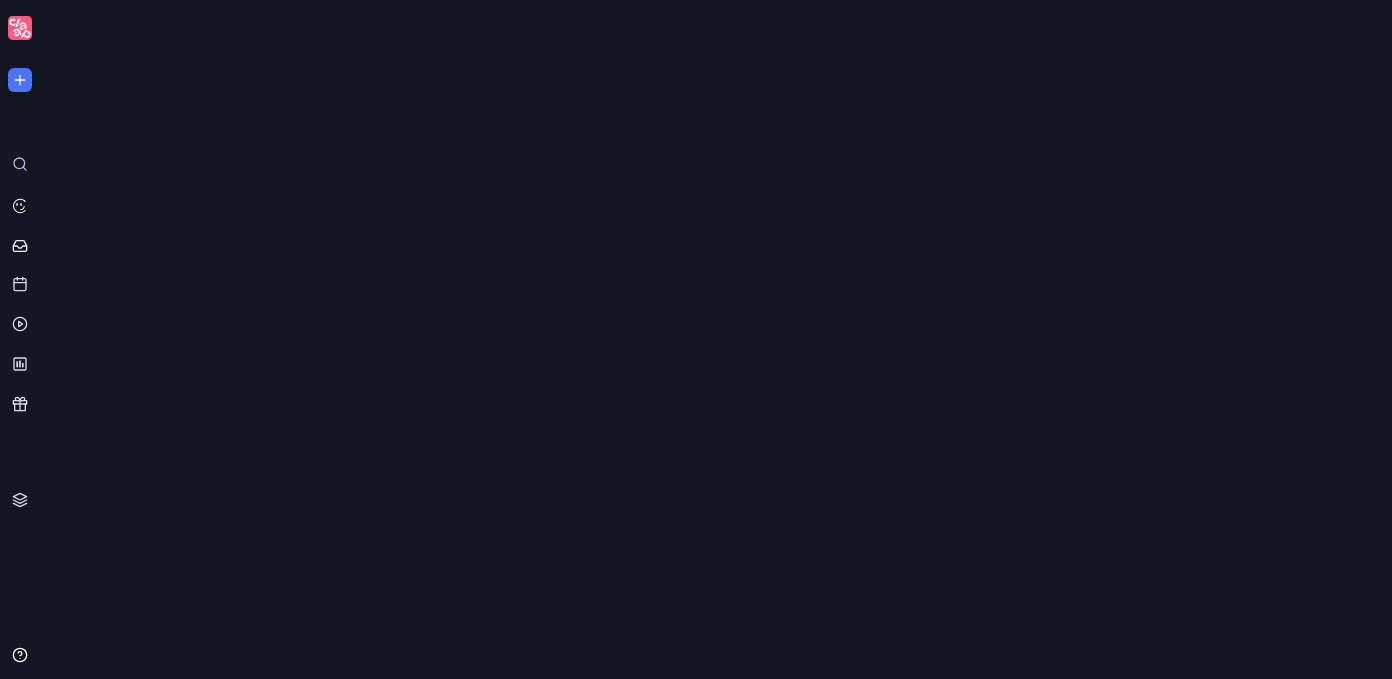 scroll, scrollTop: 0, scrollLeft: 0, axis: both 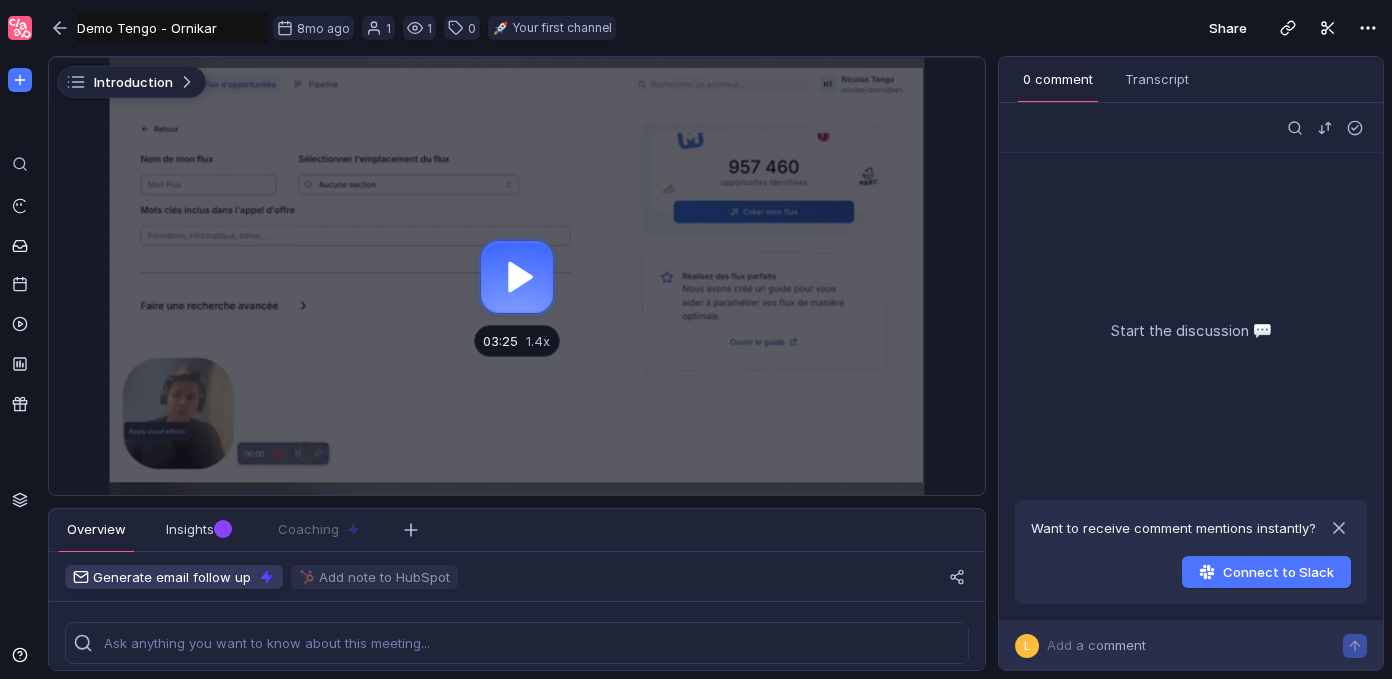 click at bounding box center (517, 276) 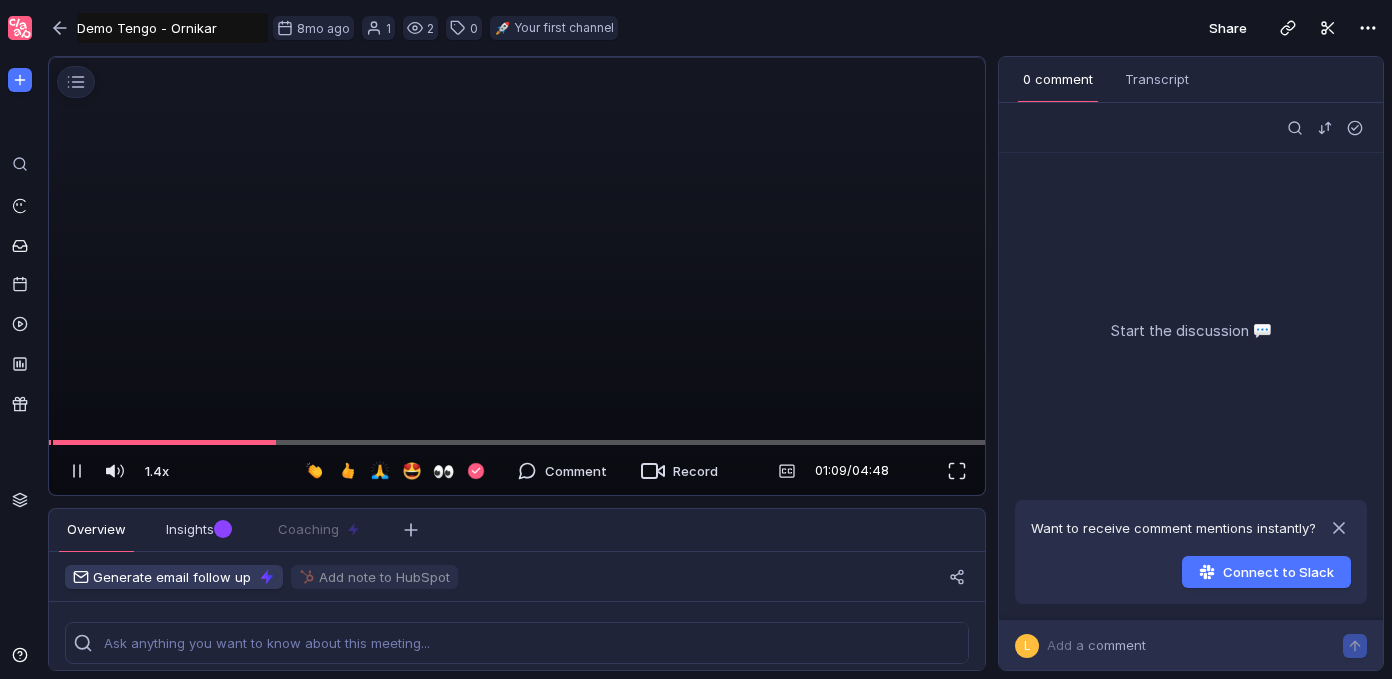 click at bounding box center [517, 58] 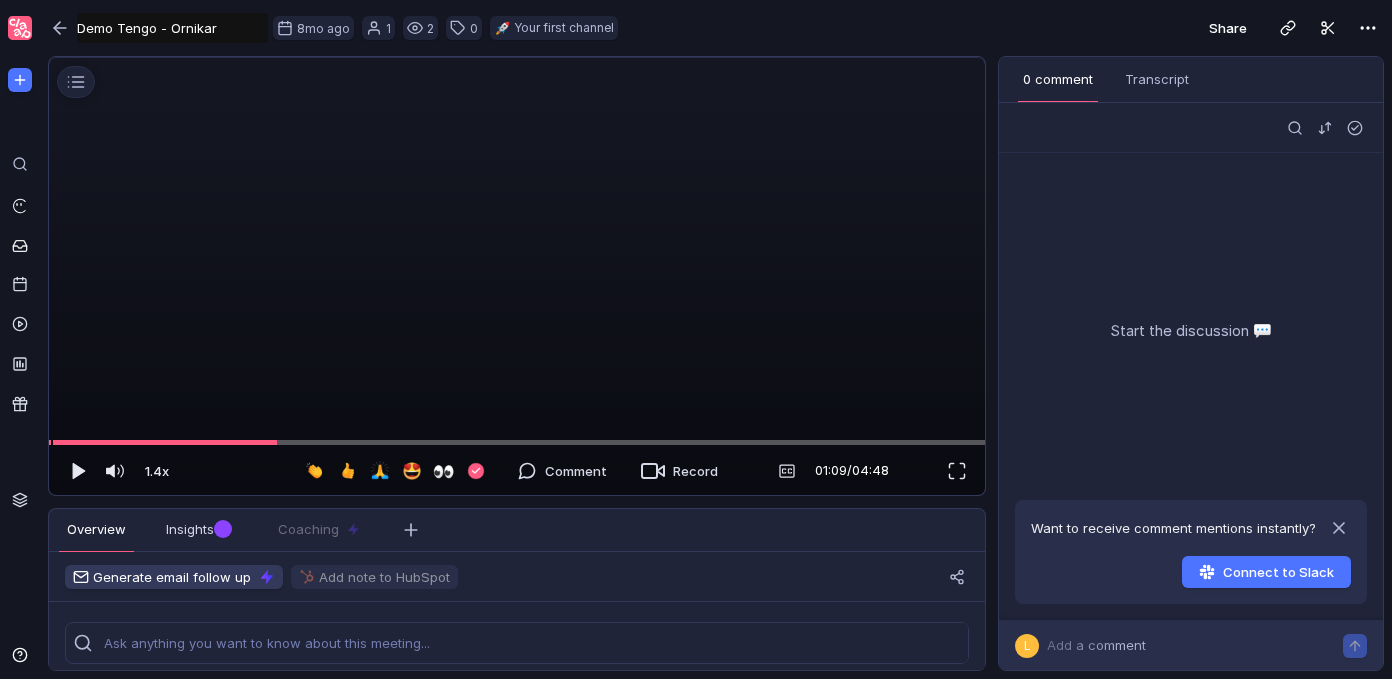 click at bounding box center [517, 58] 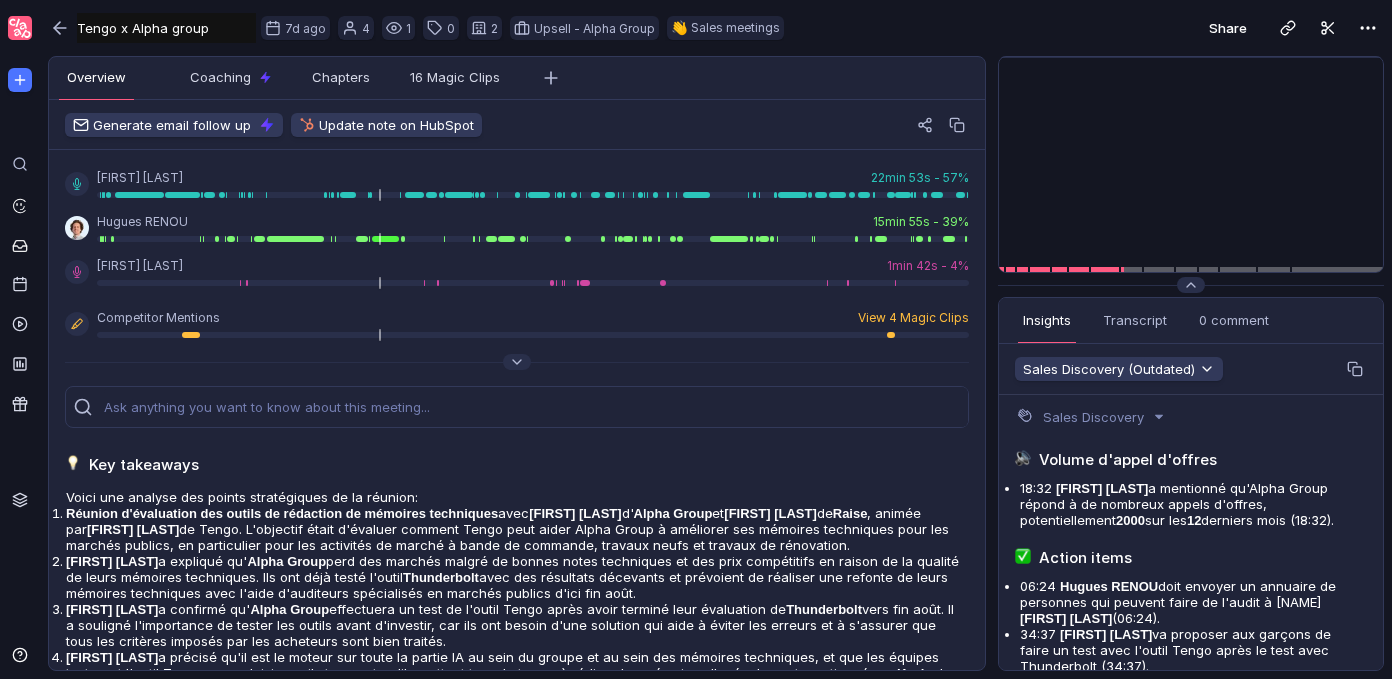 scroll, scrollTop: 0, scrollLeft: 0, axis: both 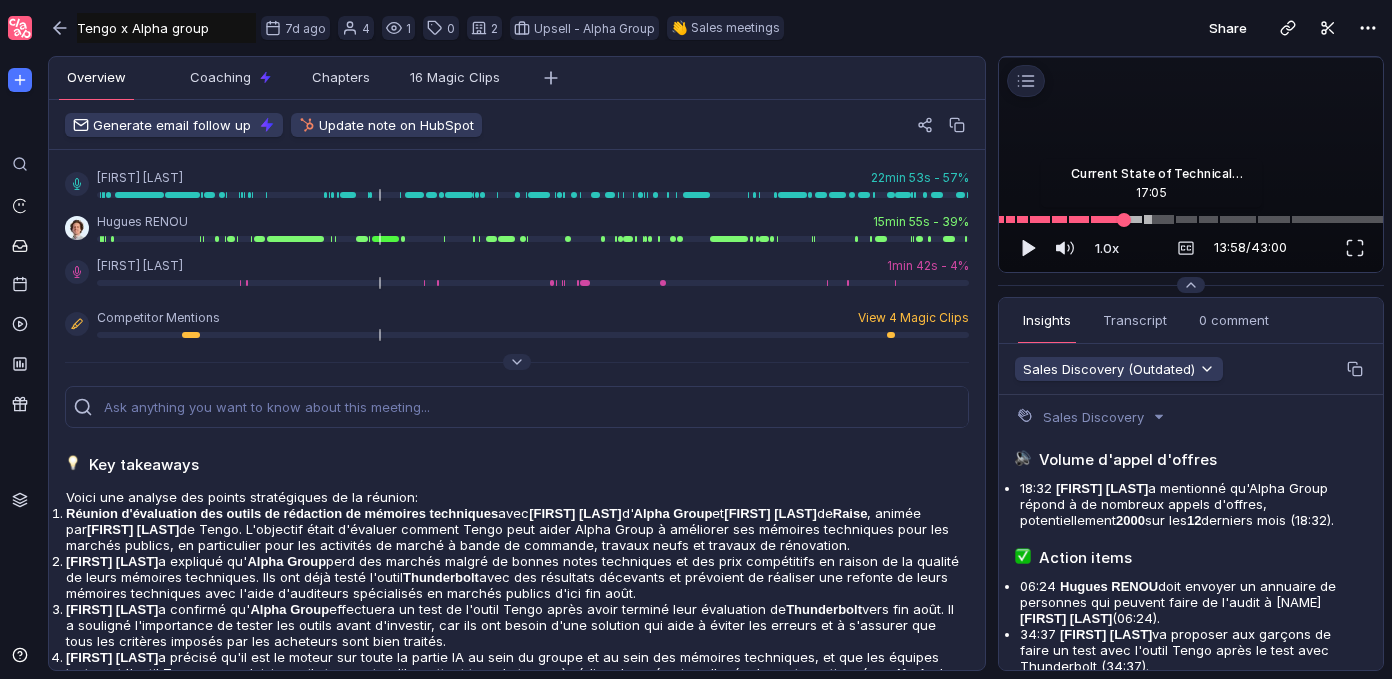 click at bounding box center [1159, 220] 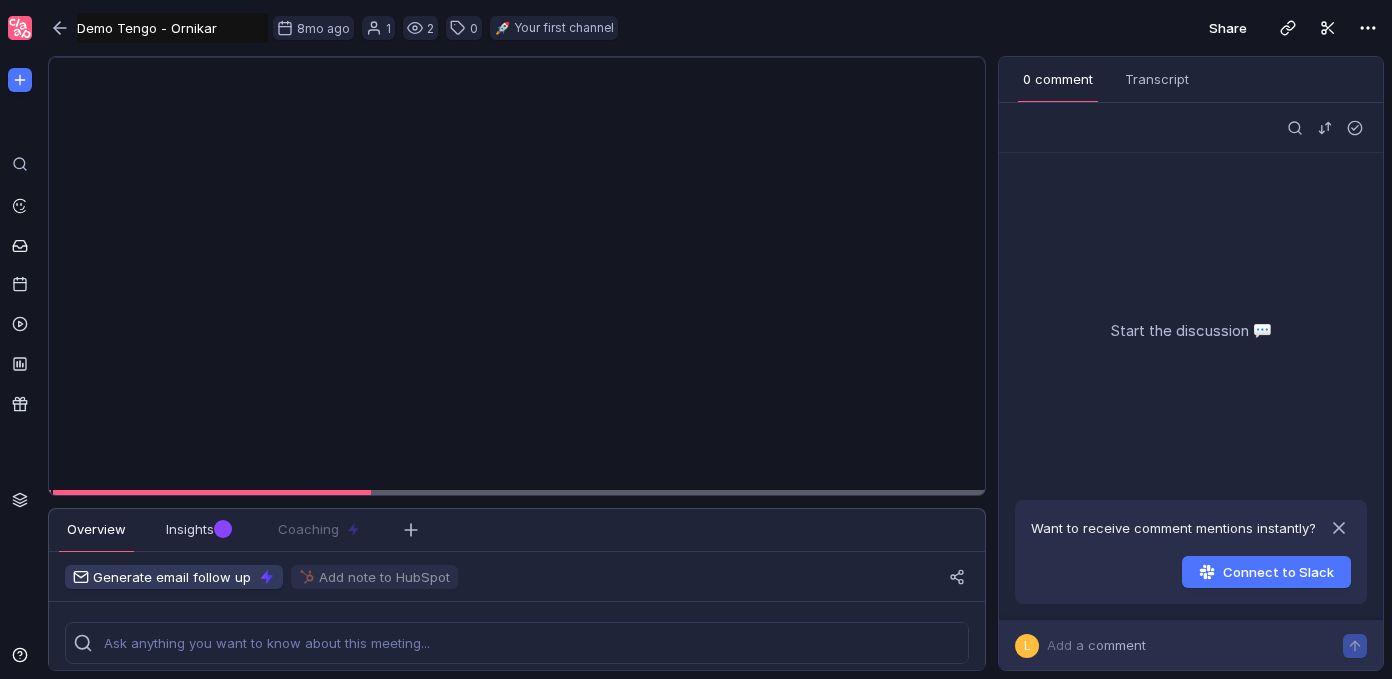 scroll, scrollTop: 0, scrollLeft: 0, axis: both 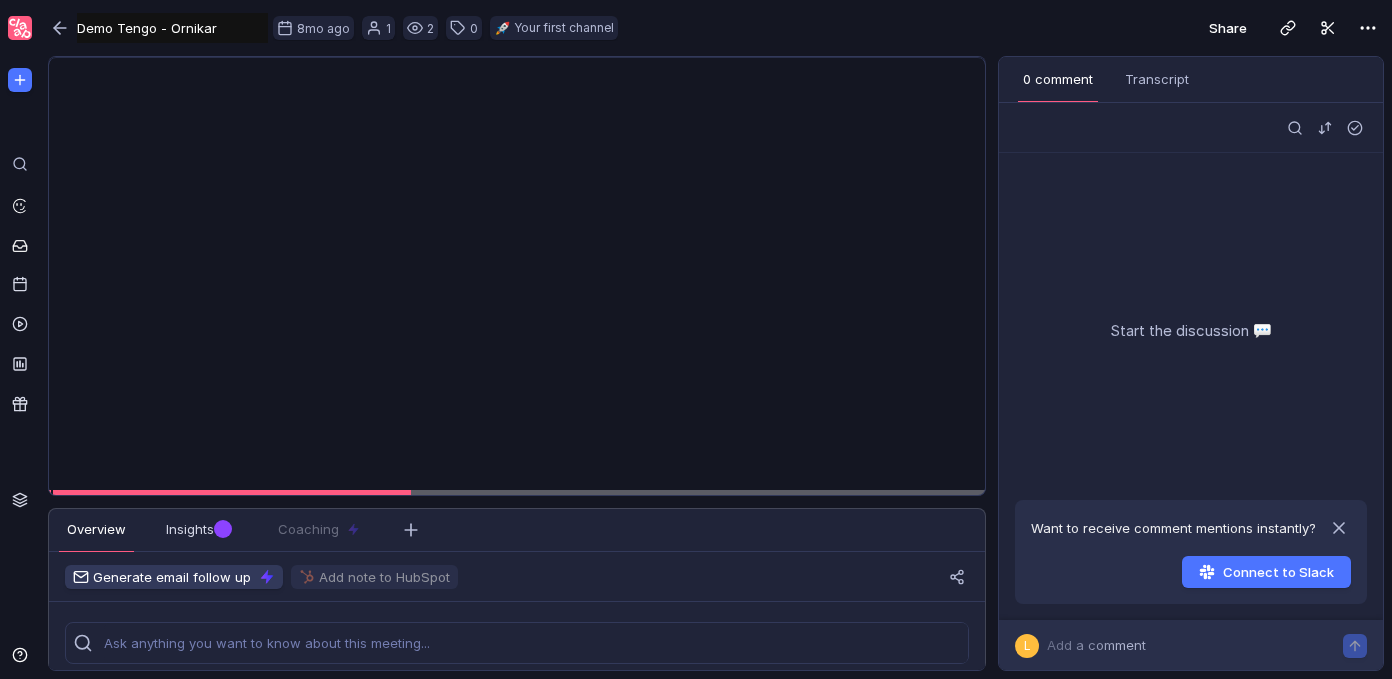 click on "Share" at bounding box center [1011, 28] 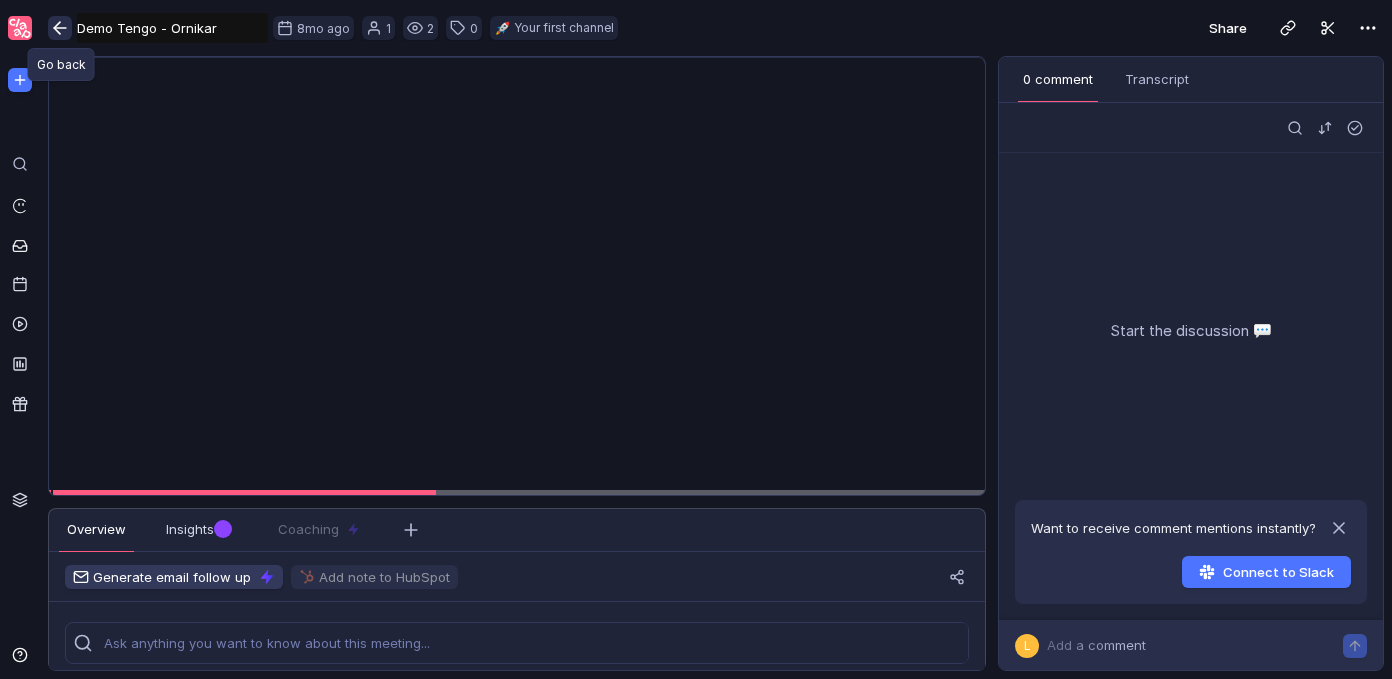 click at bounding box center (57, 28) 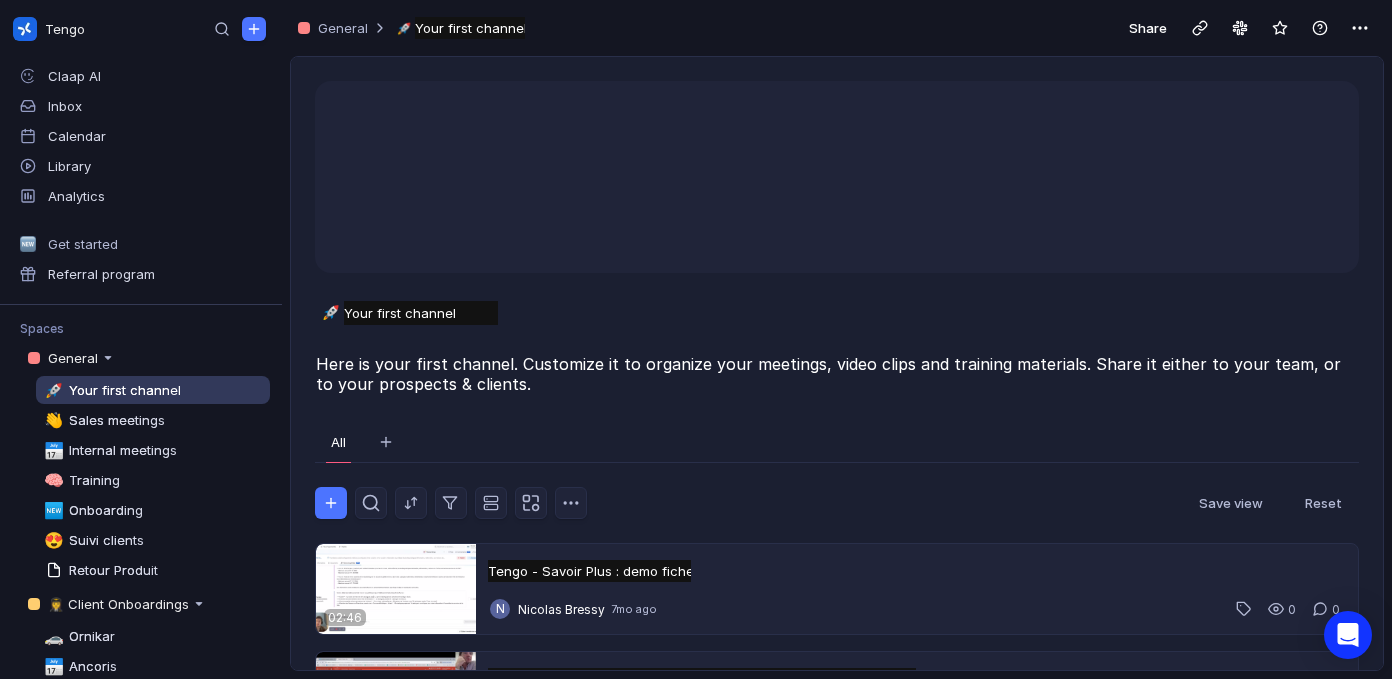 scroll, scrollTop: 2, scrollLeft: 0, axis: vertical 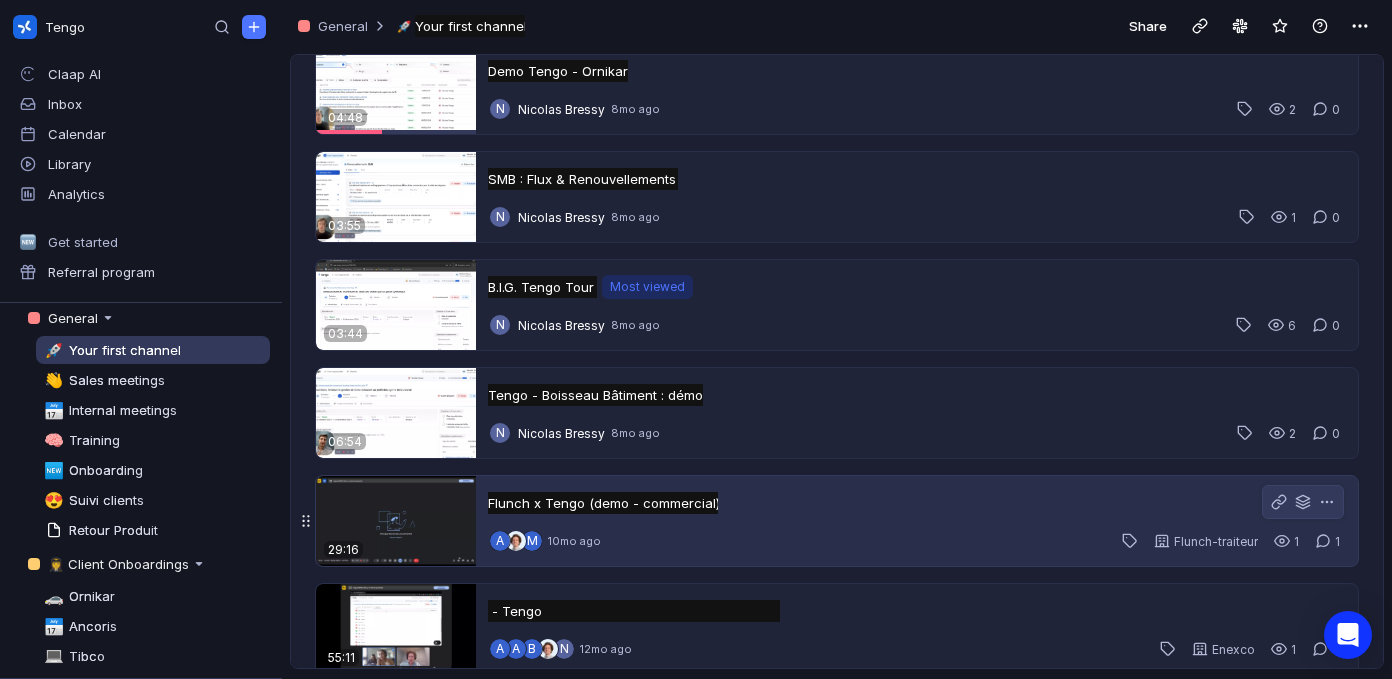 click on "A M 10mo ago Flunch-traiteur 1 1" at bounding box center [917, 541] 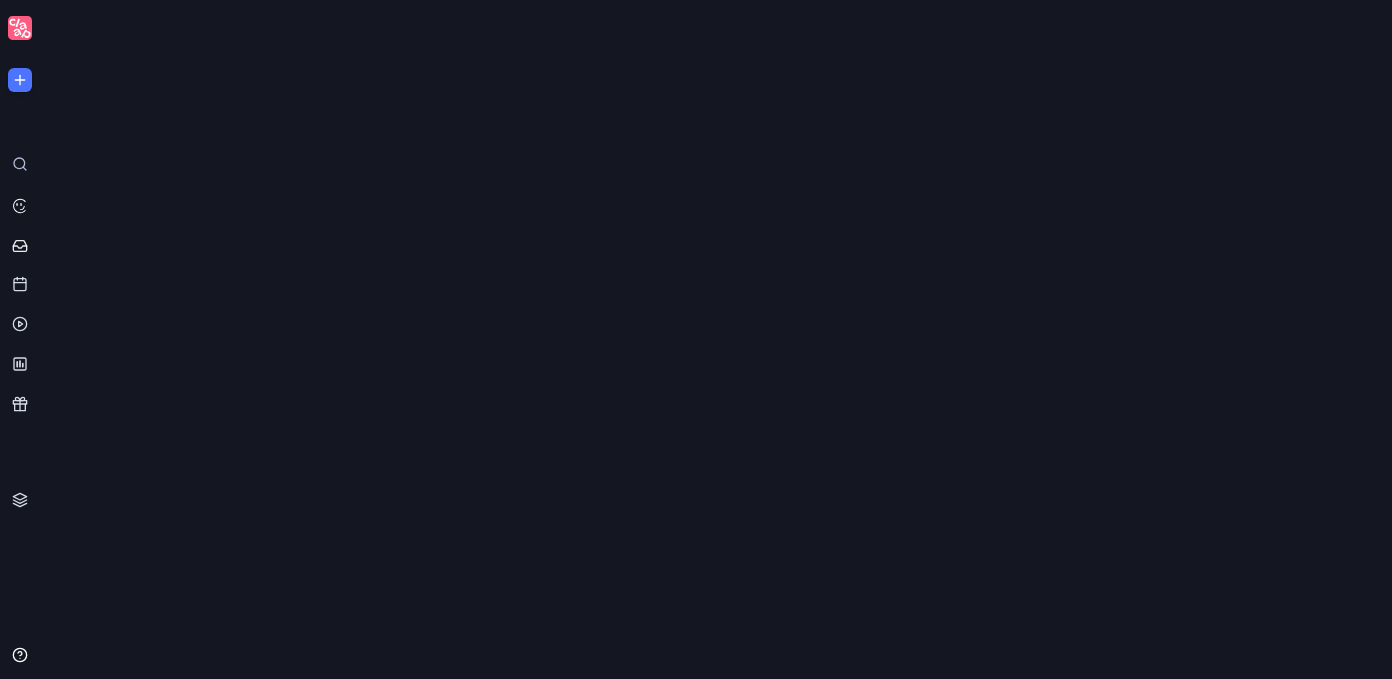 scroll, scrollTop: 0, scrollLeft: 0, axis: both 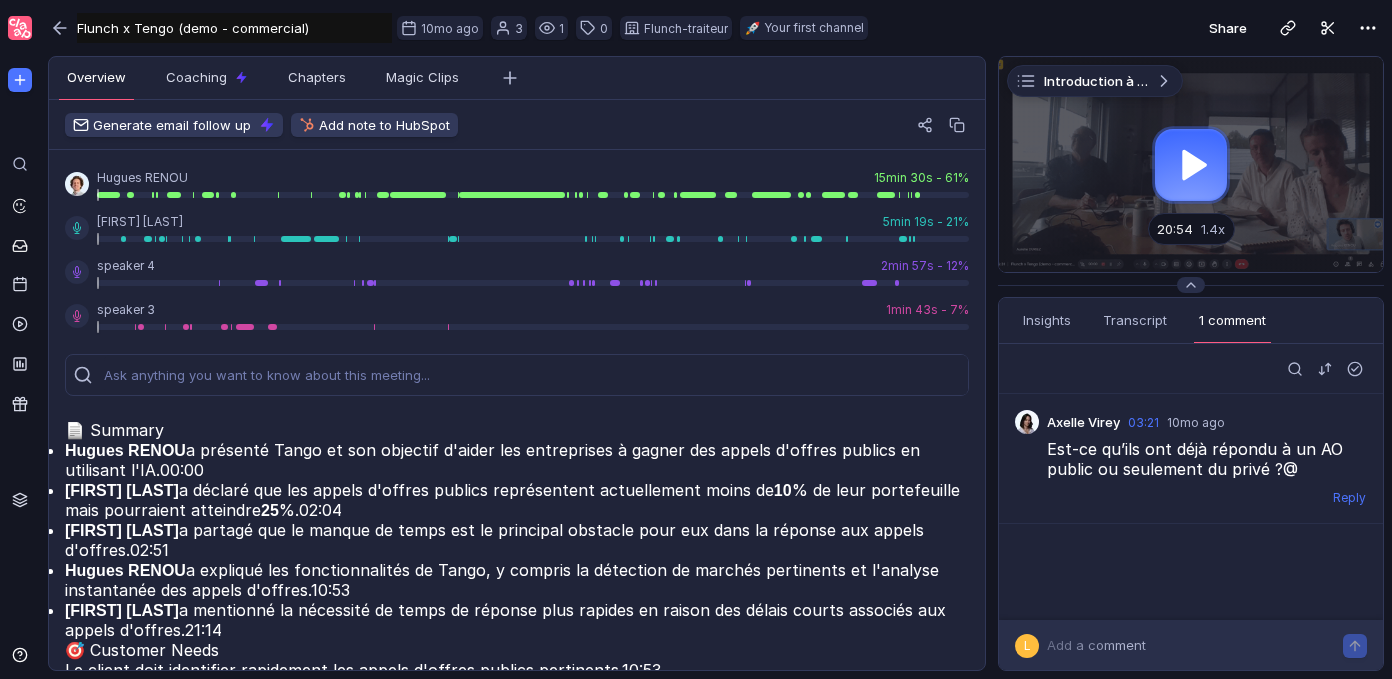 click at bounding box center (1191, 164) 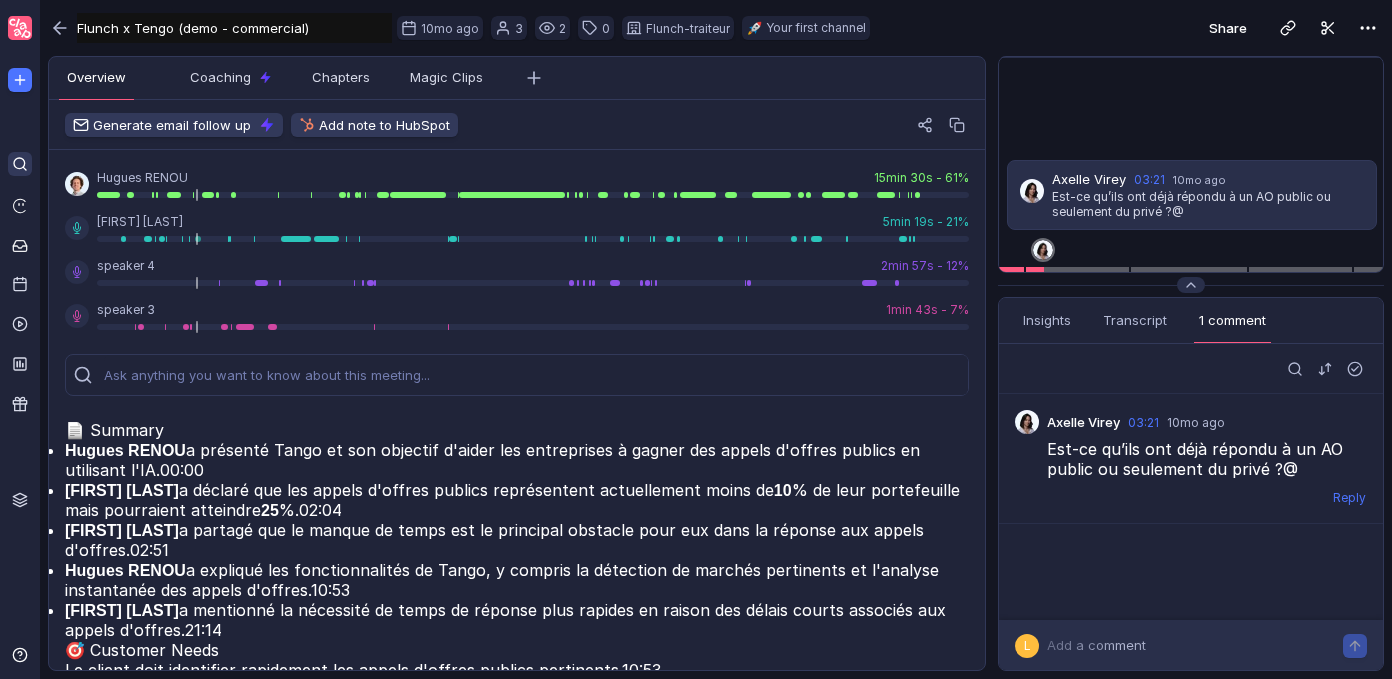 click at bounding box center [20, 164] 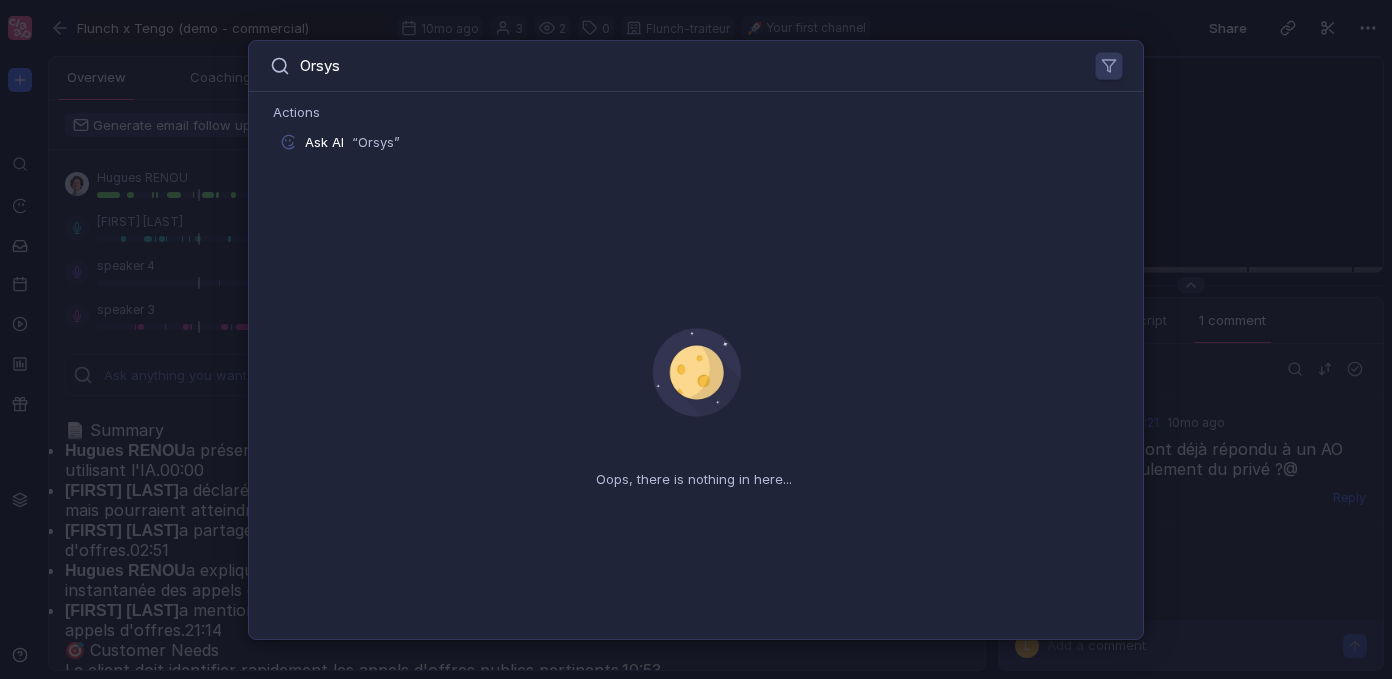 type on "Orsys" 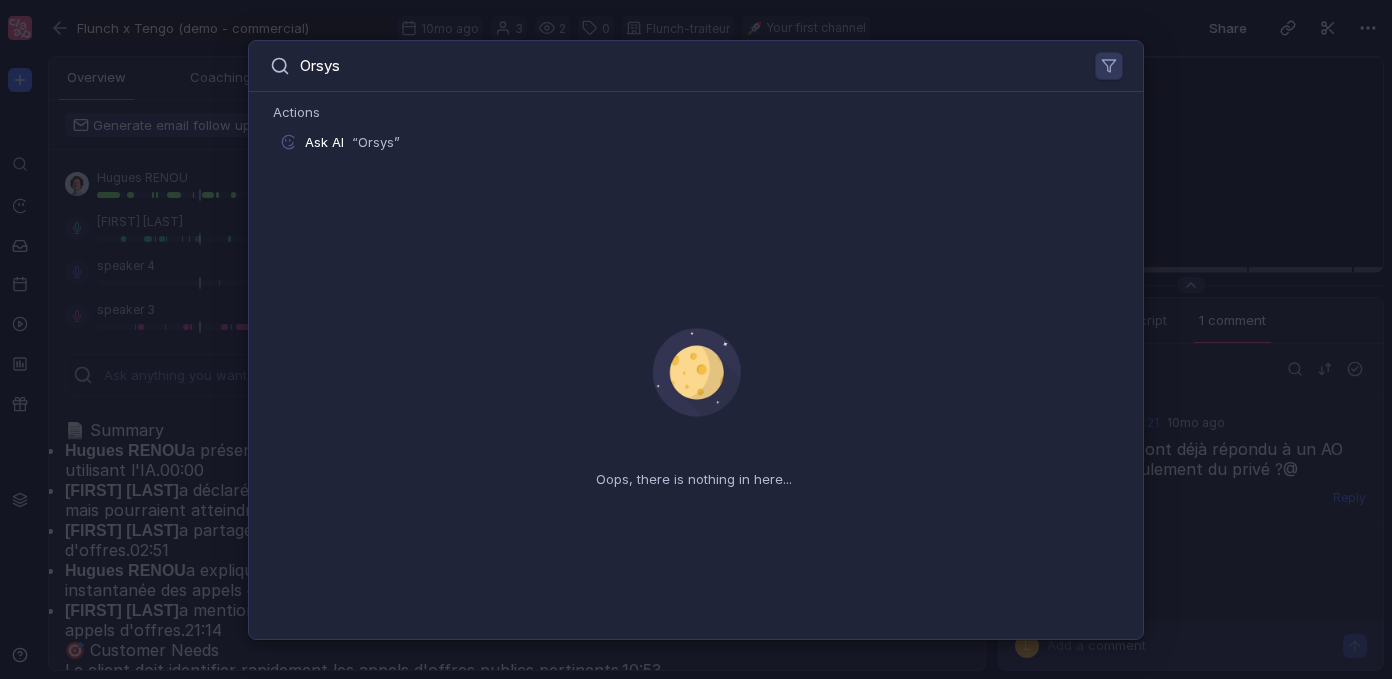 click on "Orsys Actions Ask AI   “ Orsys ” Oops, there is nothing in here..." at bounding box center [696, 339] 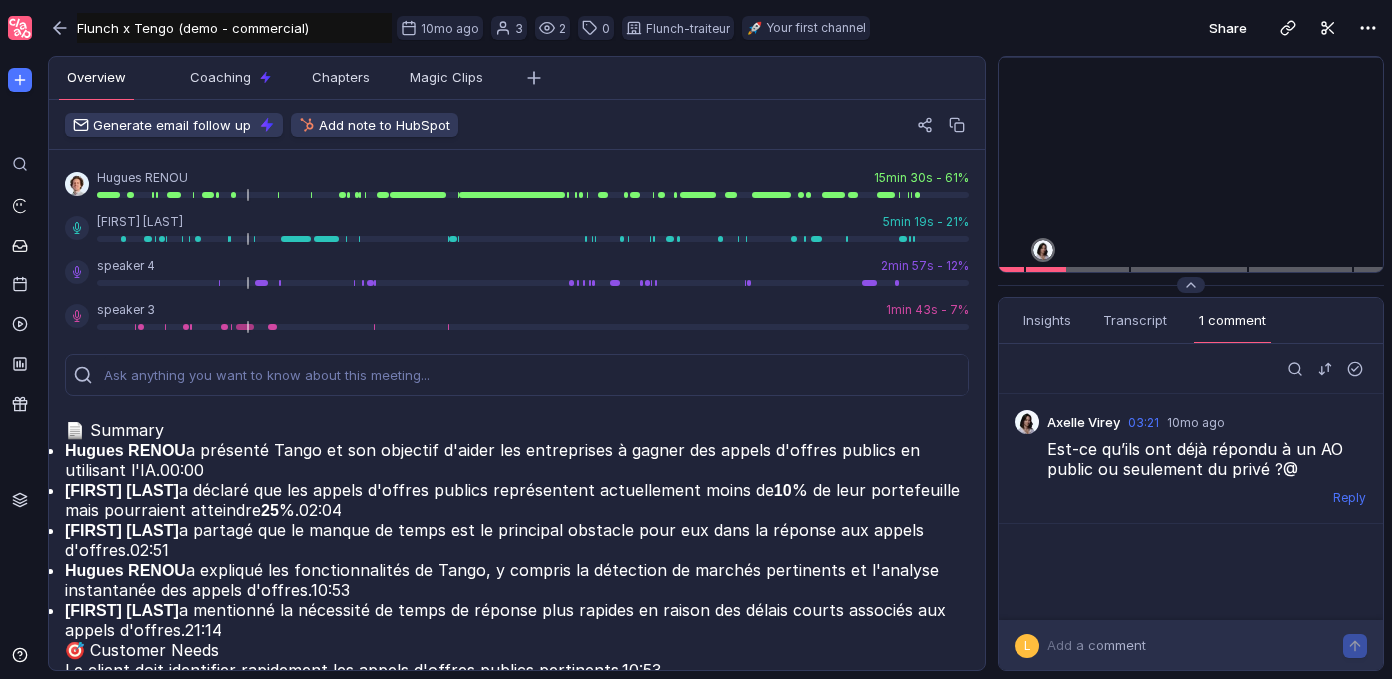 click on "Aurelie DURIEZ  a mentionné la nécessité de temps de réponse plus rapides en raison des délais courts associés aux appels d'offres.  21:14" at bounding box center [517, 460] 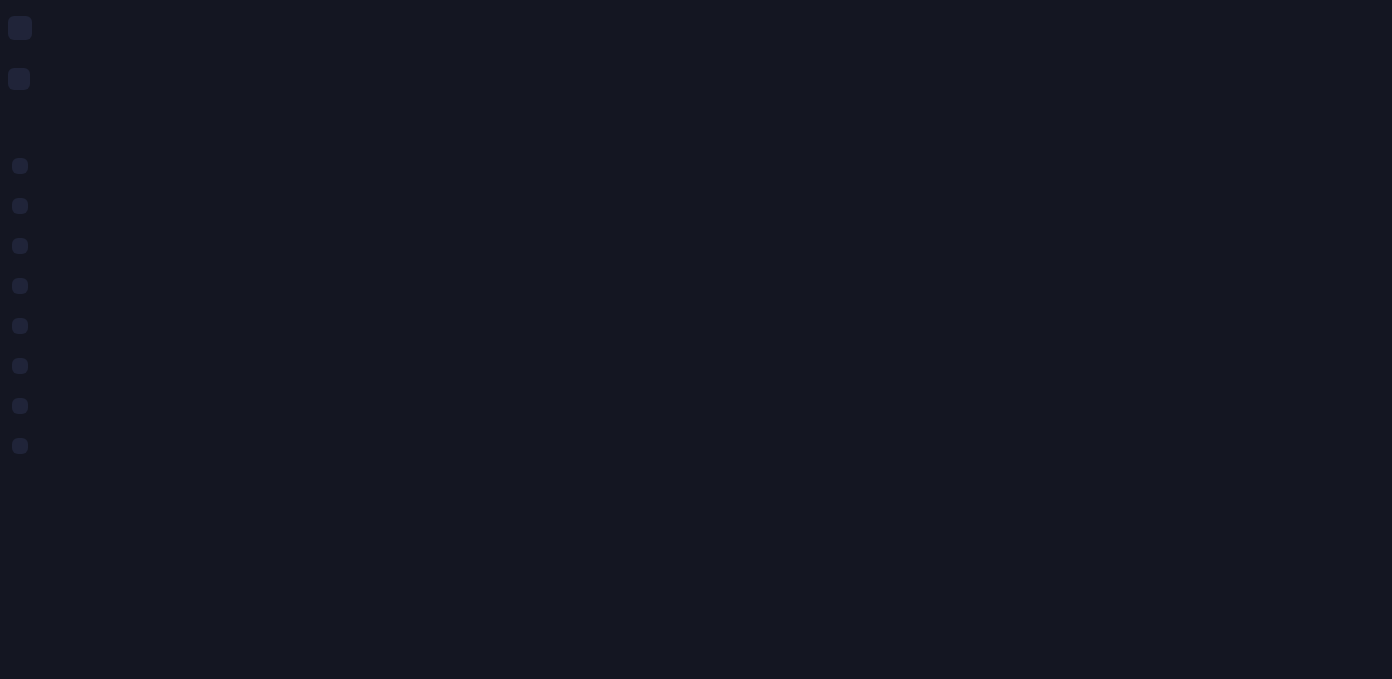 scroll, scrollTop: 0, scrollLeft: 0, axis: both 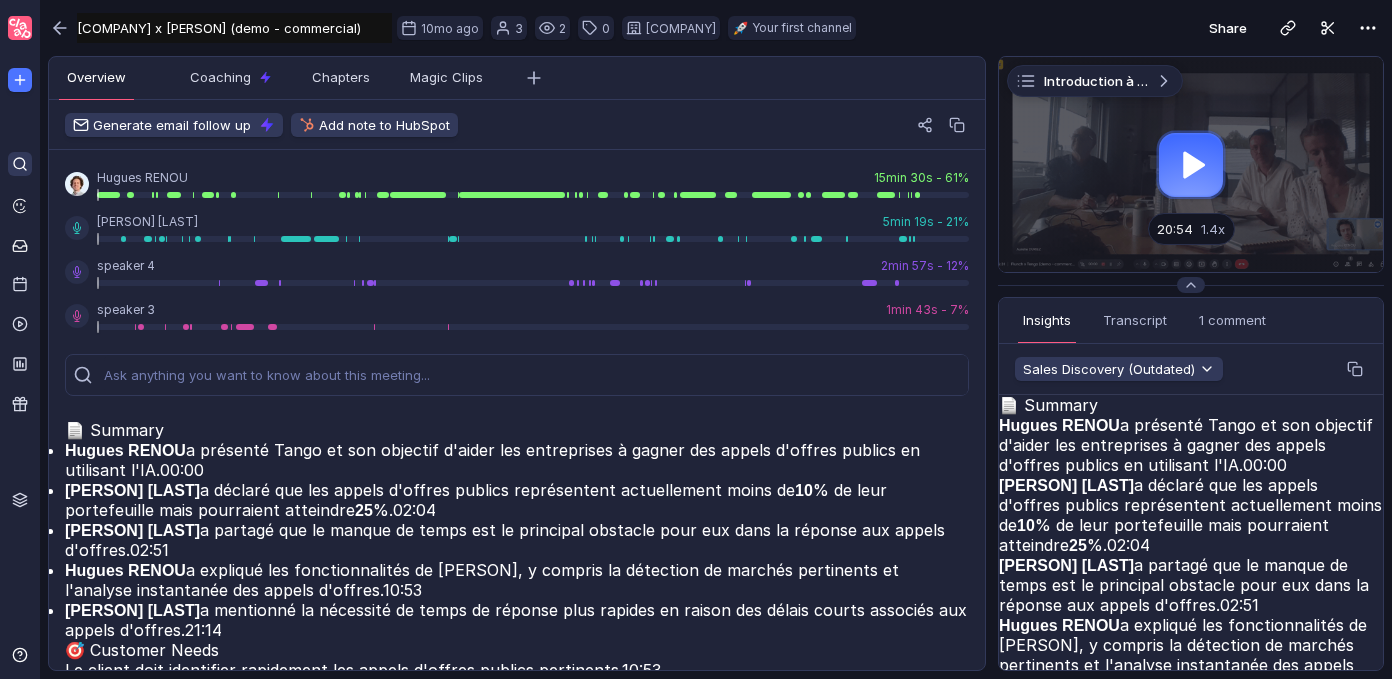 click at bounding box center [20, 164] 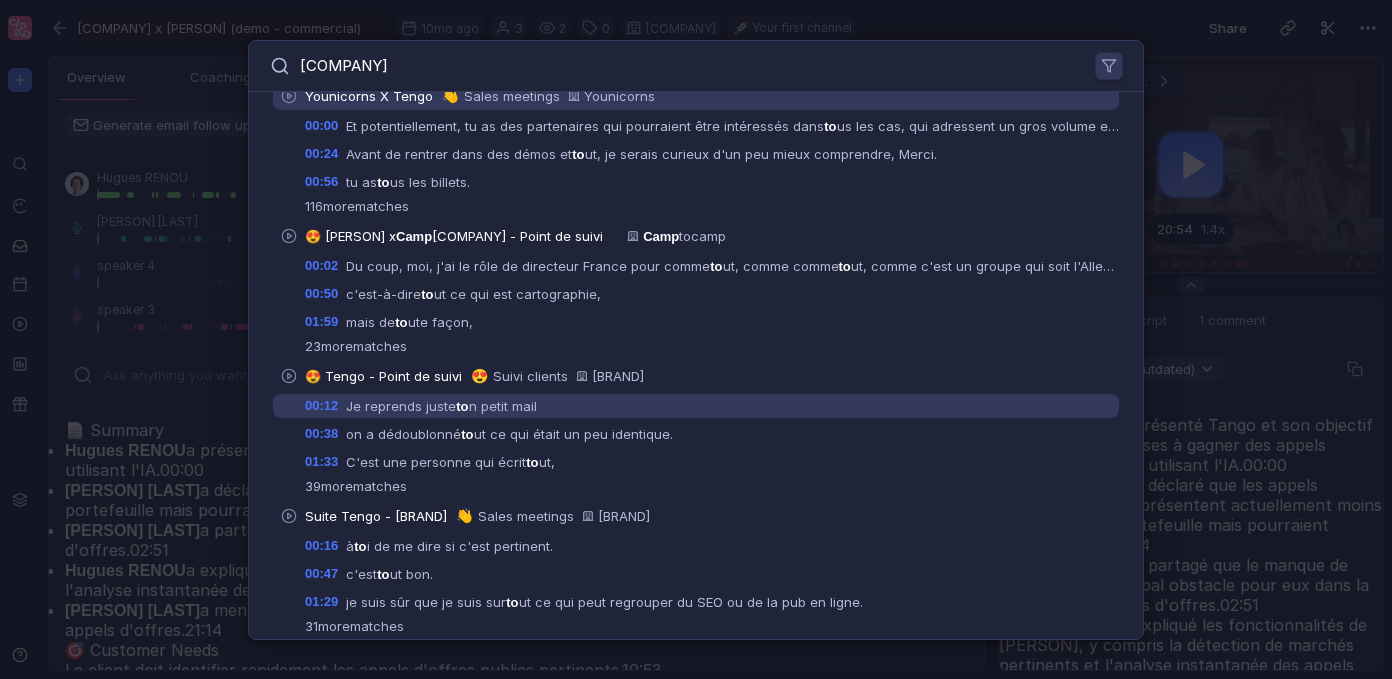 scroll, scrollTop: 0, scrollLeft: 0, axis: both 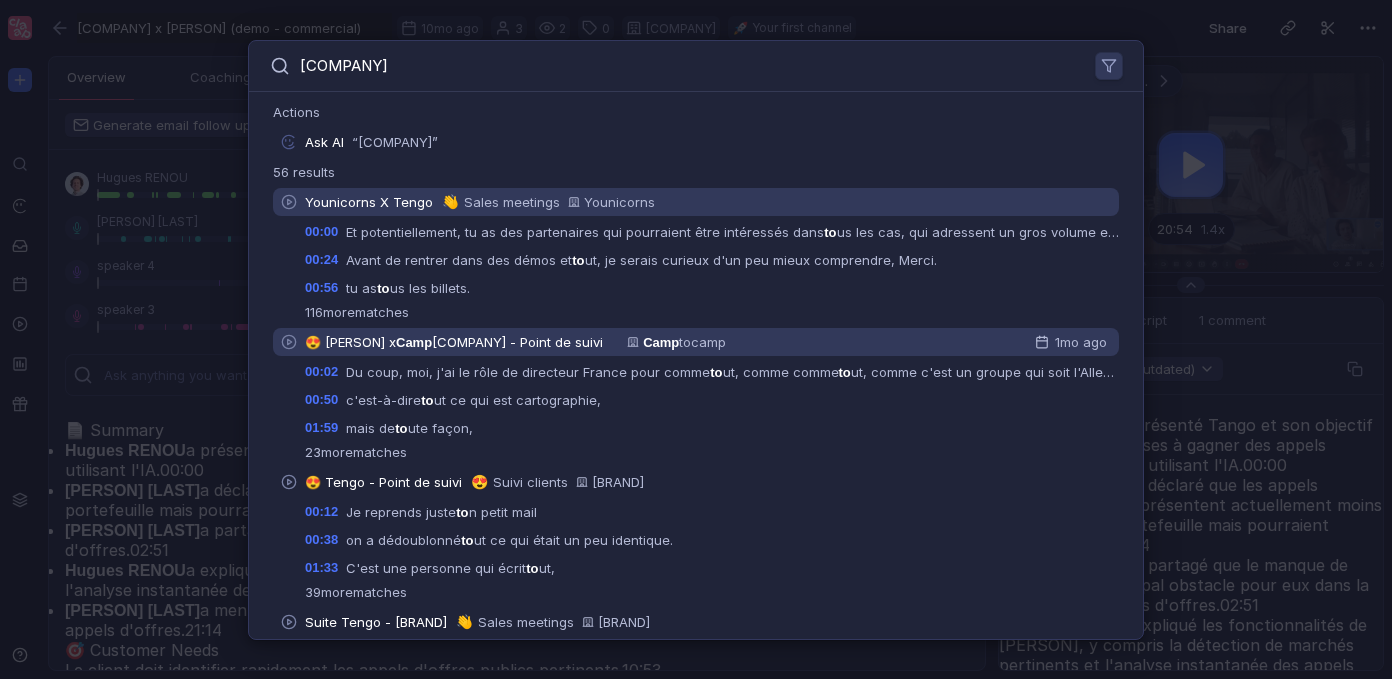 type on "Camp to camp" 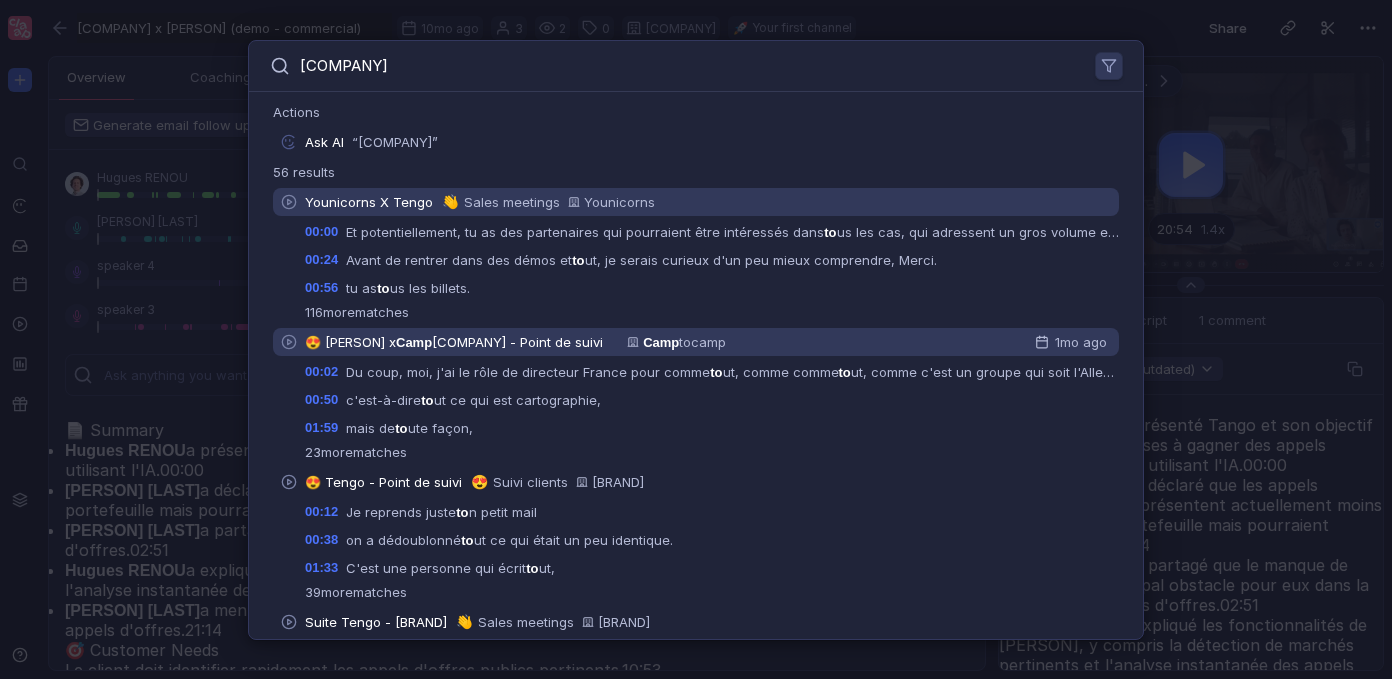 click on "tocamp - Point de suivi" at bounding box center [517, 342] 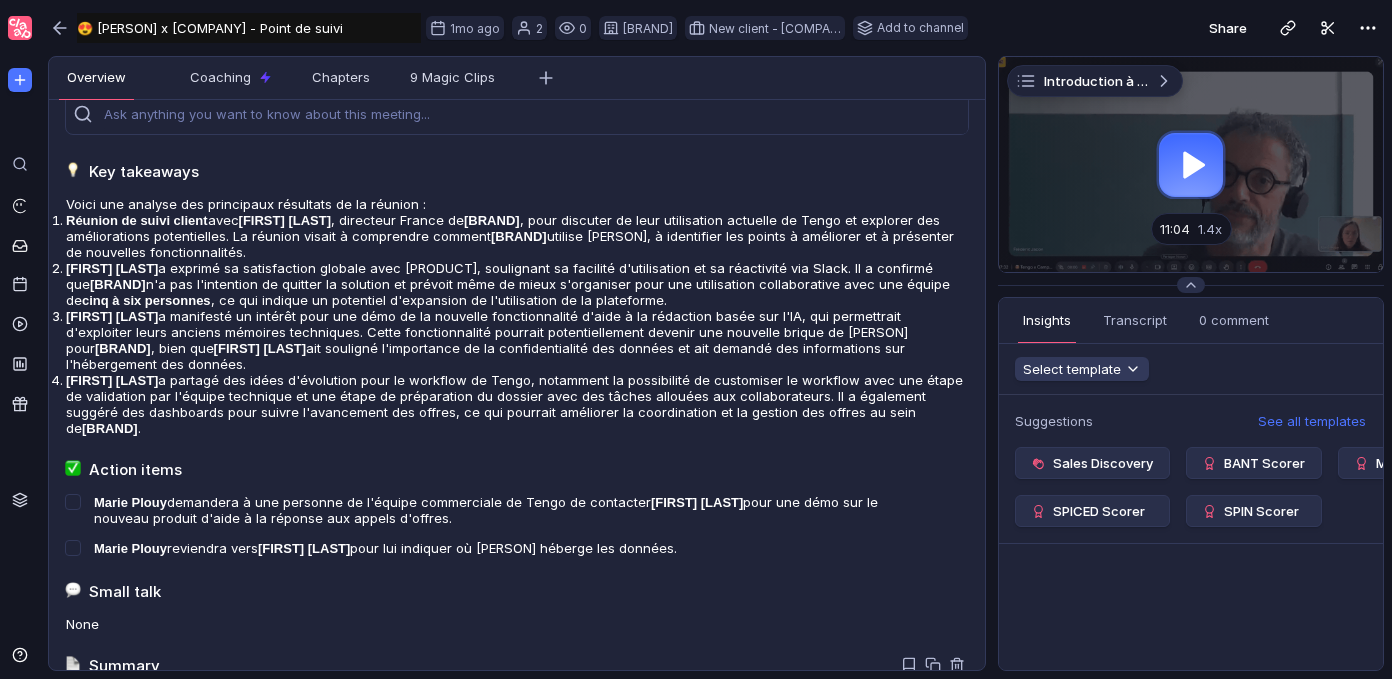 scroll, scrollTop: 0, scrollLeft: 0, axis: both 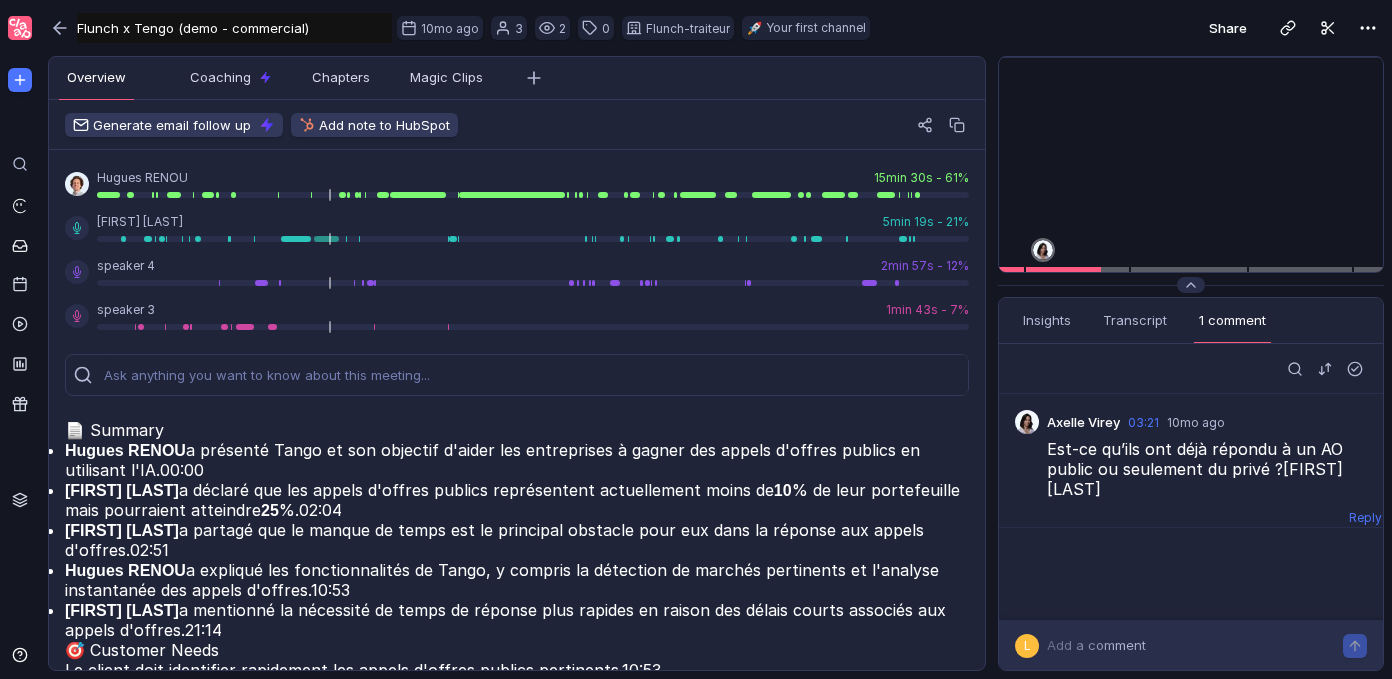 click on "[FIRST] [LAST] [TIME] [MONTH] ago Est-ce qu’ils ont déjà répondu à un AO public ou seulement du privé ? @[FIRST] [LAST]
Reply" at bounding box center [1191, 507] 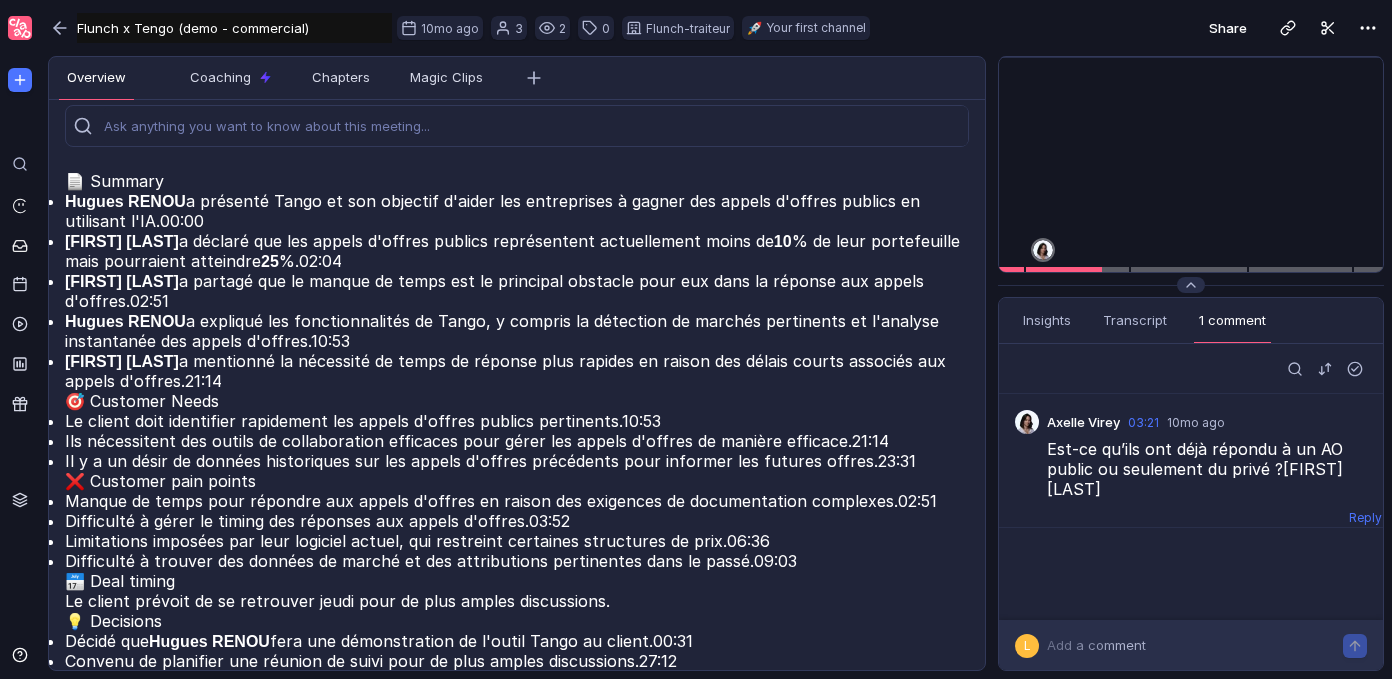 scroll, scrollTop: 259, scrollLeft: 0, axis: vertical 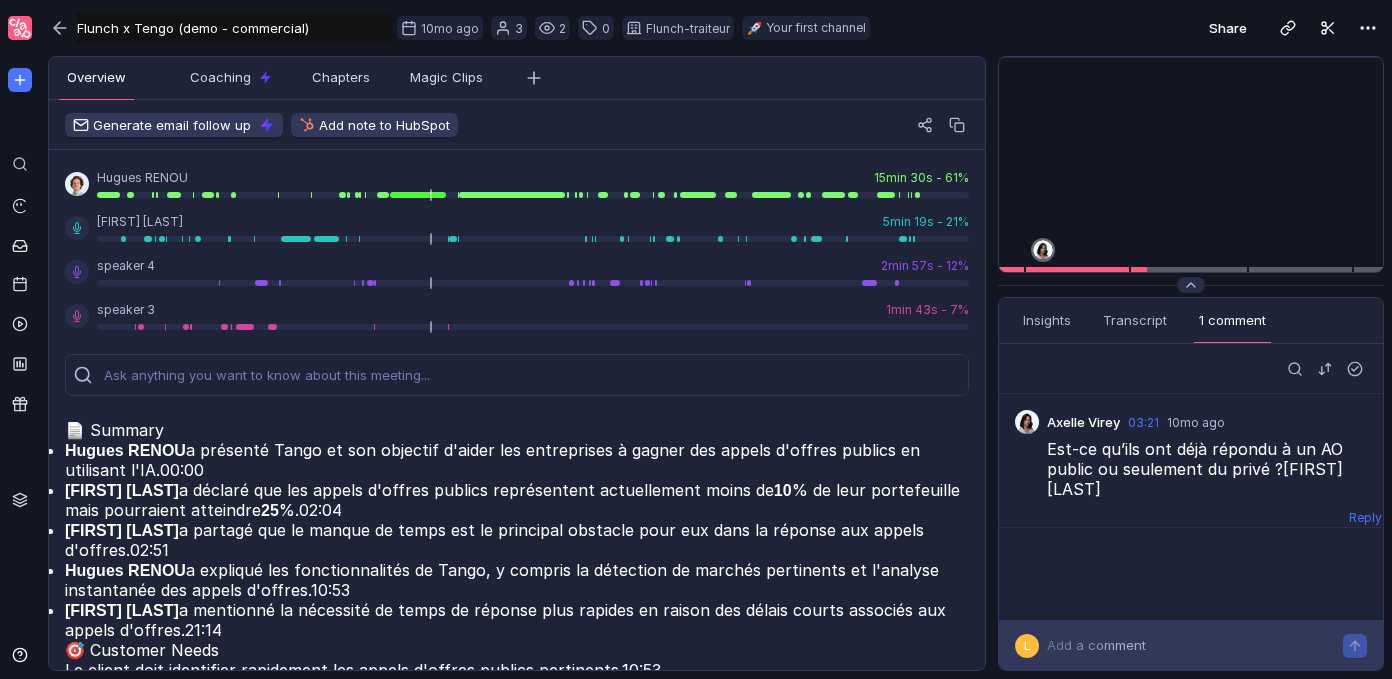 click on "Add a comment" at bounding box center (1195, 645) 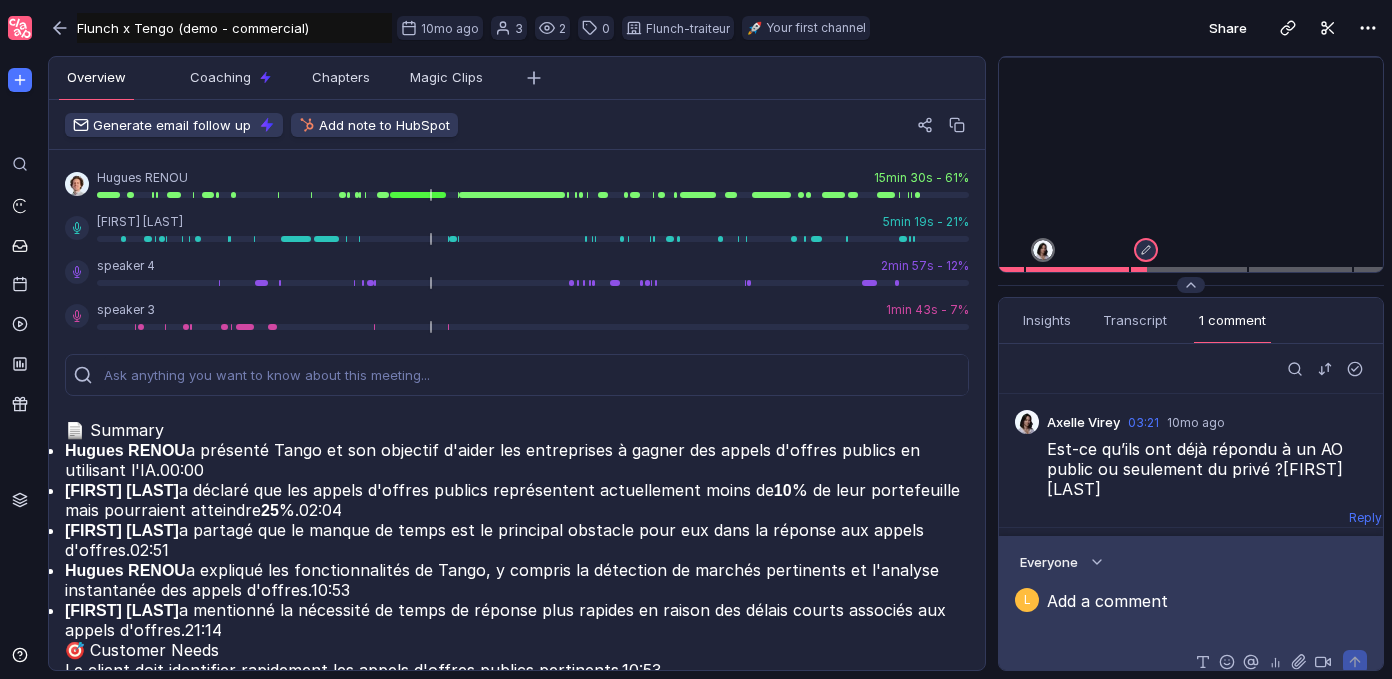 scroll, scrollTop: 2, scrollLeft: 0, axis: vertical 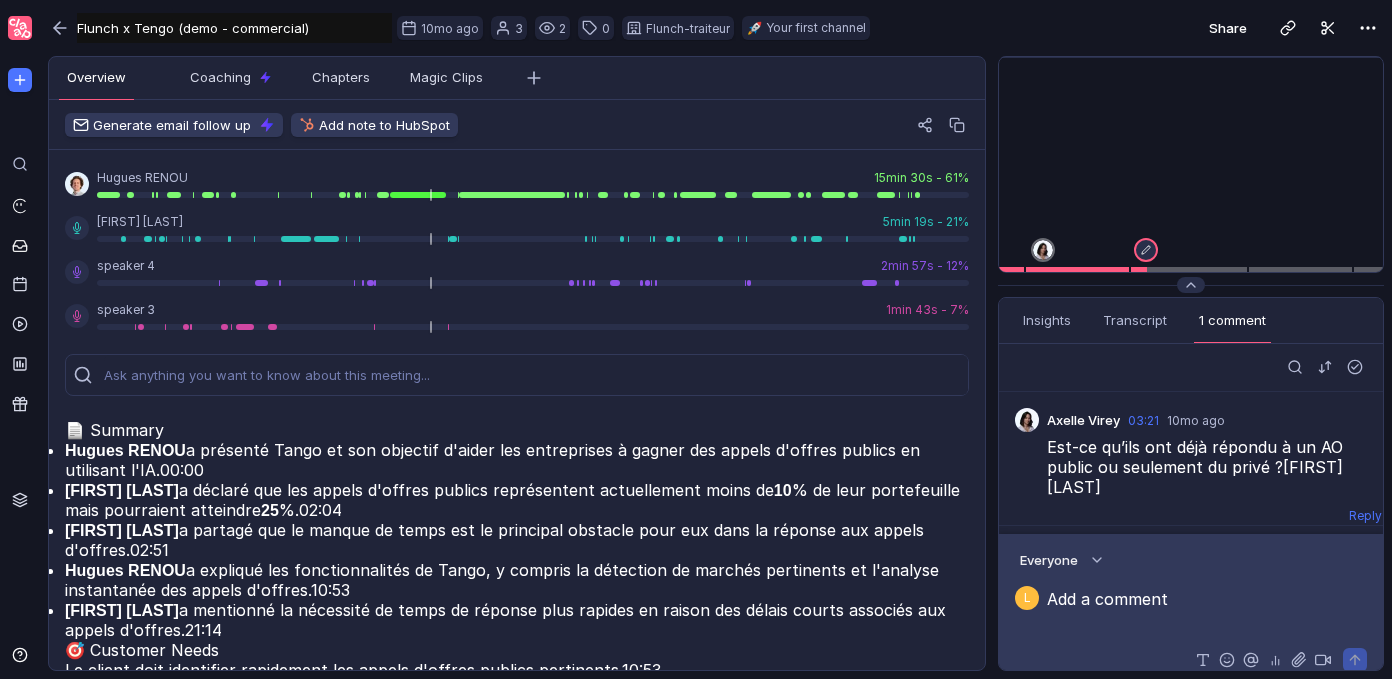 click at bounding box center (1215, 609) 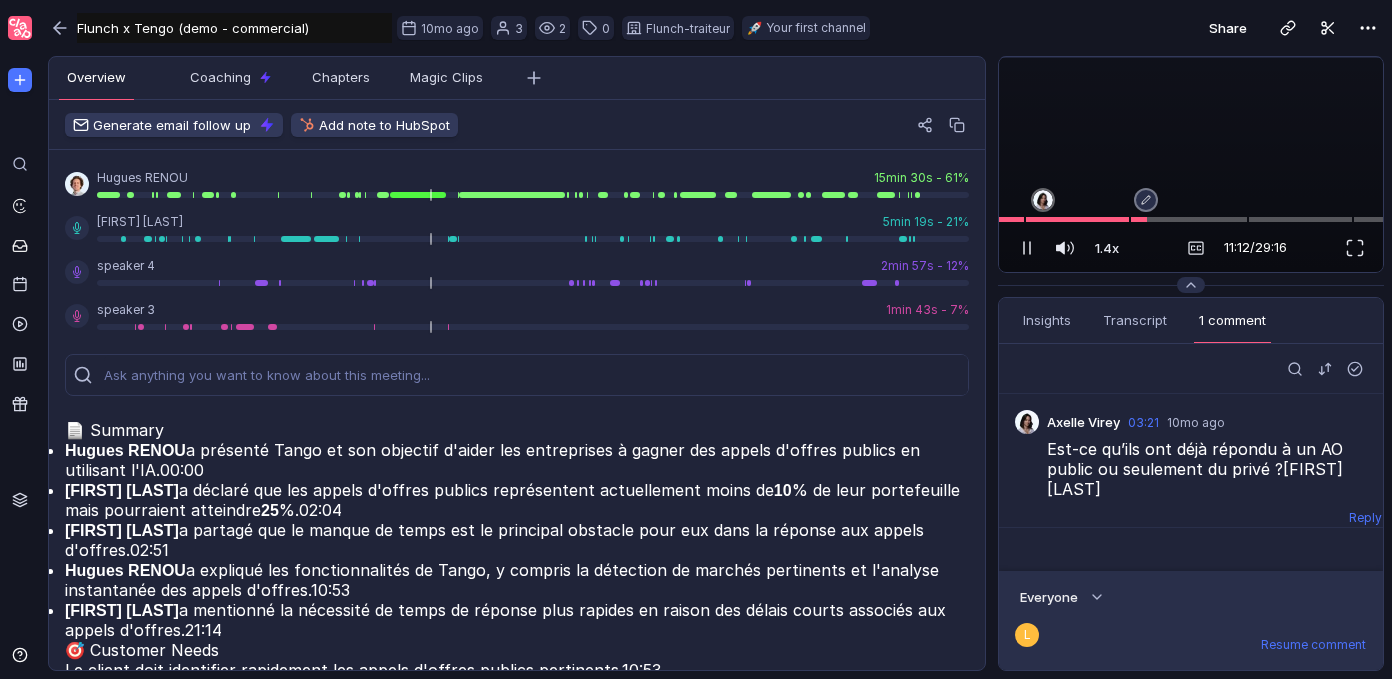 scroll, scrollTop: 0, scrollLeft: 0, axis: both 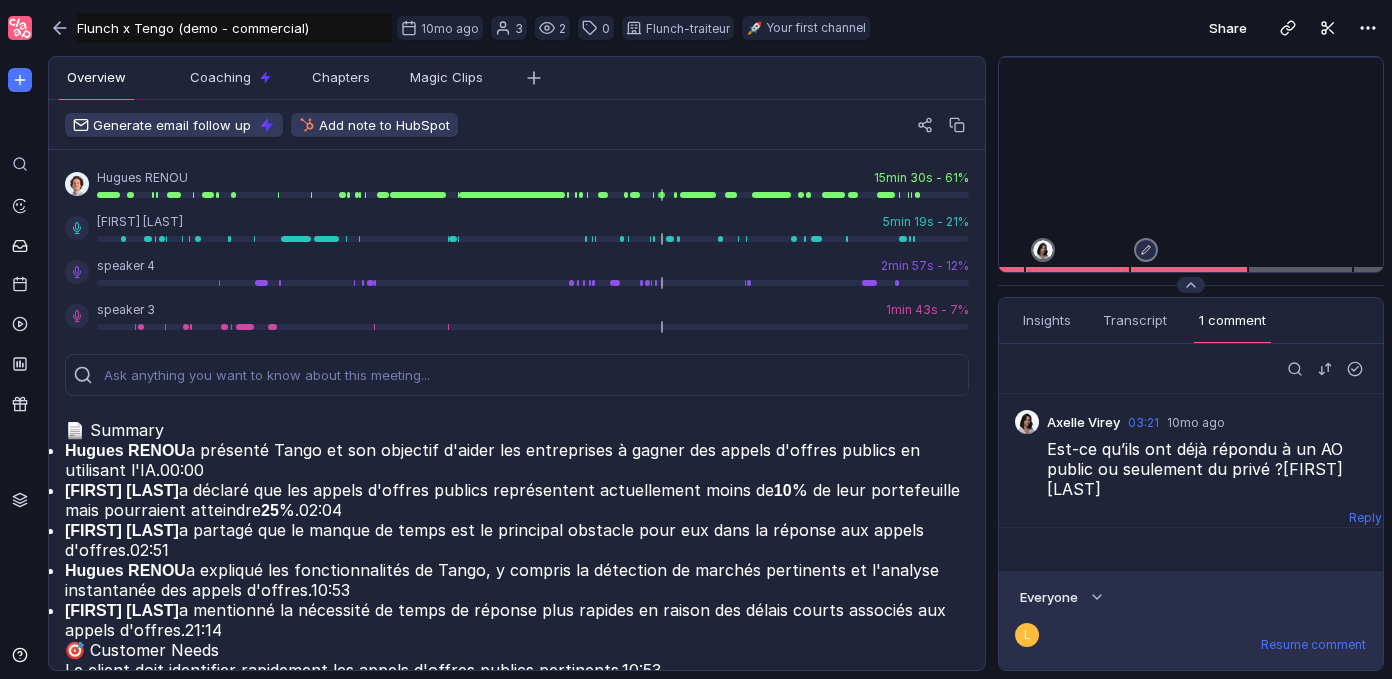 click on "Share" at bounding box center [1137, 28] 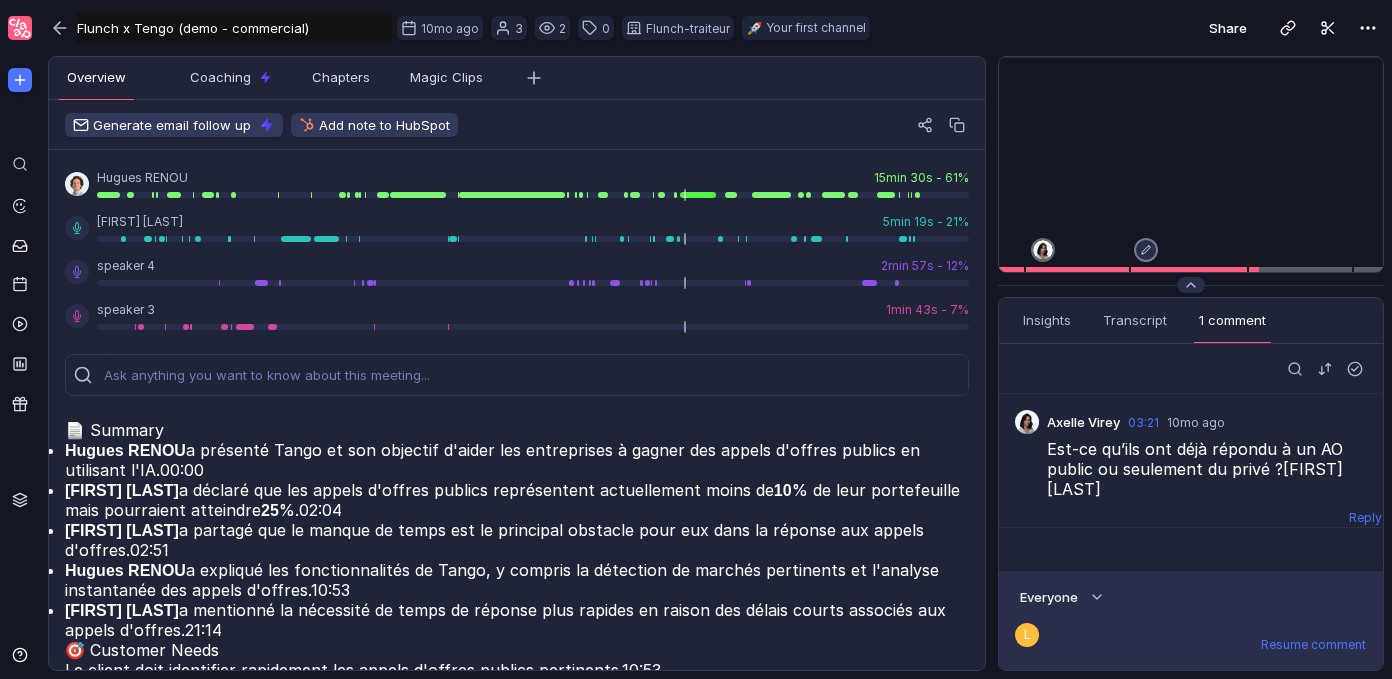scroll, scrollTop: 0, scrollLeft: 0, axis: both 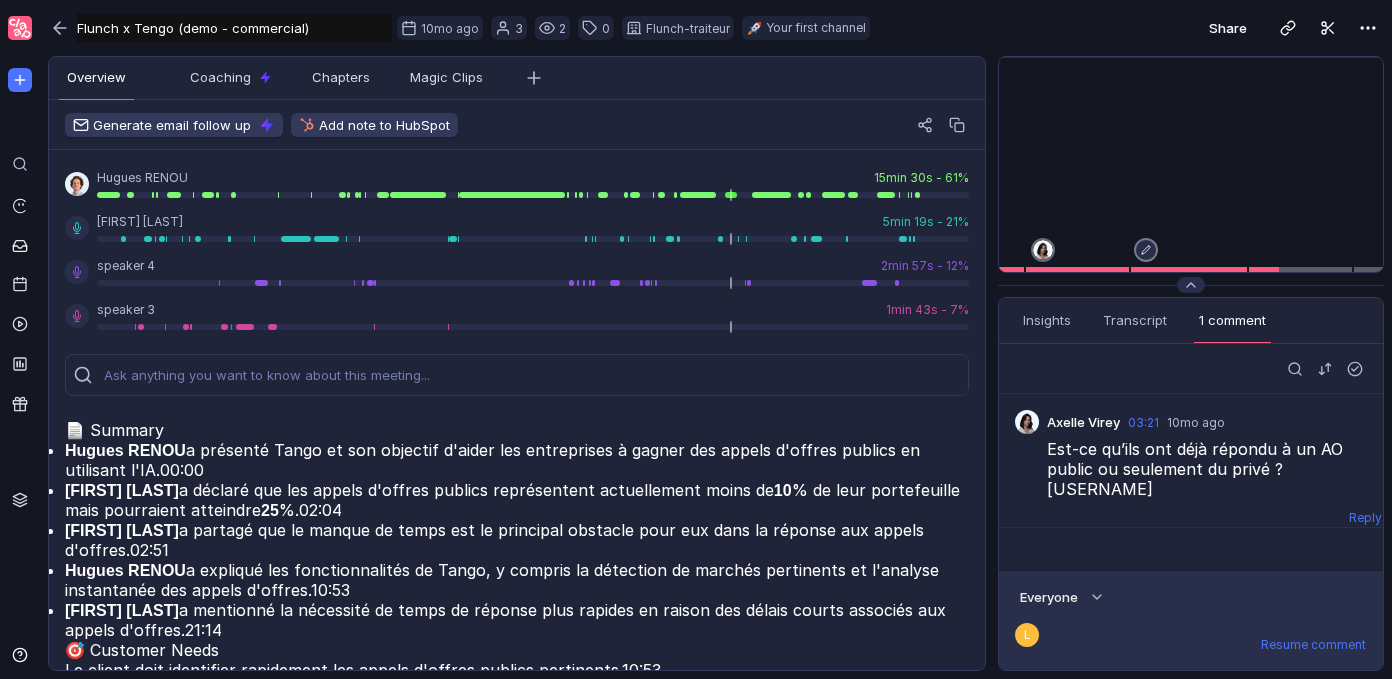 click on "Insights Transcript 1 comment Overview Coaching Magic Clips" at bounding box center (1191, 321) 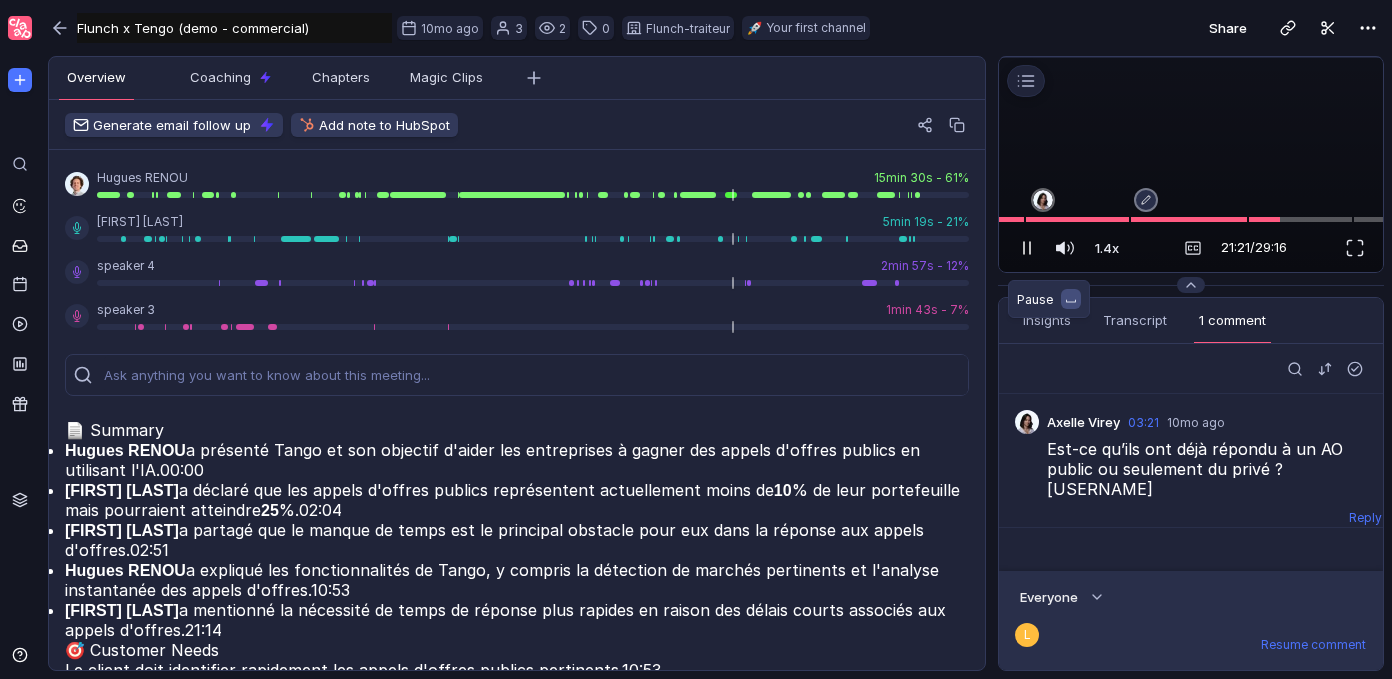 click at bounding box center [1027, 248] 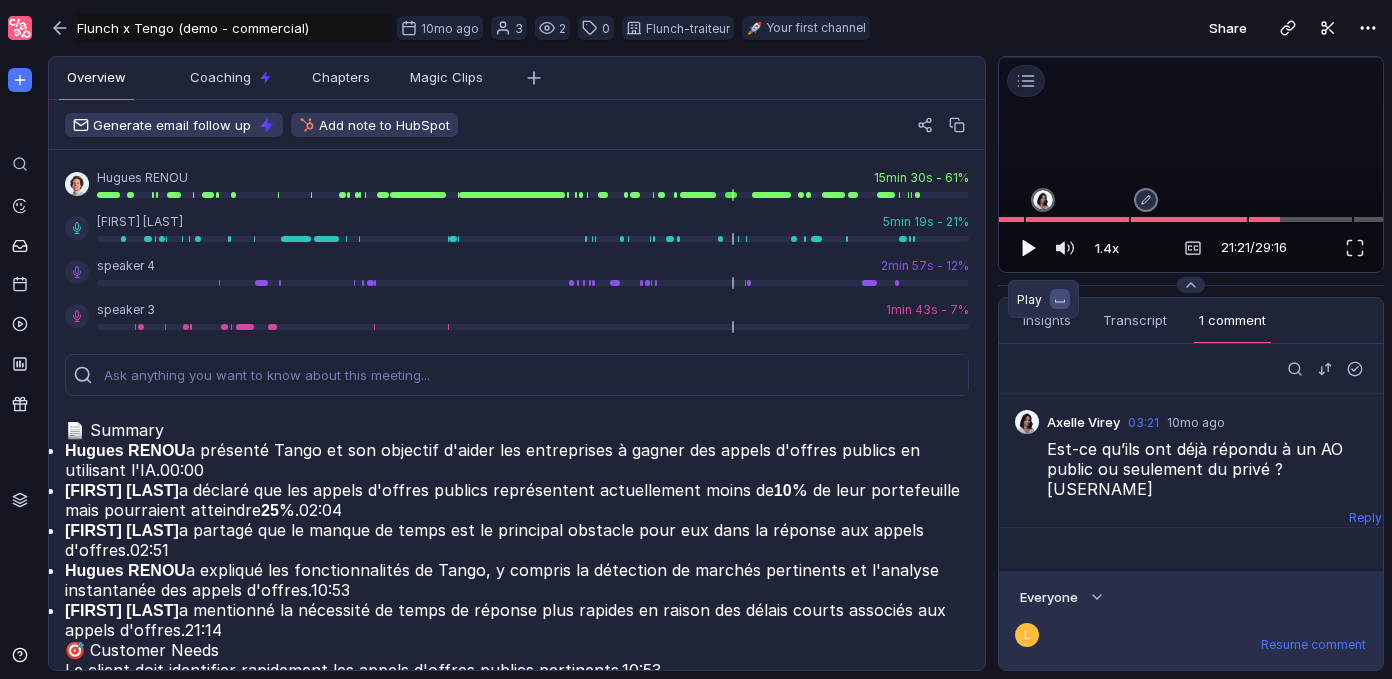 click at bounding box center (1029, 248) 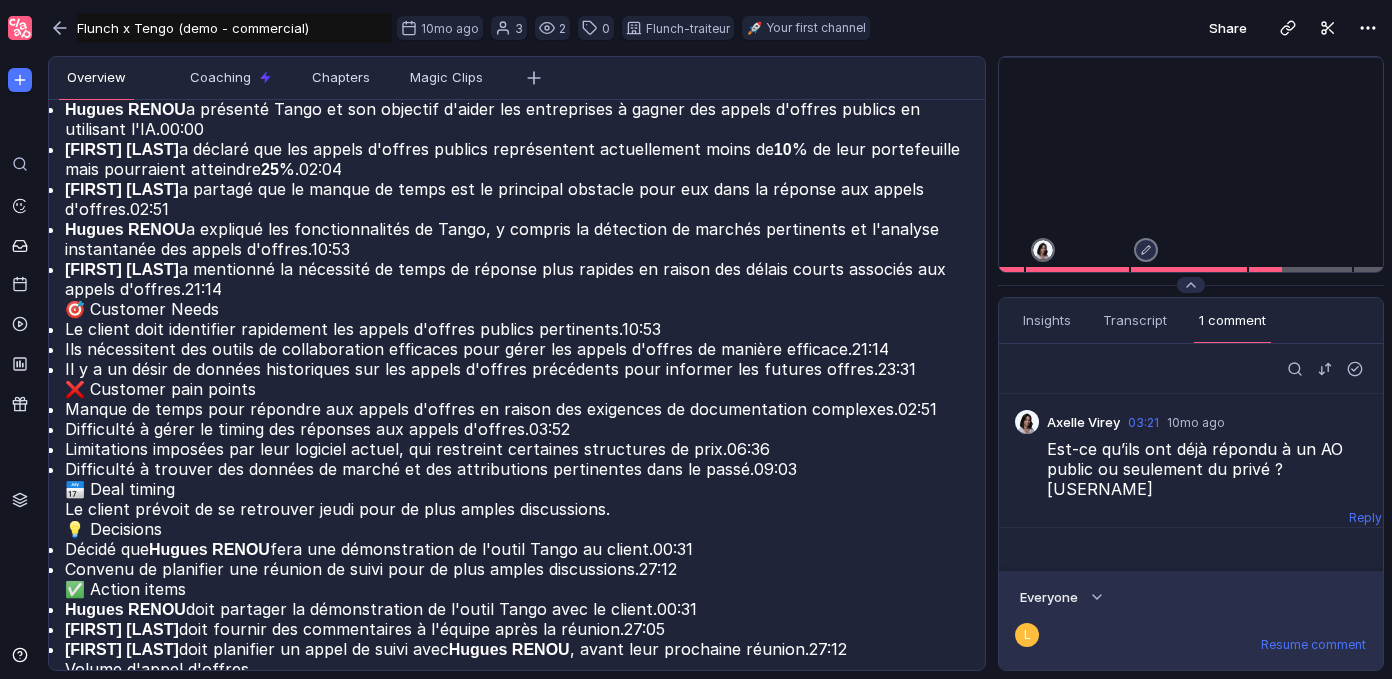 scroll, scrollTop: 340, scrollLeft: 0, axis: vertical 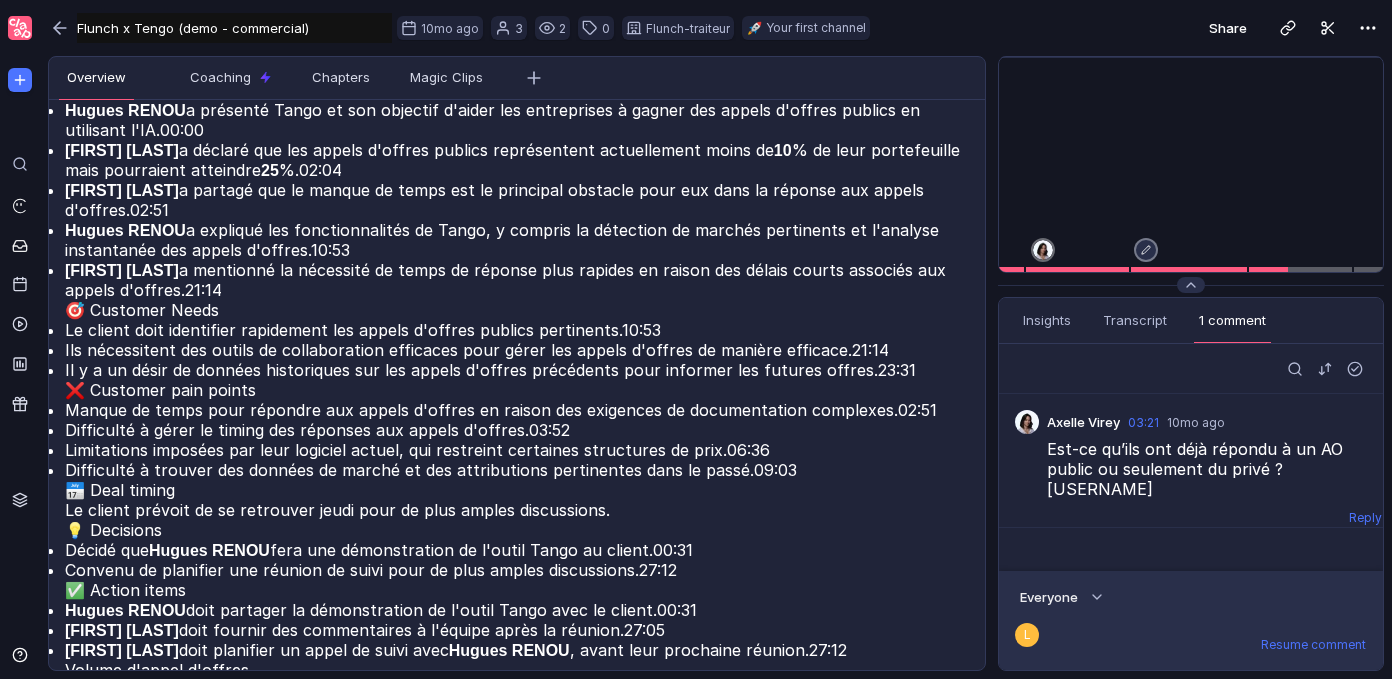 click on "Share" at bounding box center [1137, 28] 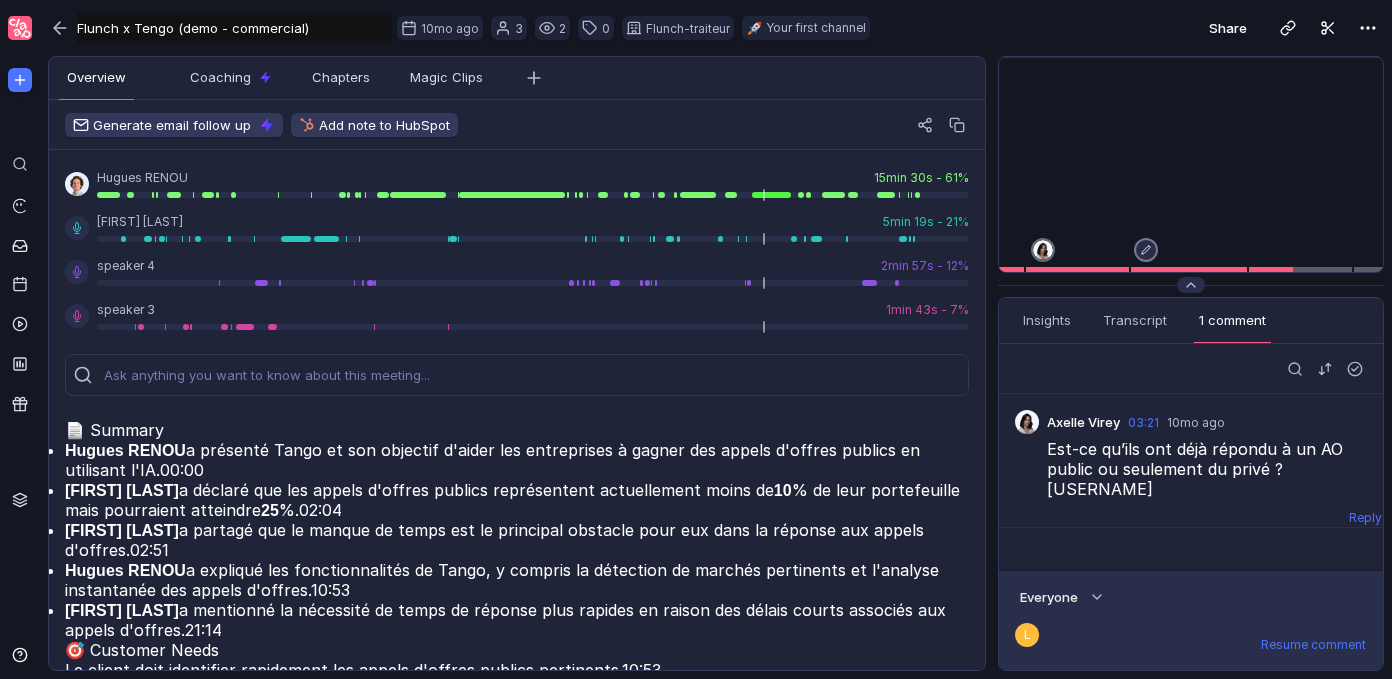 scroll, scrollTop: 0, scrollLeft: 0, axis: both 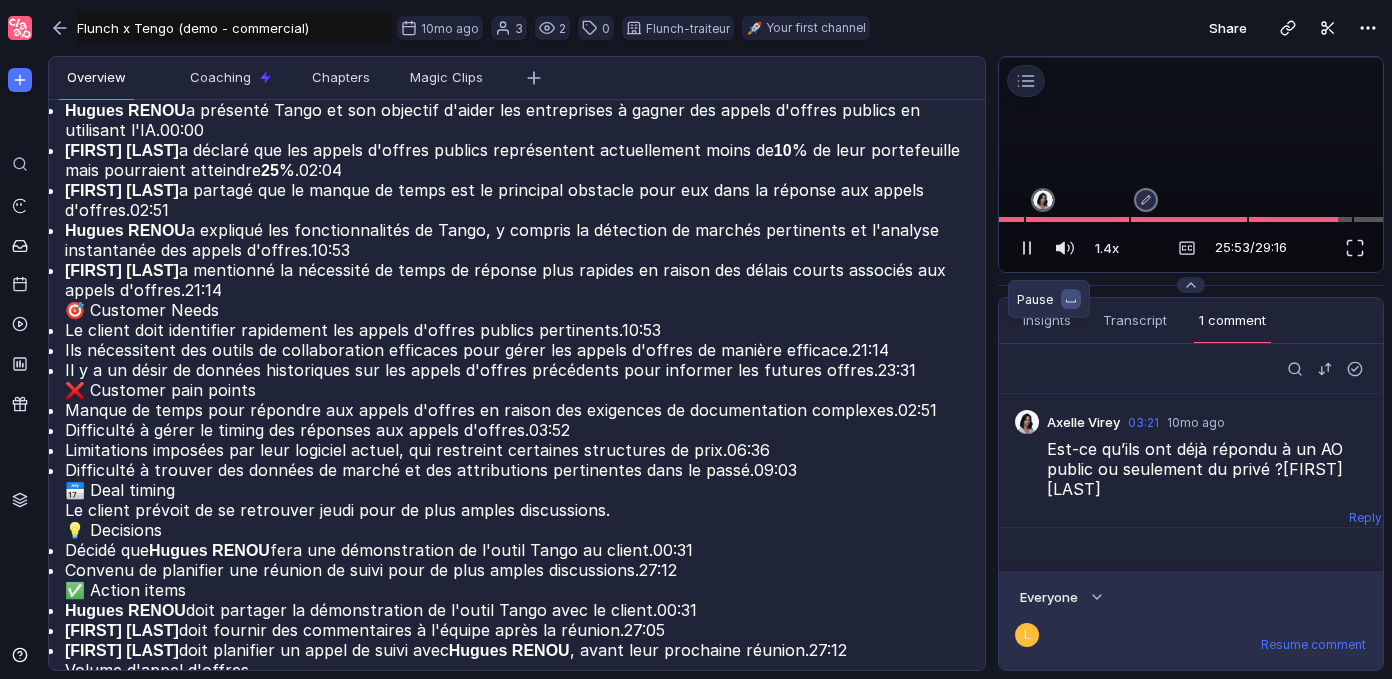 click at bounding box center [1027, 248] 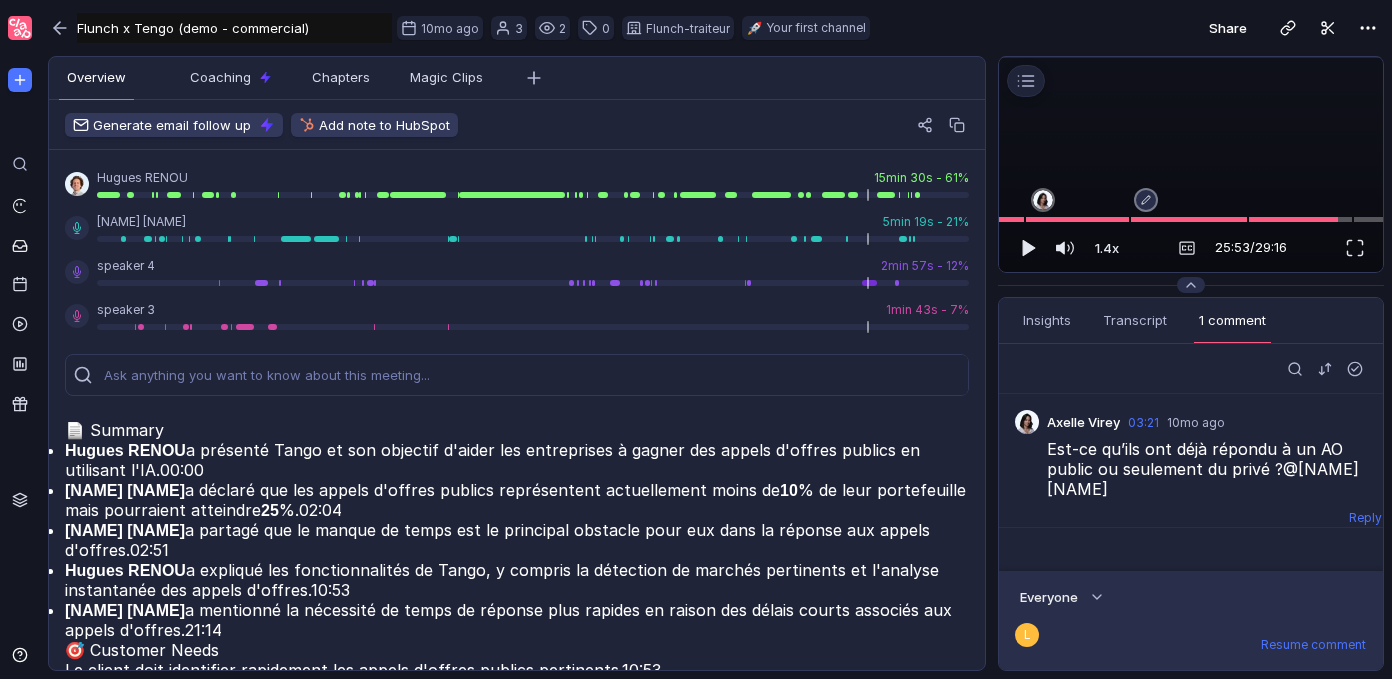 scroll, scrollTop: 0, scrollLeft: 0, axis: both 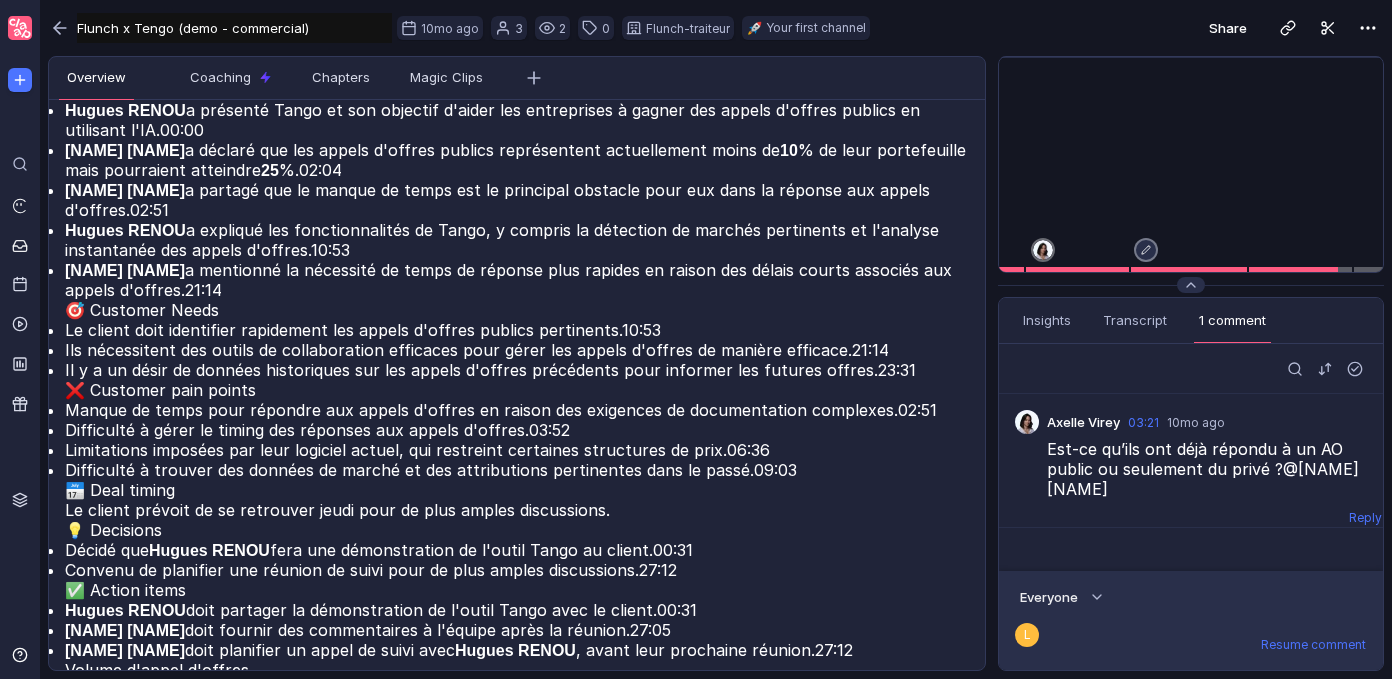 click at bounding box center (26, 33) 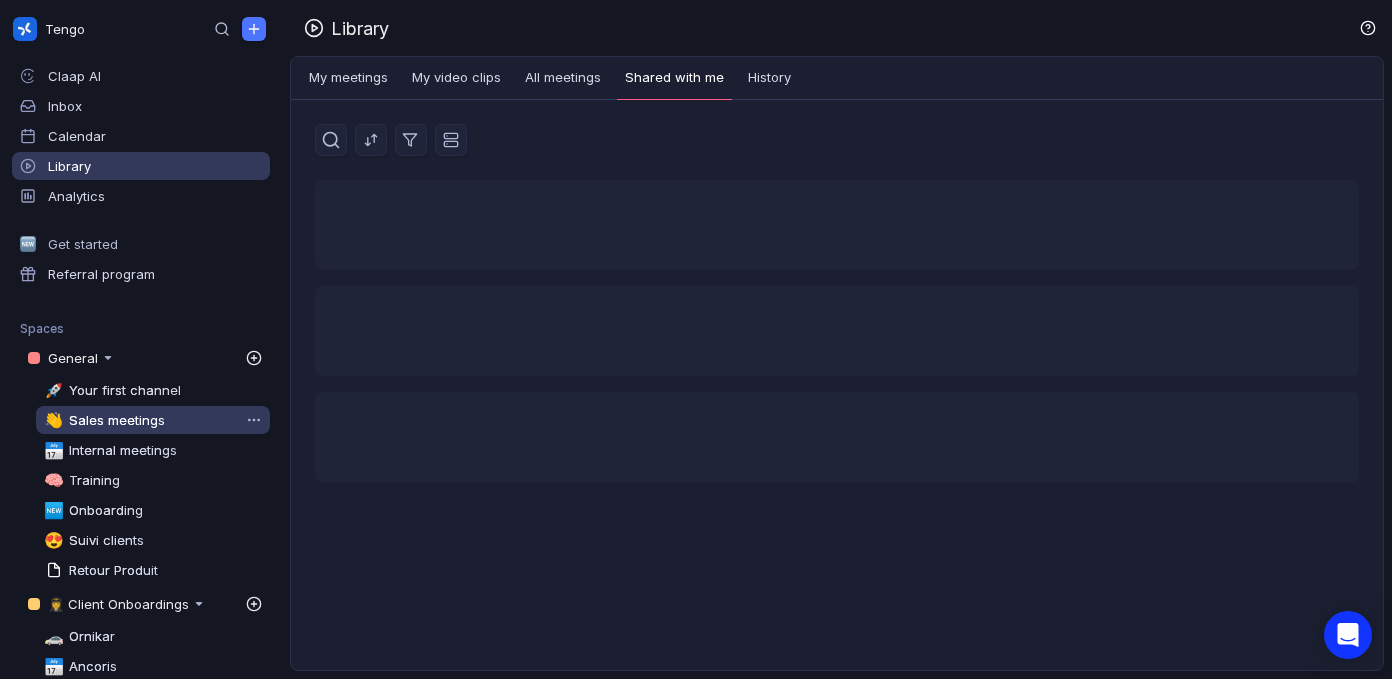 click on "Sales meetings" at bounding box center [117, 420] 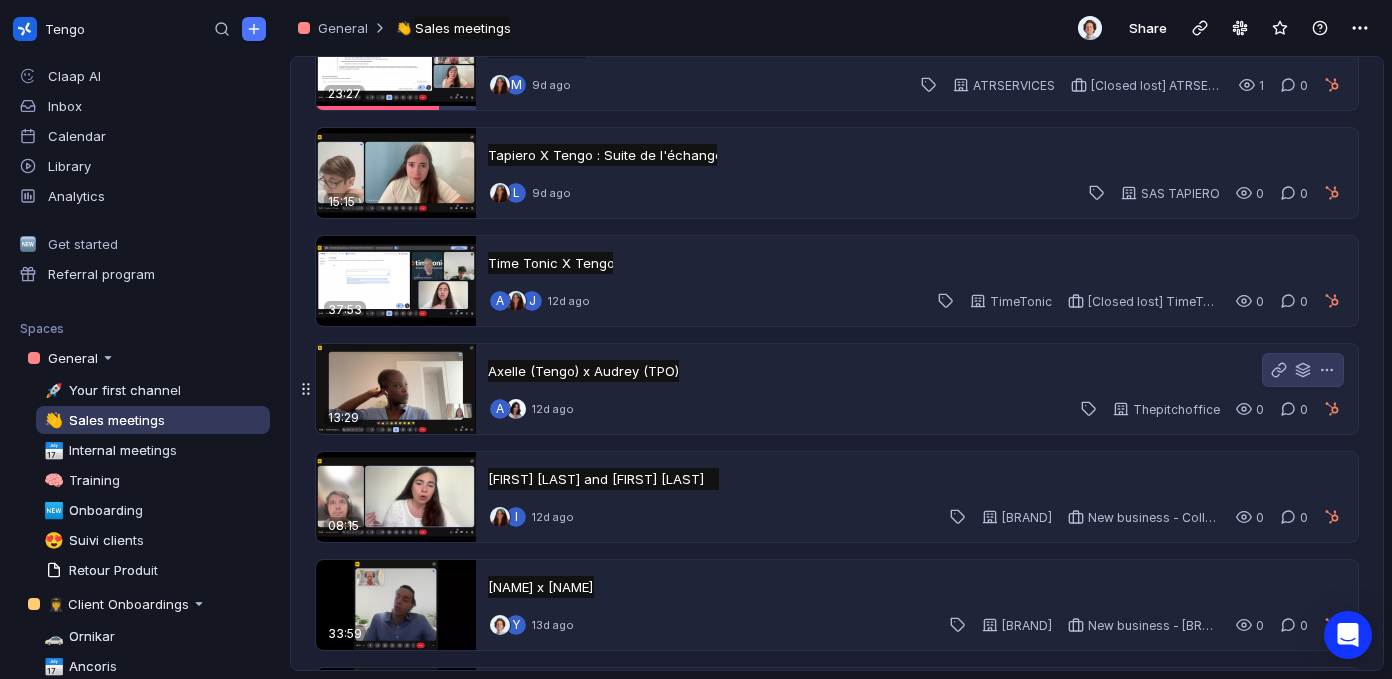scroll, scrollTop: 2045, scrollLeft: 0, axis: vertical 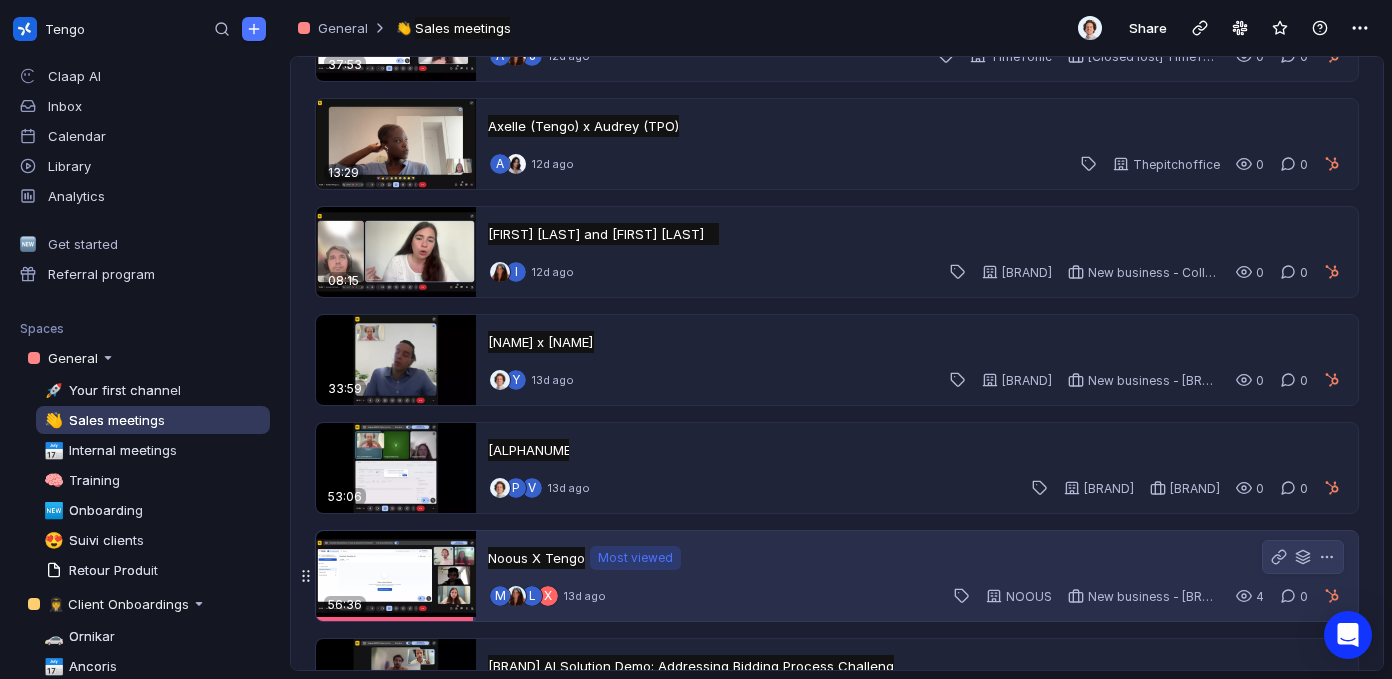click on "M L X 13d ago NOOUS New business - NOOUS -60 AO 4 0" at bounding box center [917, 596] 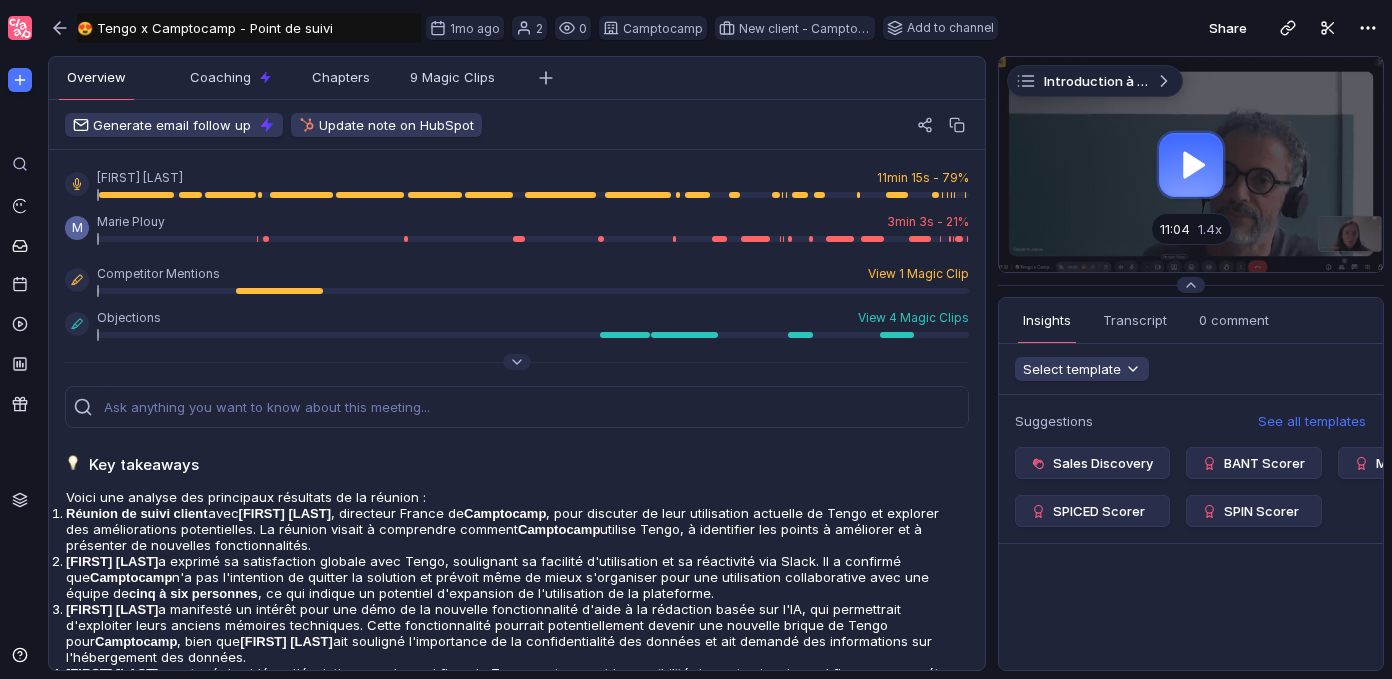 scroll, scrollTop: 0, scrollLeft: 0, axis: both 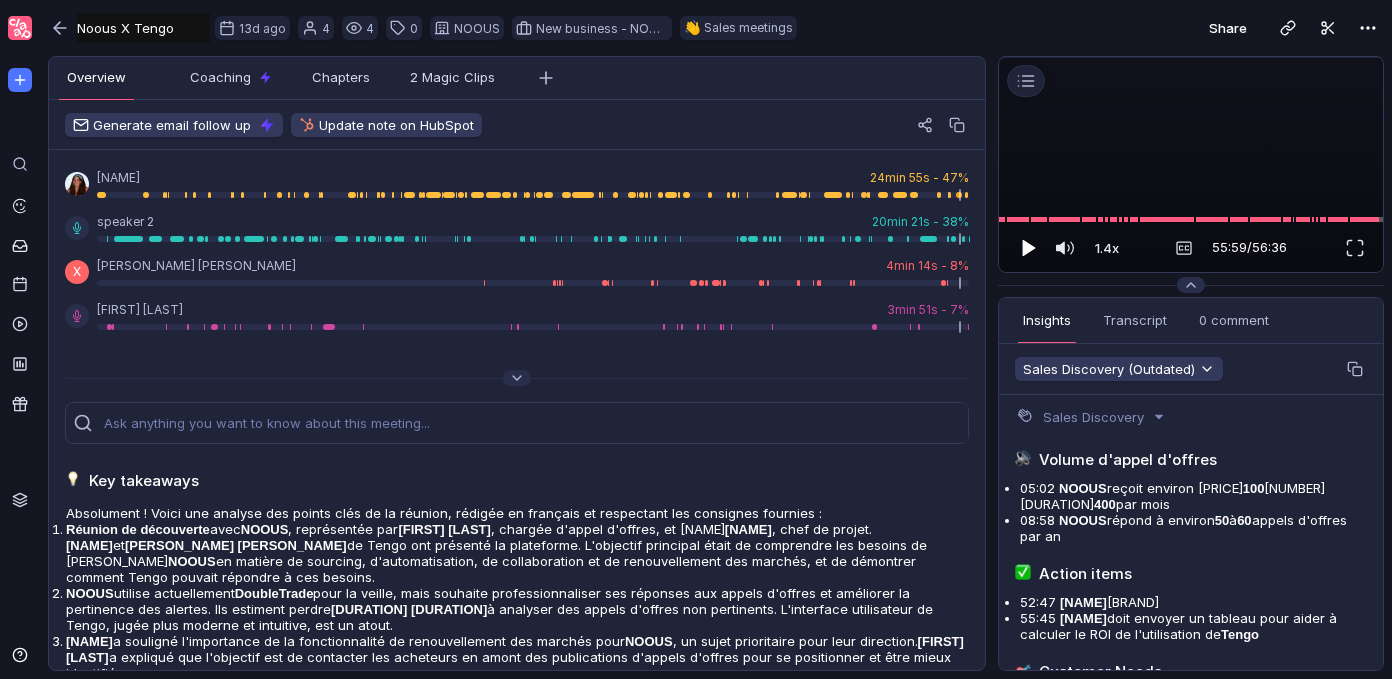 click at bounding box center [1027, 248] 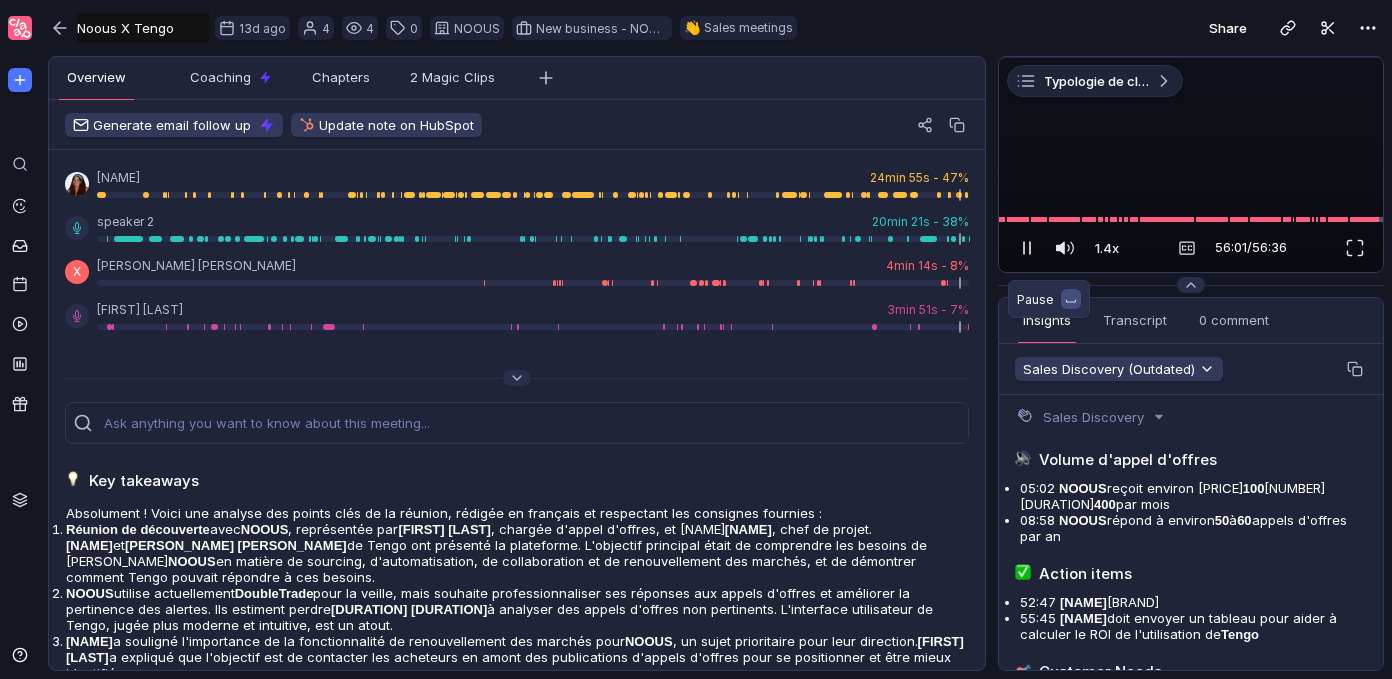 click at bounding box center [1027, 248] 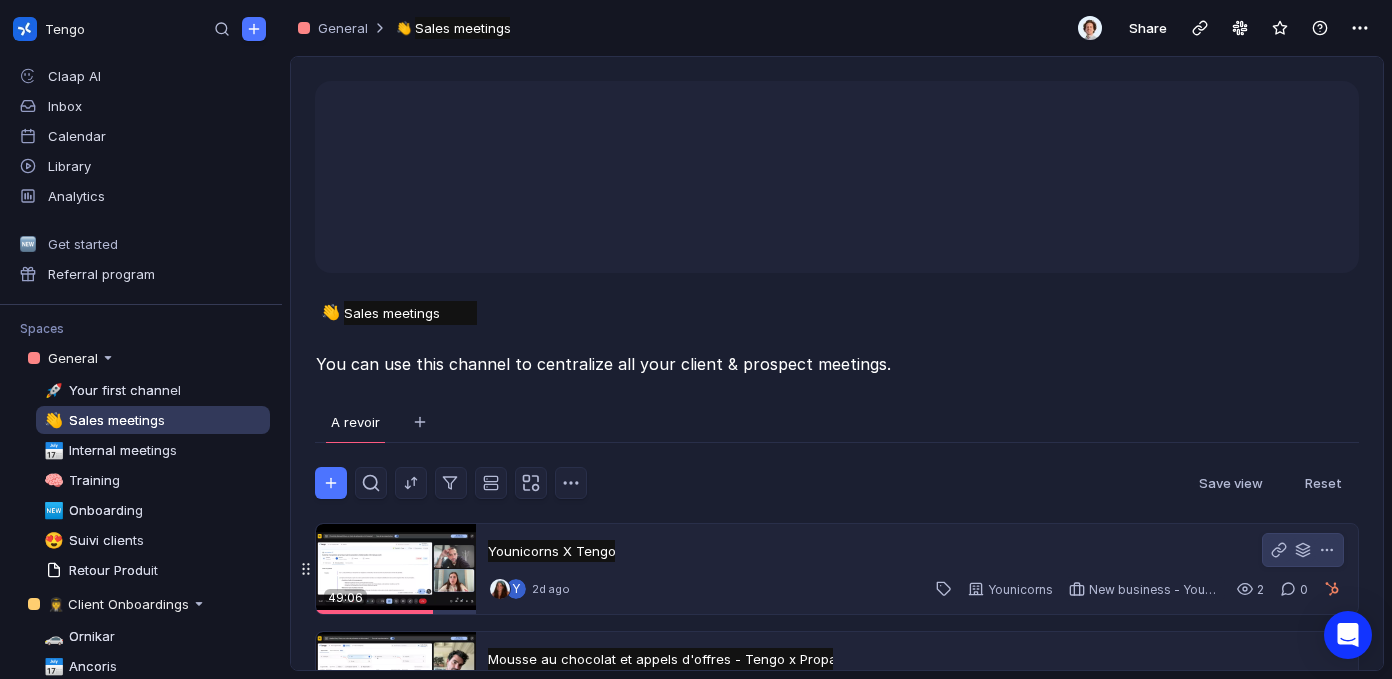 scroll, scrollTop: 2, scrollLeft: 0, axis: vertical 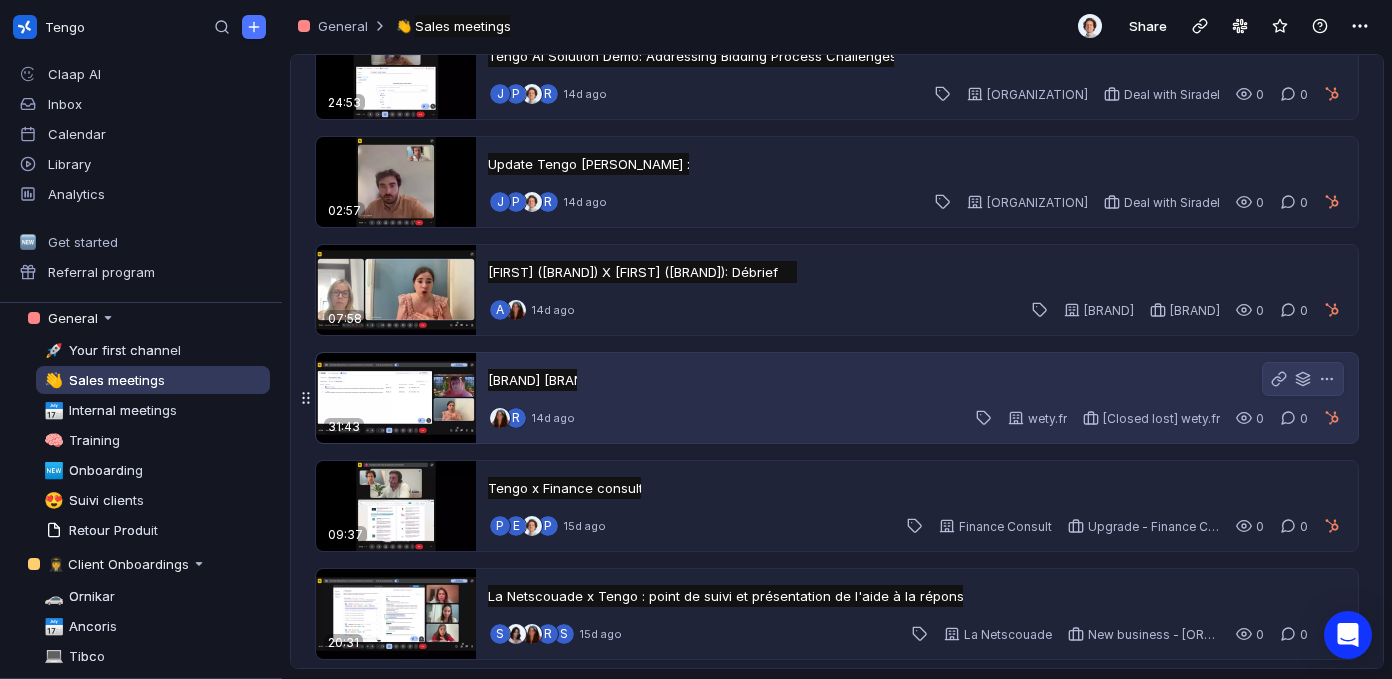 click on "R 14d ago wety.fr [Closed lost] wety.fr 0 0" at bounding box center [917, 418] 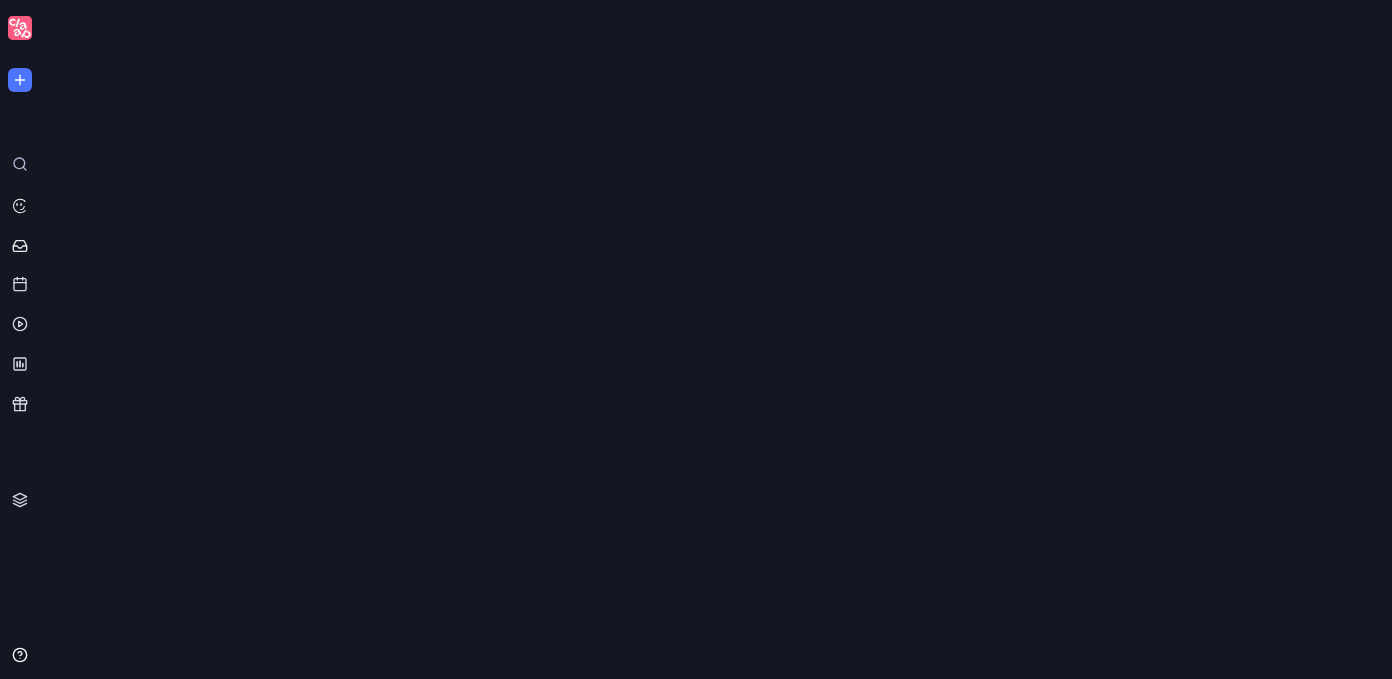 scroll, scrollTop: 0, scrollLeft: 0, axis: both 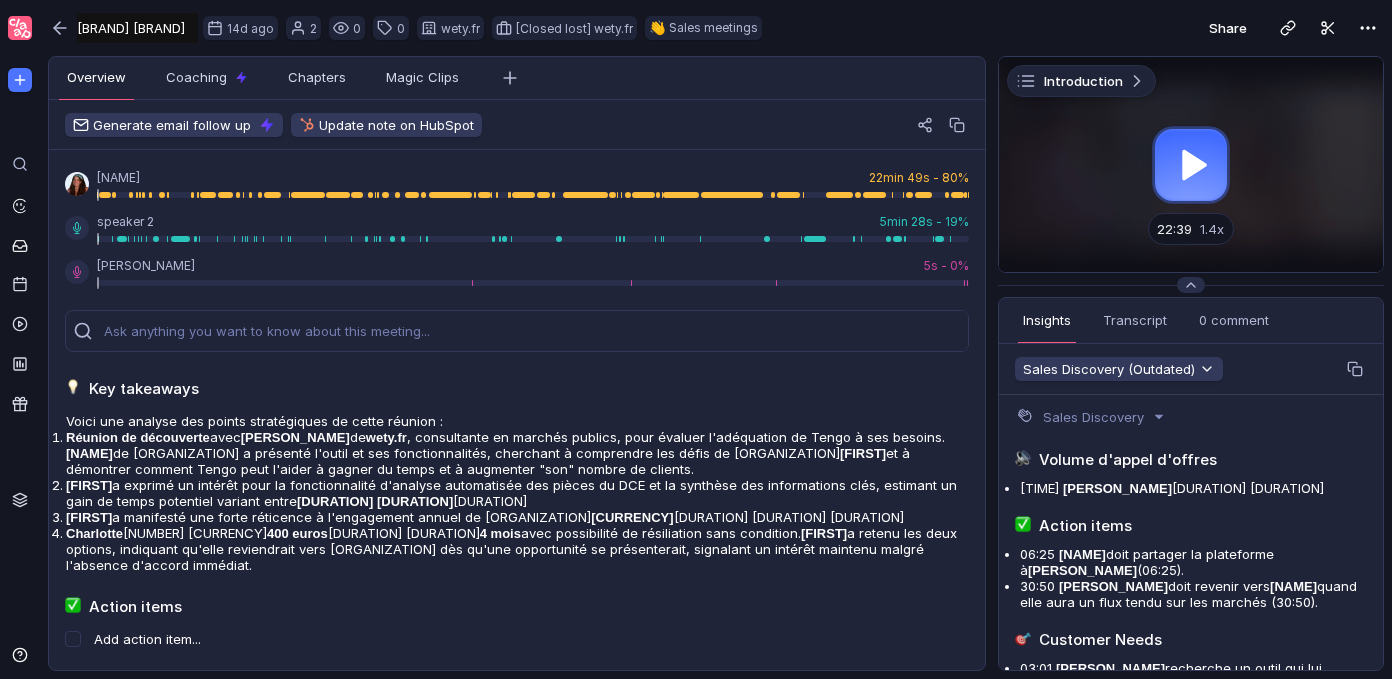 click at bounding box center [1191, 164] 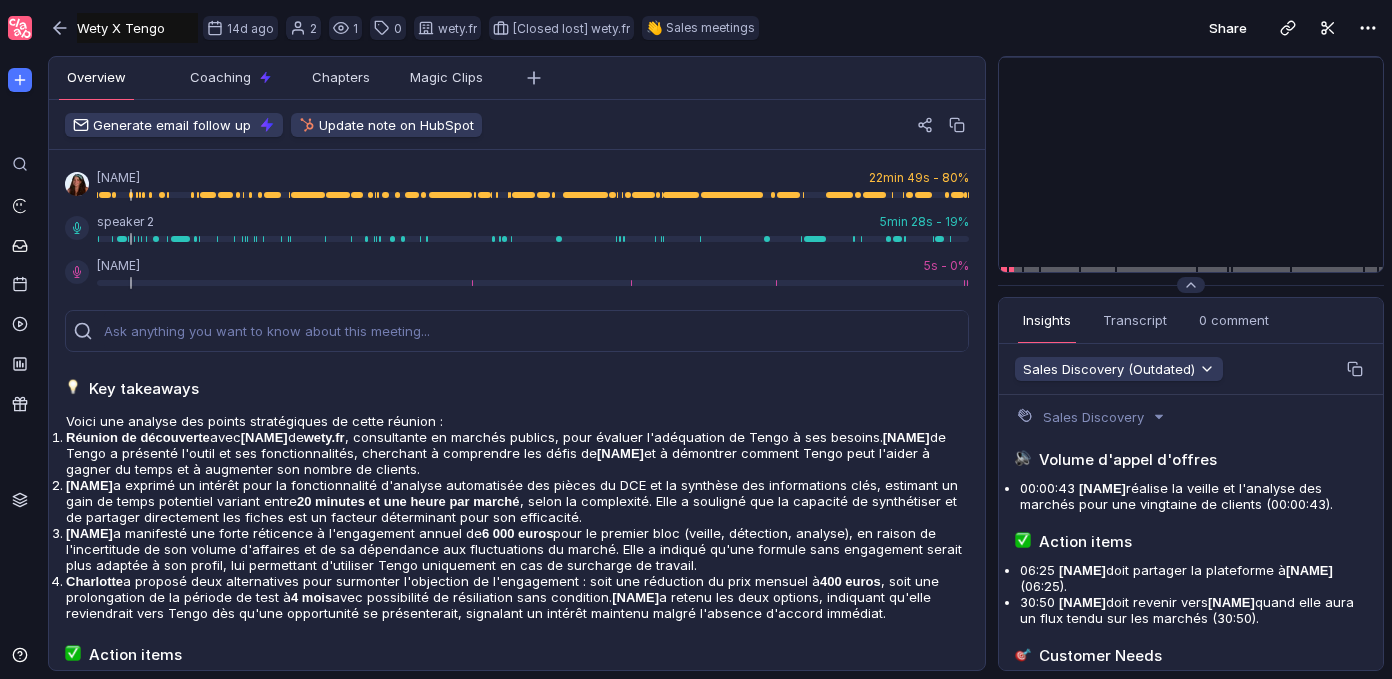 scroll, scrollTop: 0, scrollLeft: 0, axis: both 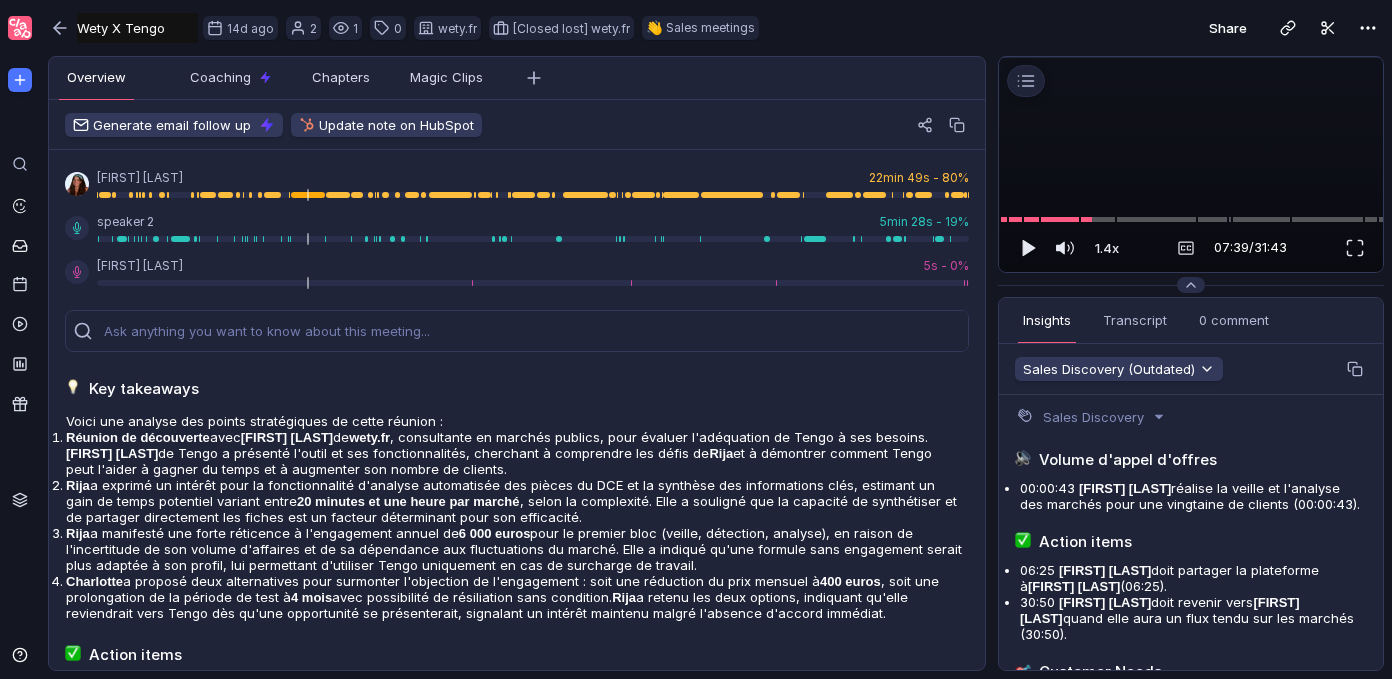 click at bounding box center [1191, 57] 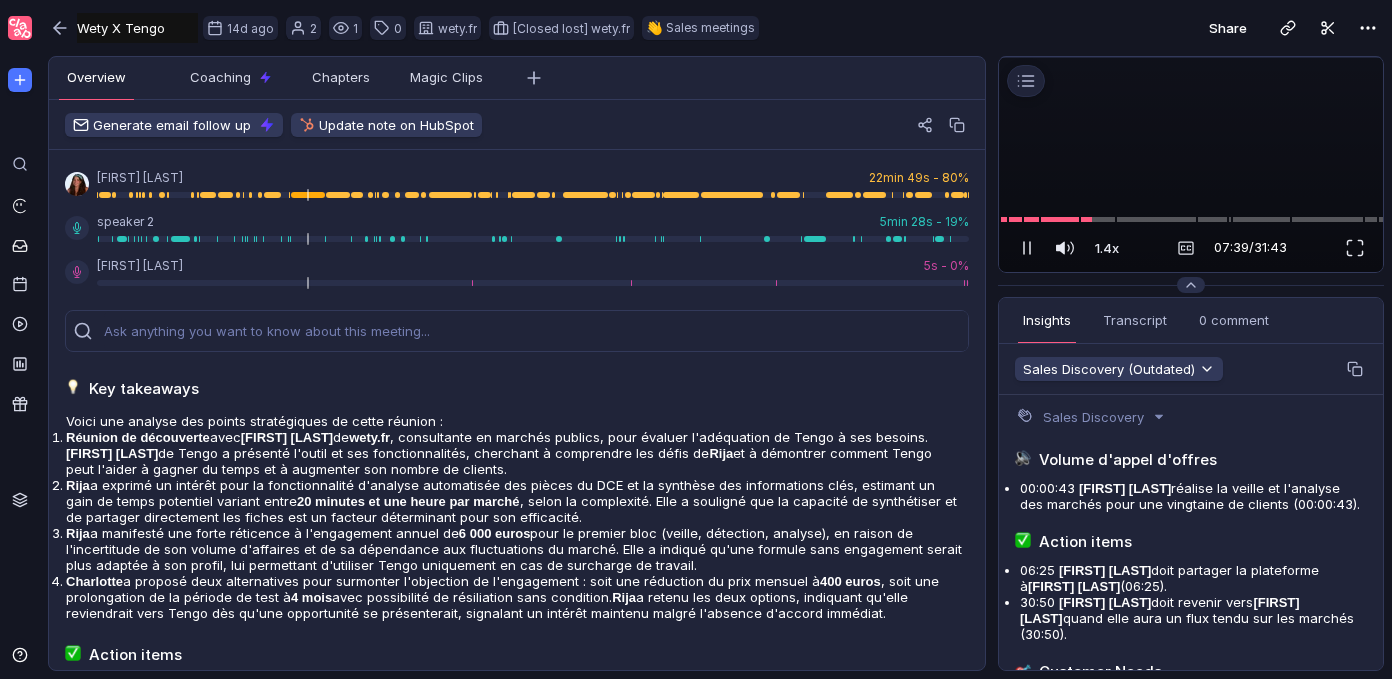 scroll, scrollTop: 0, scrollLeft: 0, axis: both 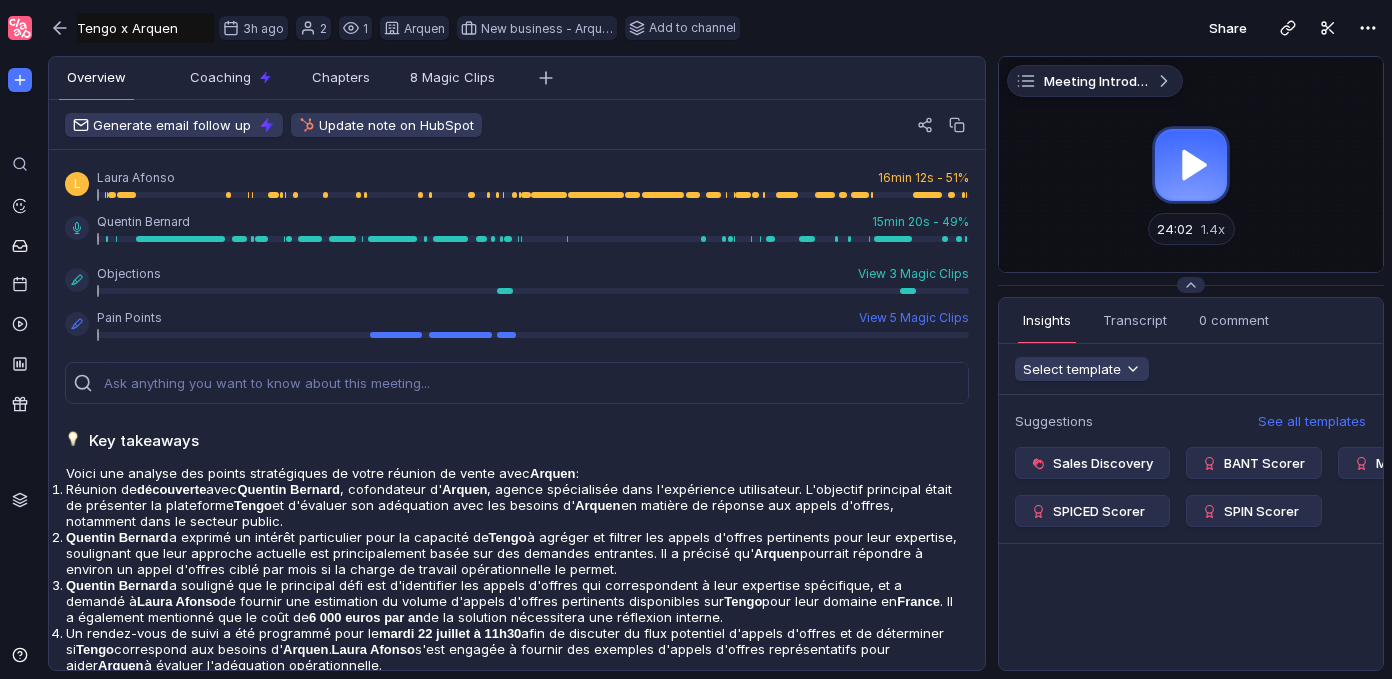 click at bounding box center [1191, 164] 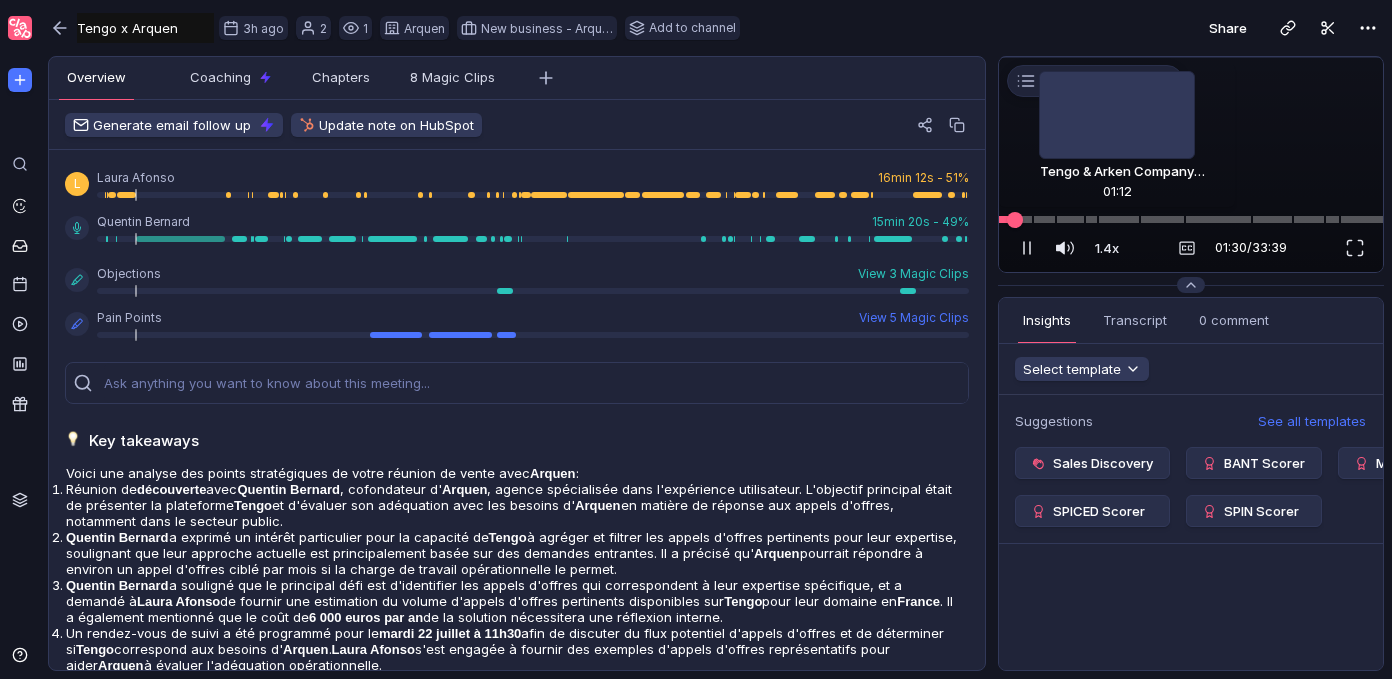 click at bounding box center (1015, 219) 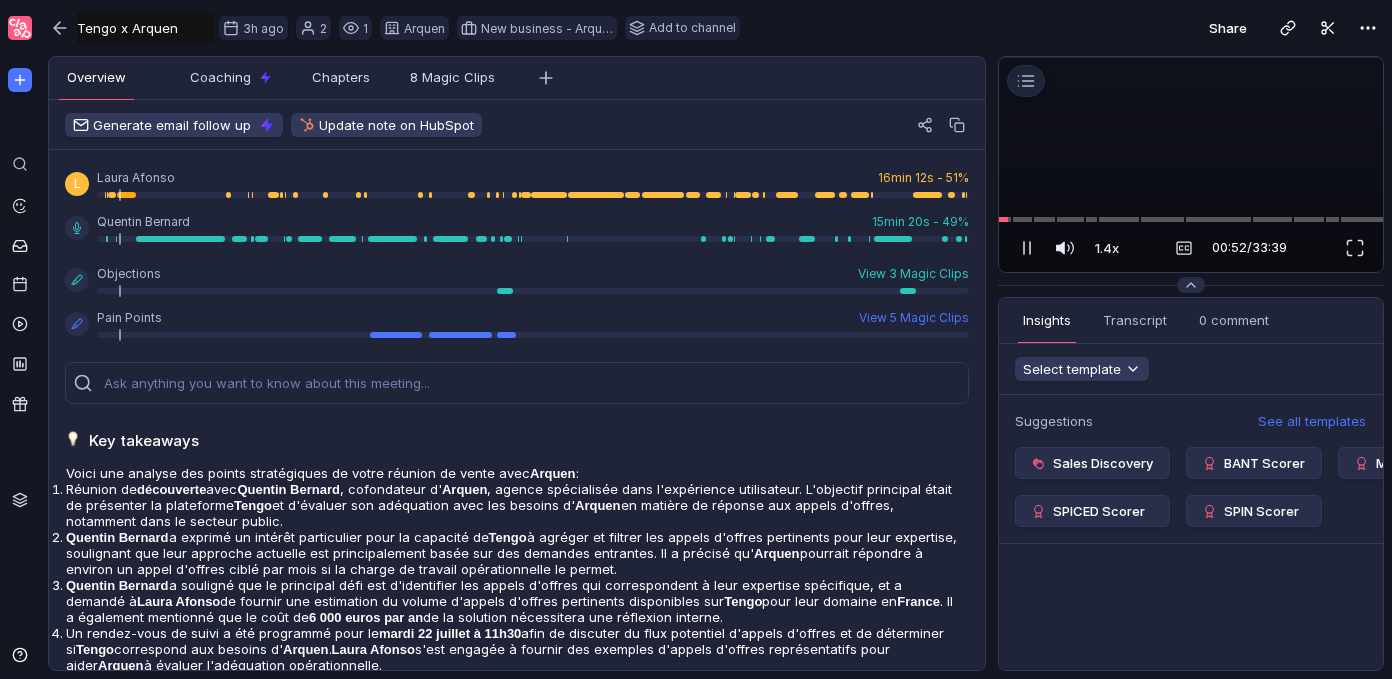 click at bounding box center (1191, 57) 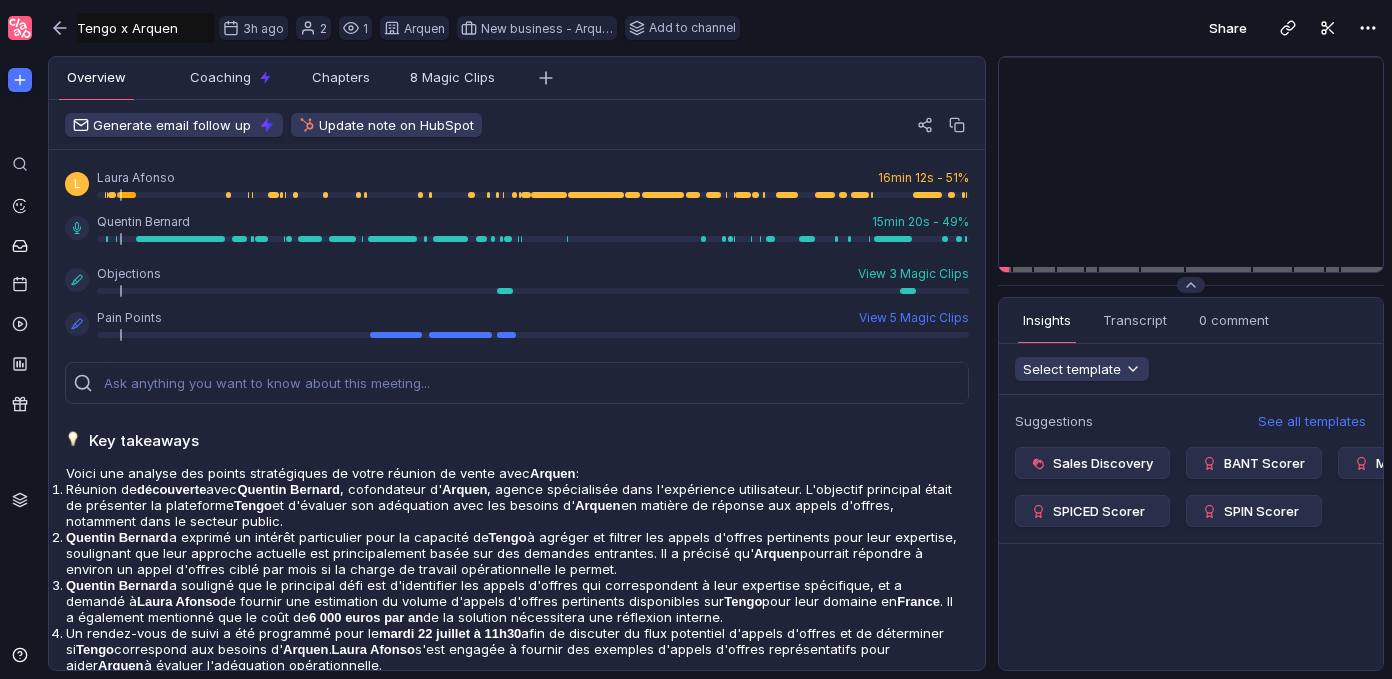 click on "Suggestions See all templates Sales Discovery BANT Scorer MEDDIC Scorer SPICED Scorer SPIN Scorer" at bounding box center [1191, 532] 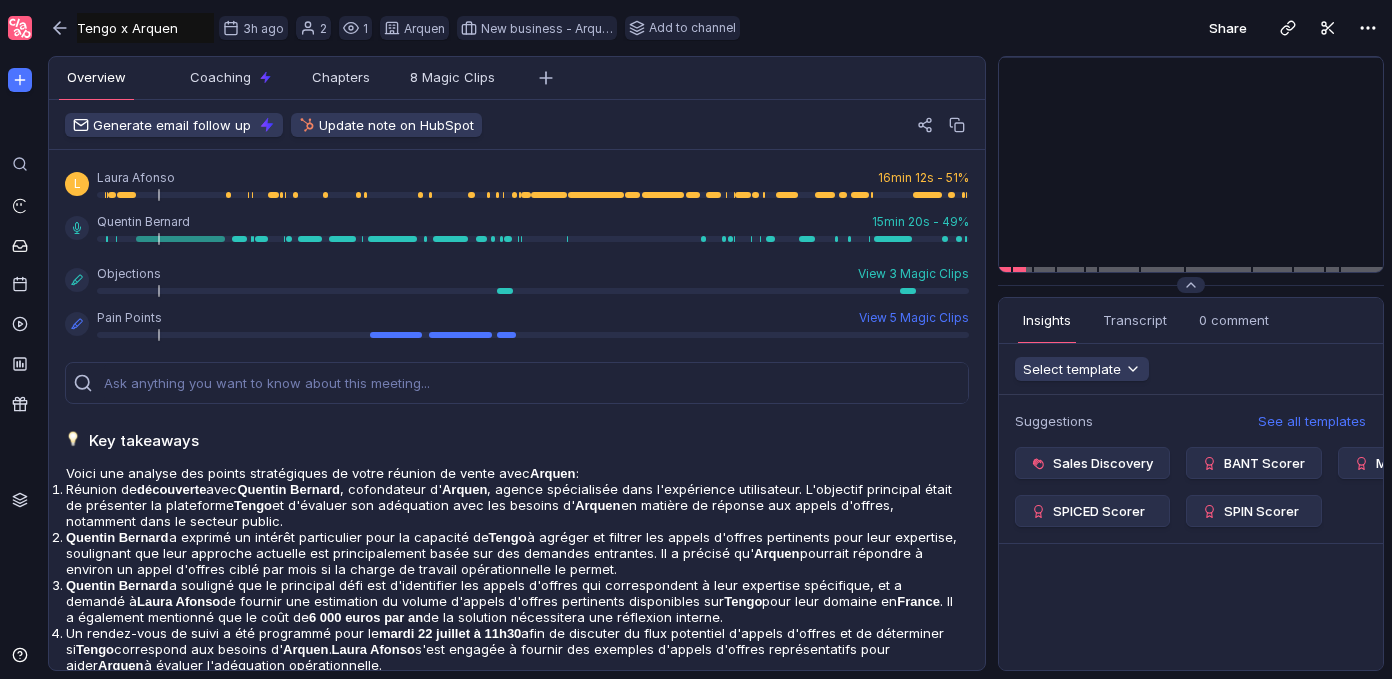click on "Suggestions See all templates Sales Discovery BANT Scorer MEDDIC Scorer SPICED Scorer SPIN Scorer" at bounding box center (1191, 532) 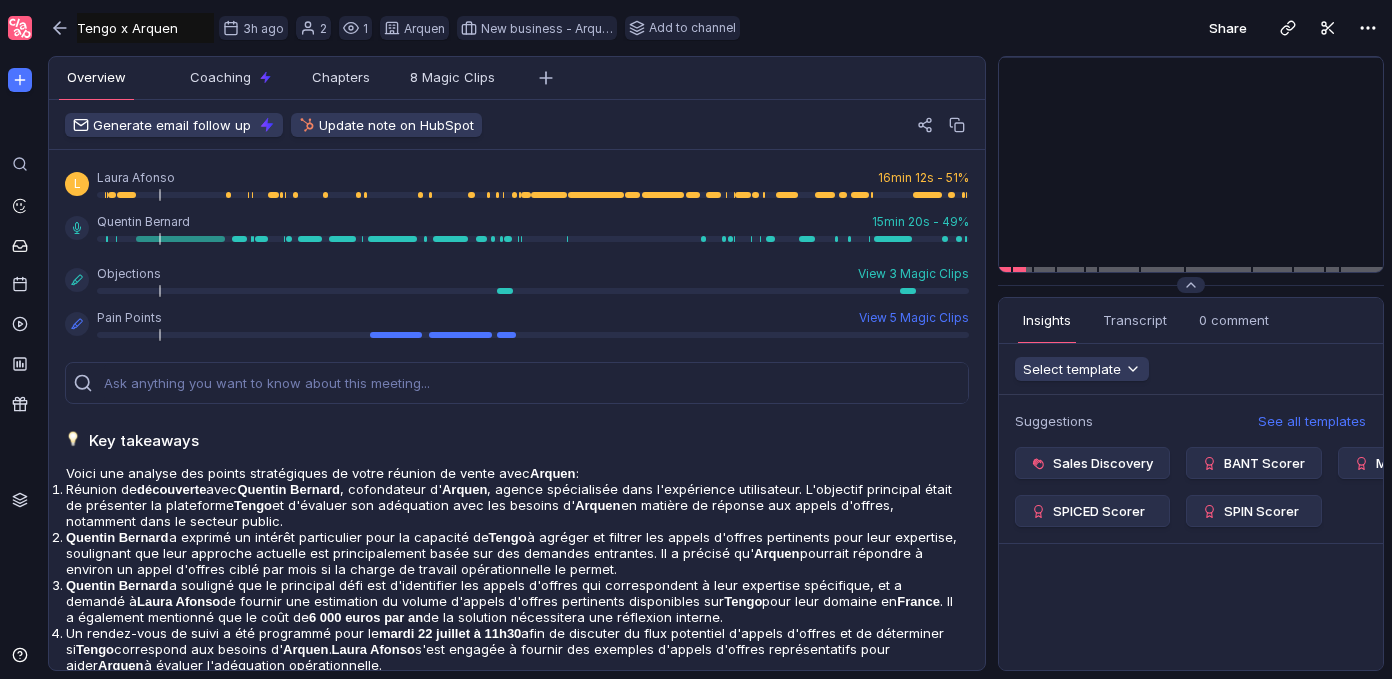 click on "Suggestions See all templates Sales Discovery BANT Scorer MEDDIC Scorer SPICED Scorer SPIN Scorer" at bounding box center [1191, 532] 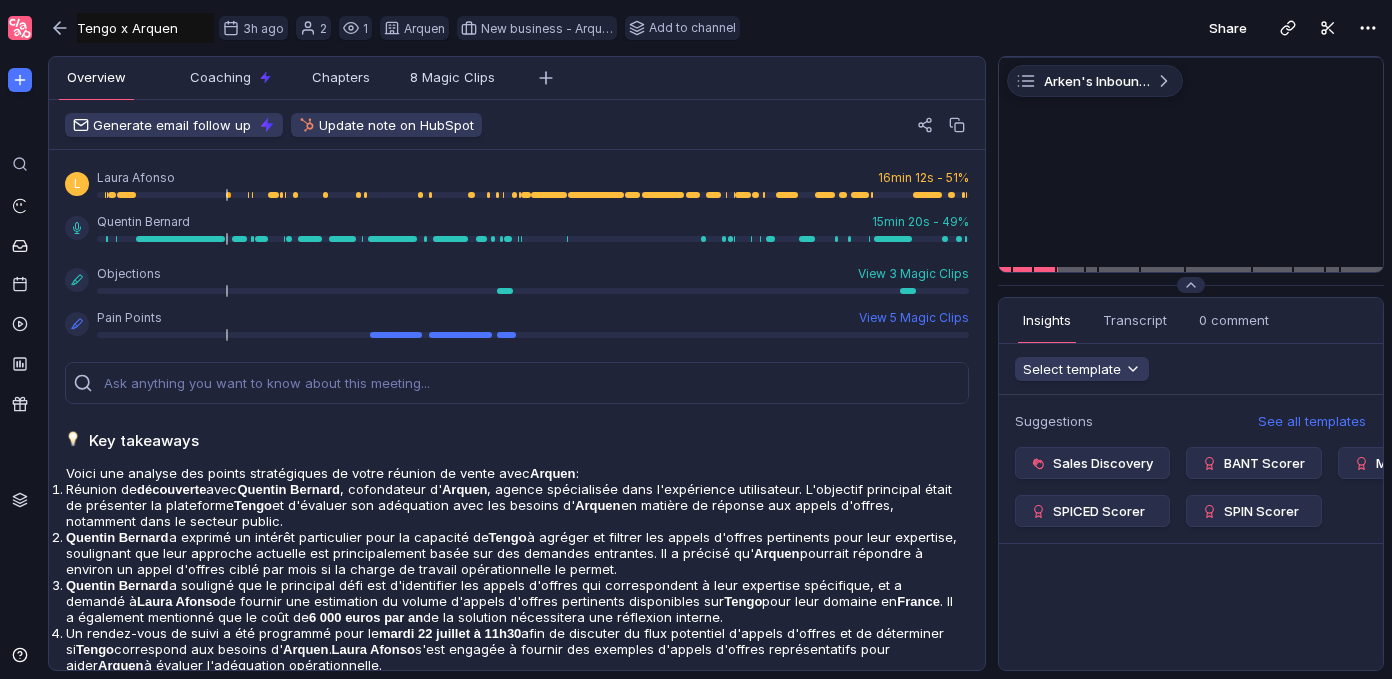 click on "Suggestions See all templates Sales Discovery BANT Scorer MEDDIC Scorer SPICED Scorer SPIN Scorer" at bounding box center [1191, 532] 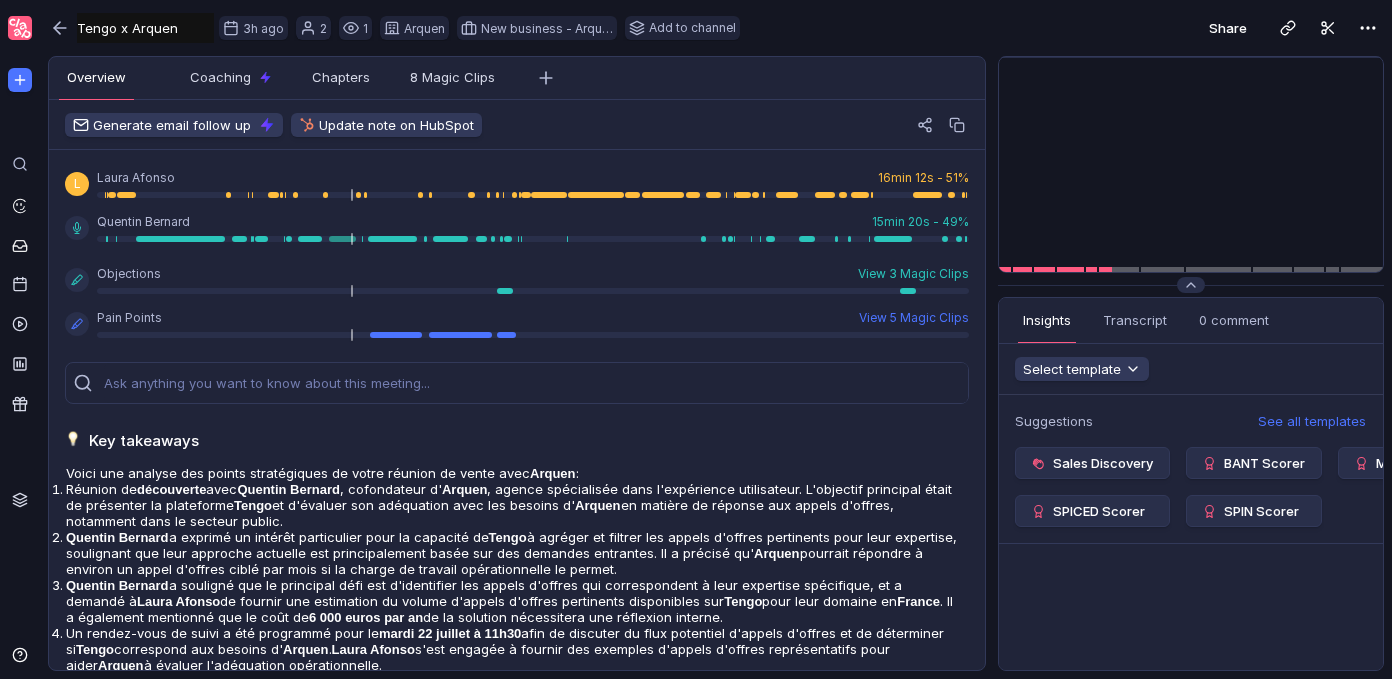 click on "Suggestions See all templates Sales Discovery BANT Scorer MEDDIC Scorer SPICED Scorer SPIN Scorer" at bounding box center [1191, 532] 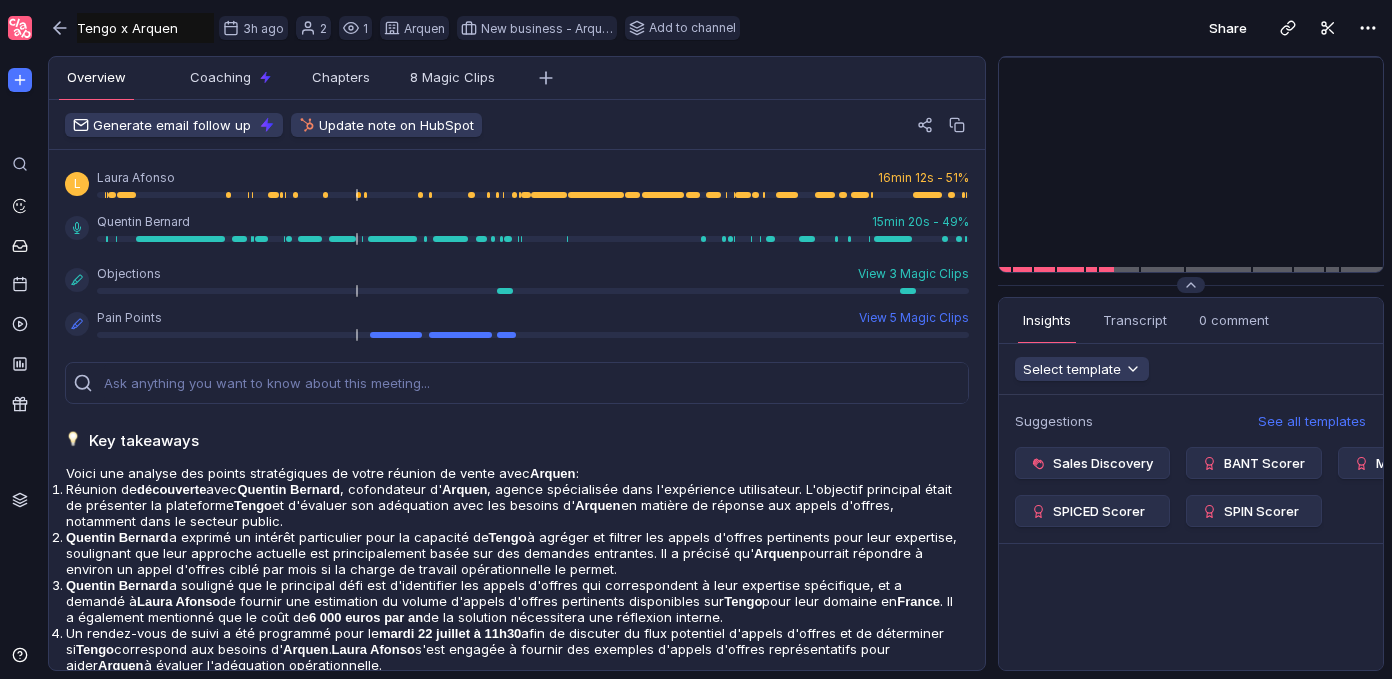 click on "Suggestions See all templates Sales Discovery BANT Scorer MEDDIC Scorer SPICED Scorer SPIN Scorer" at bounding box center (1191, 532) 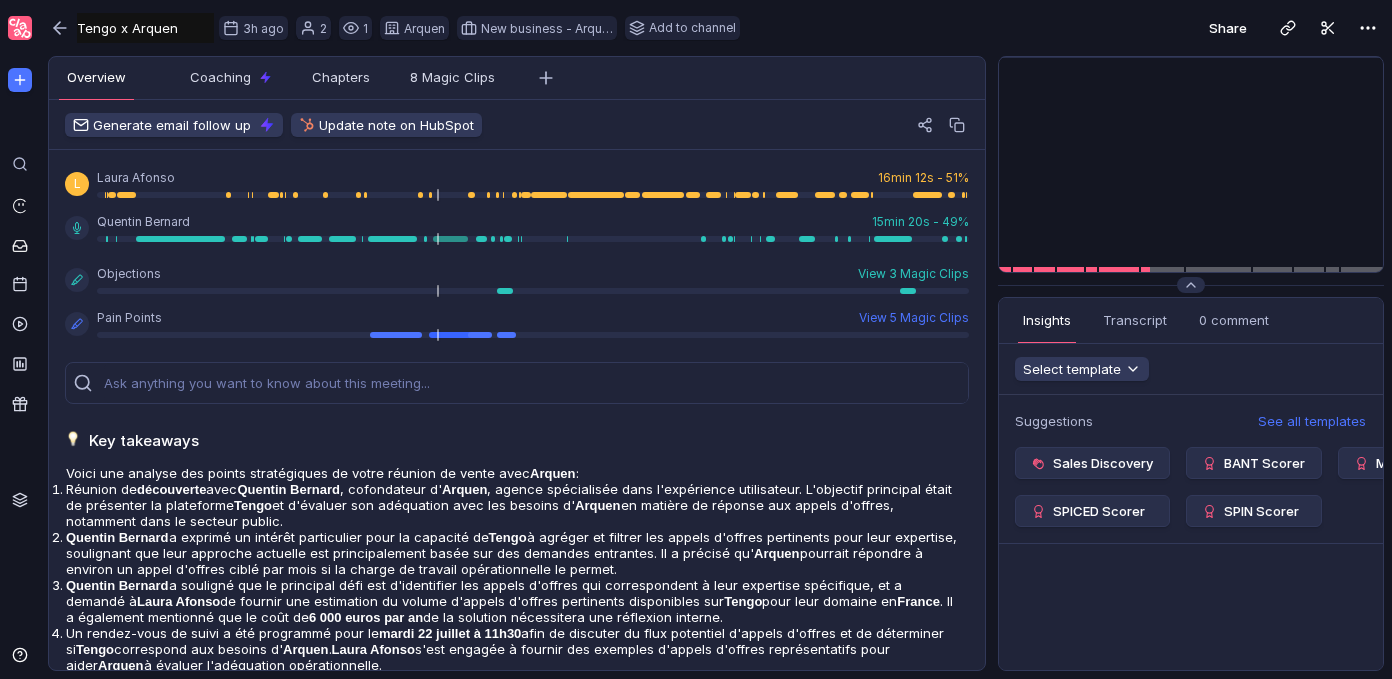 click on "L Laura Afonso 16min 12s - 51% Quentin Bernard 15min 20s - 49% Objections View 3 Magic Clips Pain Points View 5 Magic Clips Key takeaways Voici une analyse des points stratégiques de votre réunion de vente avec  Arquen : Réunion de  découverte  avec  Quentin Bernard , cofondateur d' Arquen , agence spécialisée dans l'expérience utilisateur. L'objectif principal était de présenter la plateforme  Tengo  et d'évaluer son adéquation avec les besoins d' Arquen  en matière de réponse aux appels d'offres, notamment dans le secteur public. Quentin Bernard  a exprimé un intérêt particulier pour la capacité de  Tengo  à agréger et filtrer les appels d'offres pertinents pour leur expertise, soulignant que leur approche actuelle est principalement basée sur des demandes entrantes. Il a précisé qu' Arquen  pourrait répondre à environ un appel d'offres ciblé par mois si la charge de travail opérationnelle le permet. Quentin Bernard Laura Afonso Tengo  pour leur domaine en  France Tengo Arquen .  ." at bounding box center [517, 974] 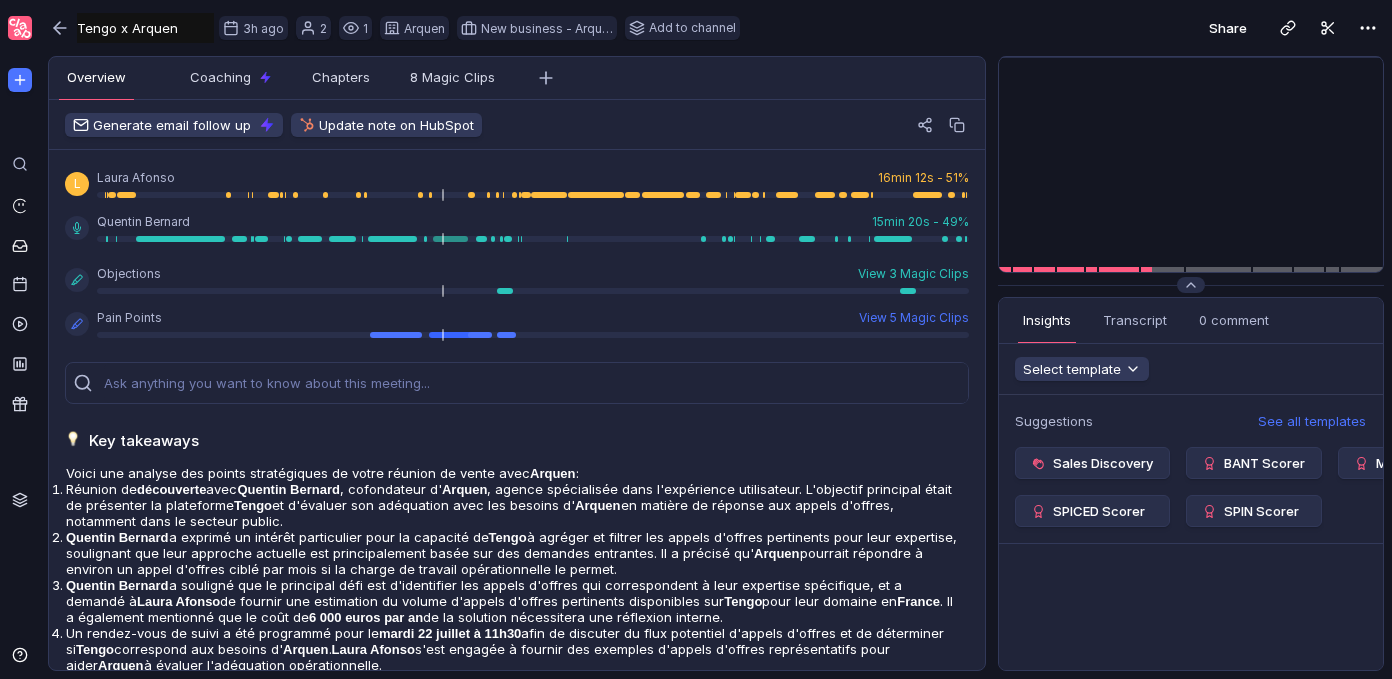 click on "L Laura Afonso 16min 12s - 51% Quentin Bernard 15min 20s - 49% Objections View 3 Magic Clips Pain Points View 5 Magic Clips Key takeaways Voici une analyse des points stratégiques de votre réunion de vente avec  Arquen : Réunion de  découverte  avec  Quentin Bernard , cofondateur d' Arquen , agence spécialisée dans l'expérience utilisateur. L'objectif principal était de présenter la plateforme  Tengo  et d'évaluer son adéquation avec les besoins d' Arquen  en matière de réponse aux appels d'offres, notamment dans le secteur public. Quentin Bernard  a exprimé un intérêt particulier pour la capacité de  Tengo  à agréger et filtrer les appels d'offres pertinents pour leur expertise, soulignant que leur approche actuelle est principalement basée sur des demandes entrantes. Il a précisé qu' Arquen  pourrait répondre à environ un appel d'offres ciblé par mois si la charge de travail opérationnelle le permet. Quentin Bernard Laura Afonso Tengo  pour leur domaine en  France Tengo Arquen .  ." at bounding box center (517, 974) 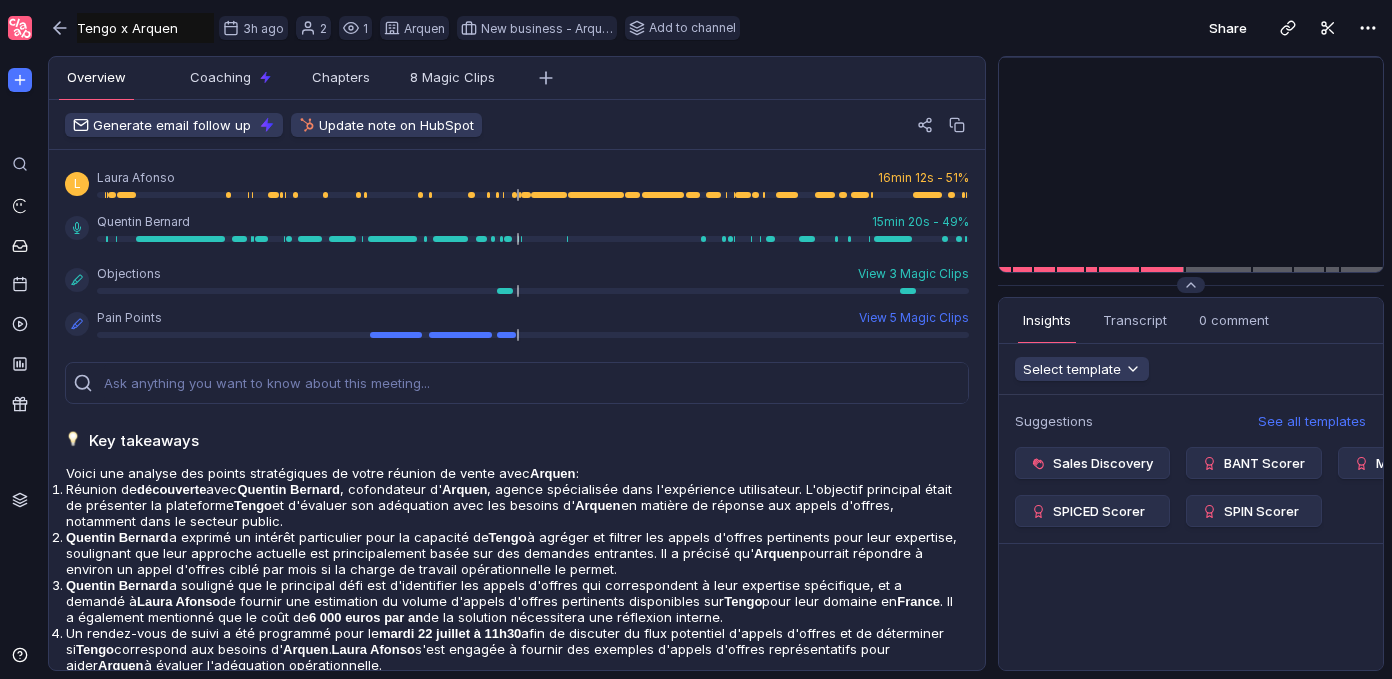 scroll, scrollTop: 0, scrollLeft: 0, axis: both 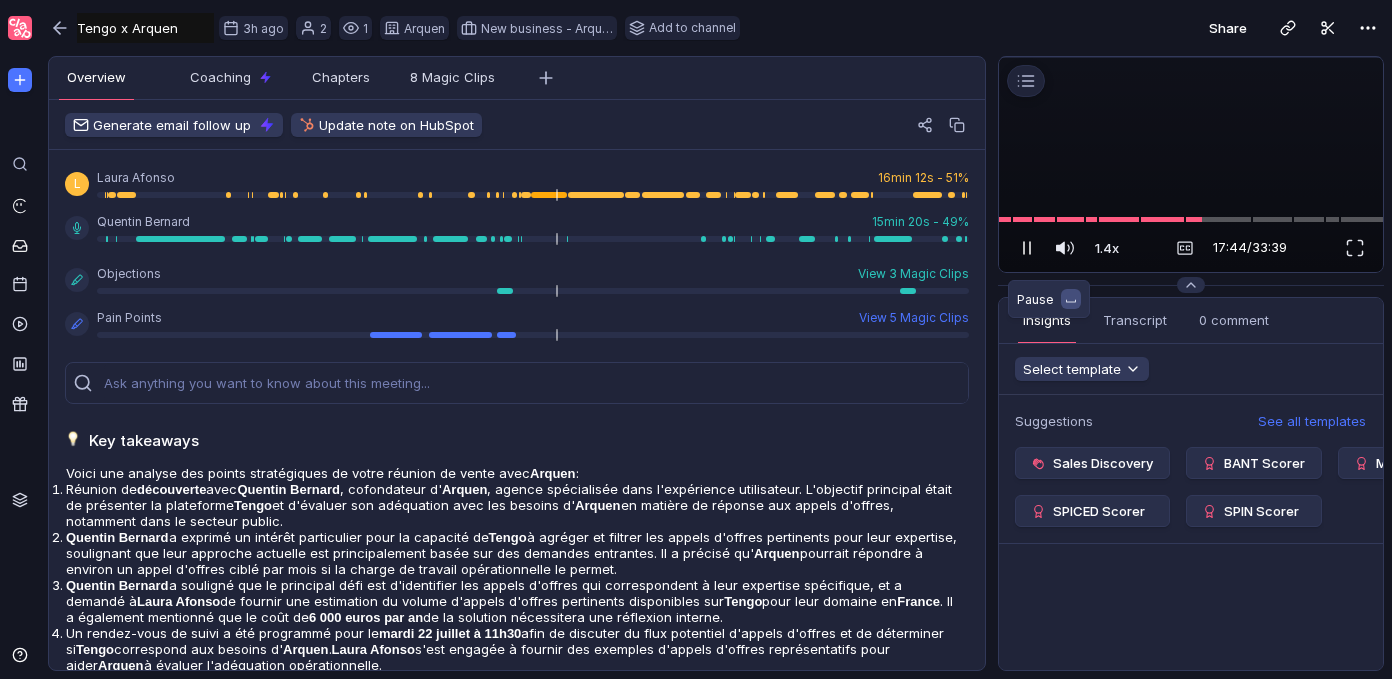 click at bounding box center (1027, 248) 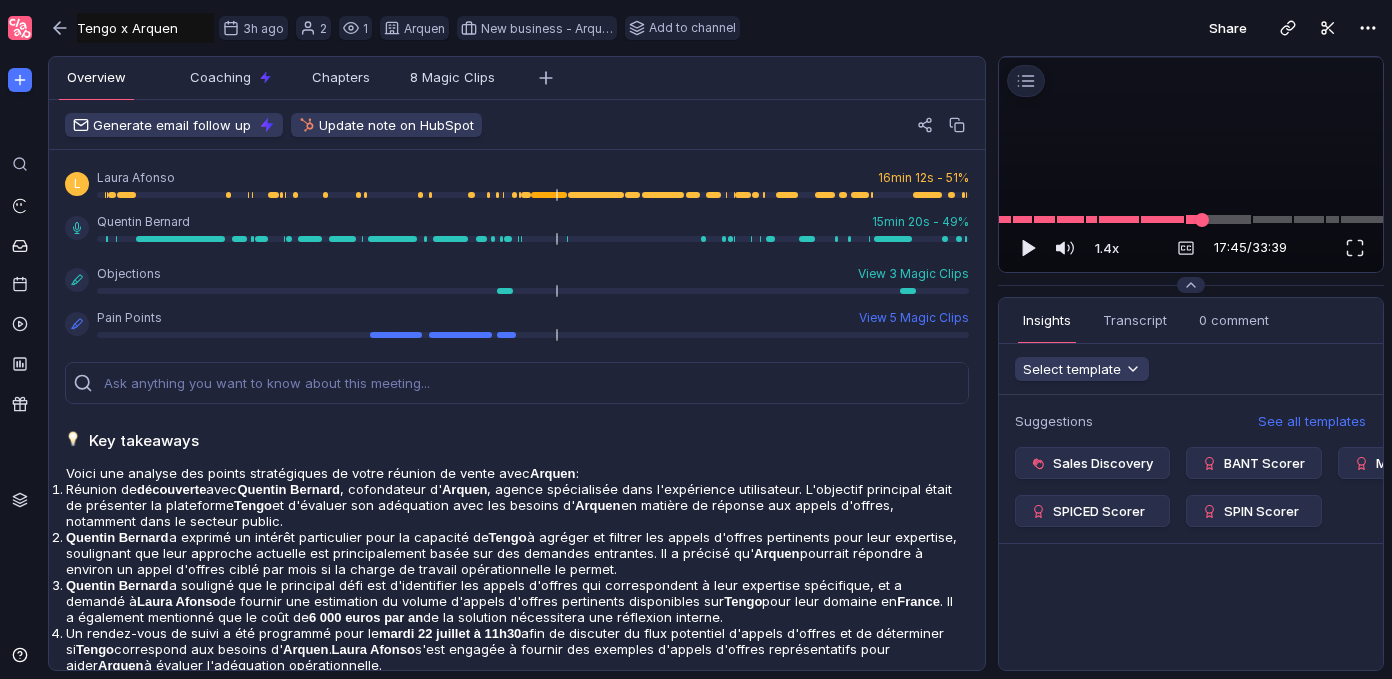 click at bounding box center (1186, 248) 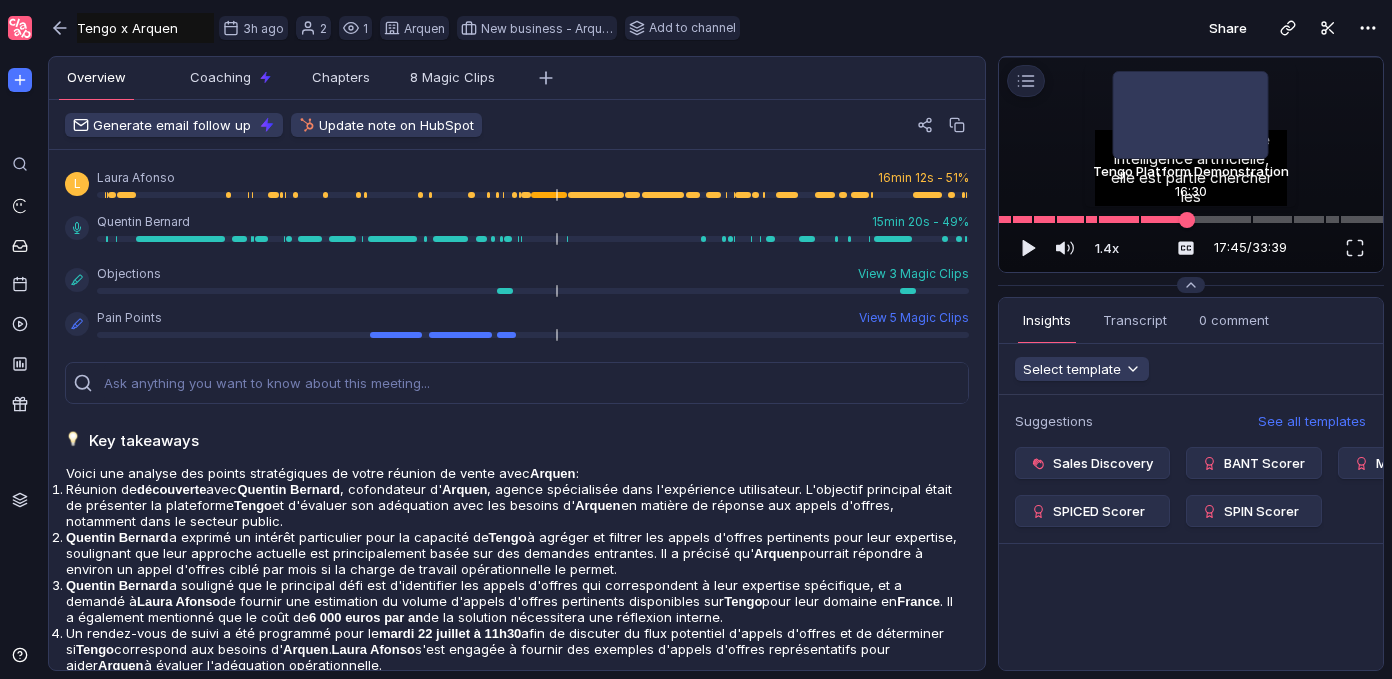click at bounding box center [1191, 219] 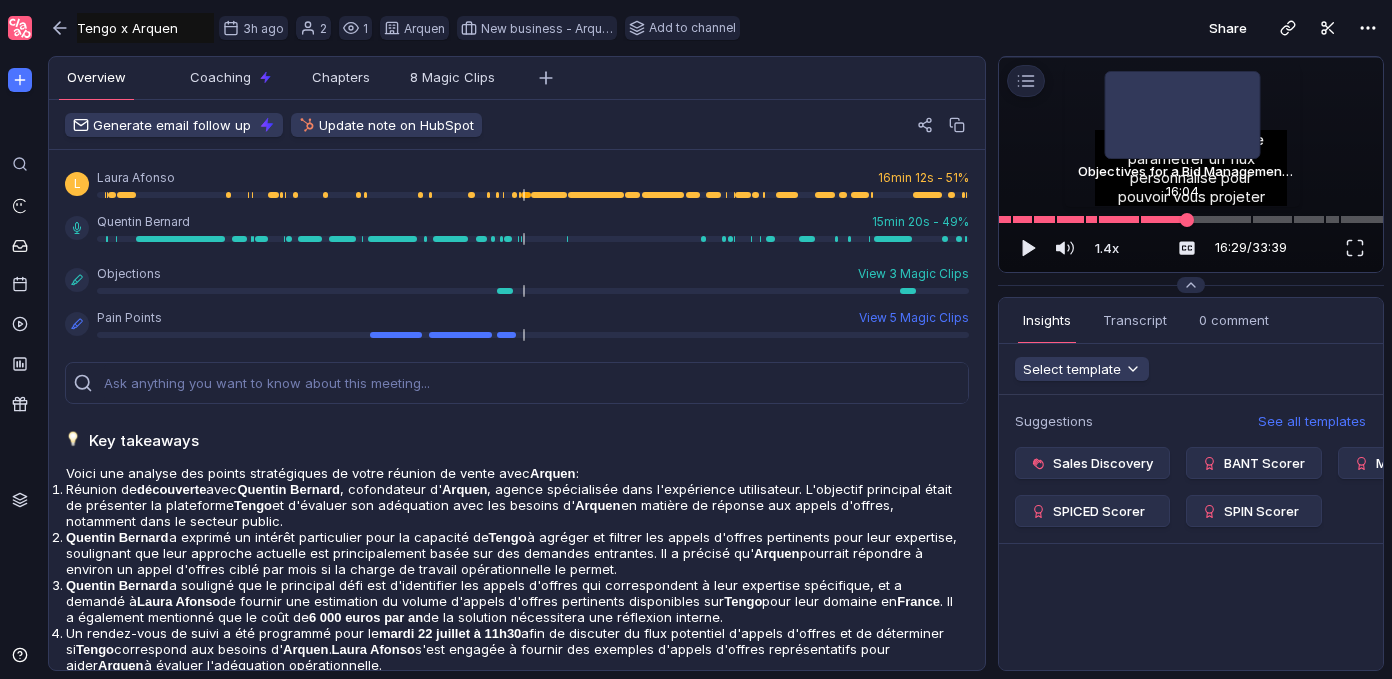 click at bounding box center (1187, 220) 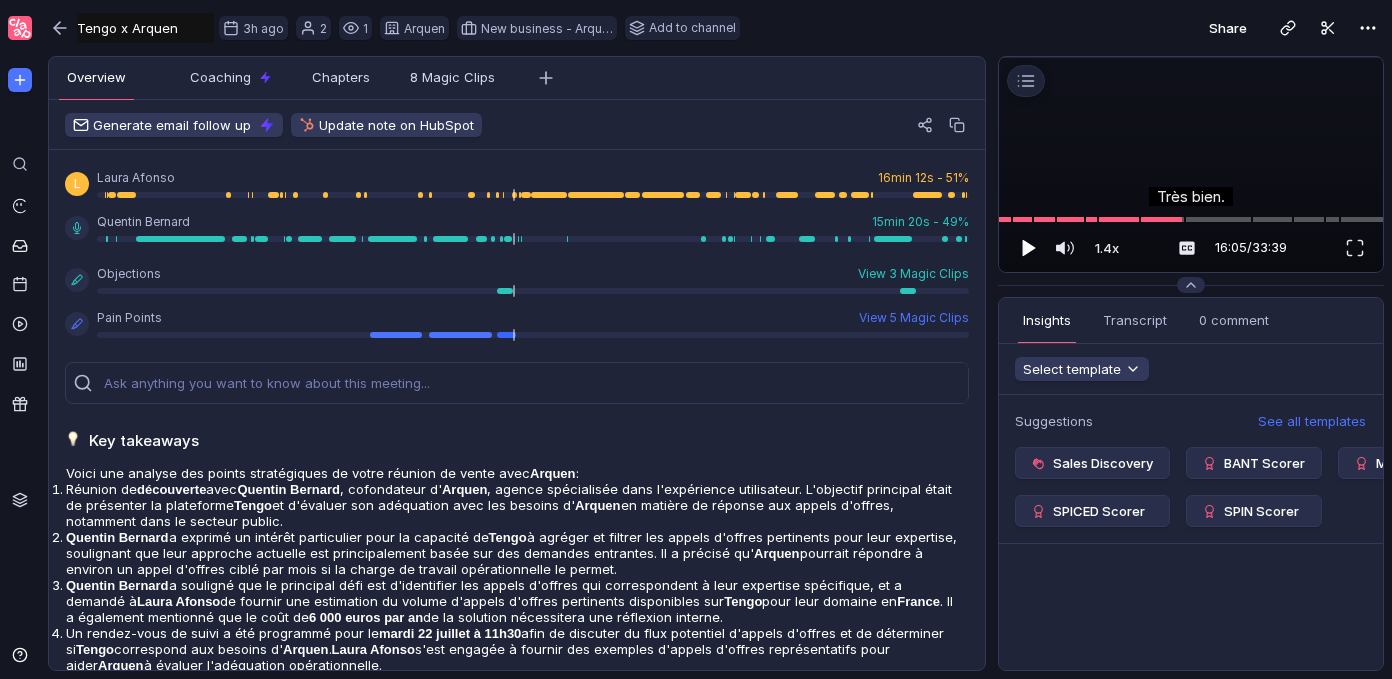 click at bounding box center [1027, 248] 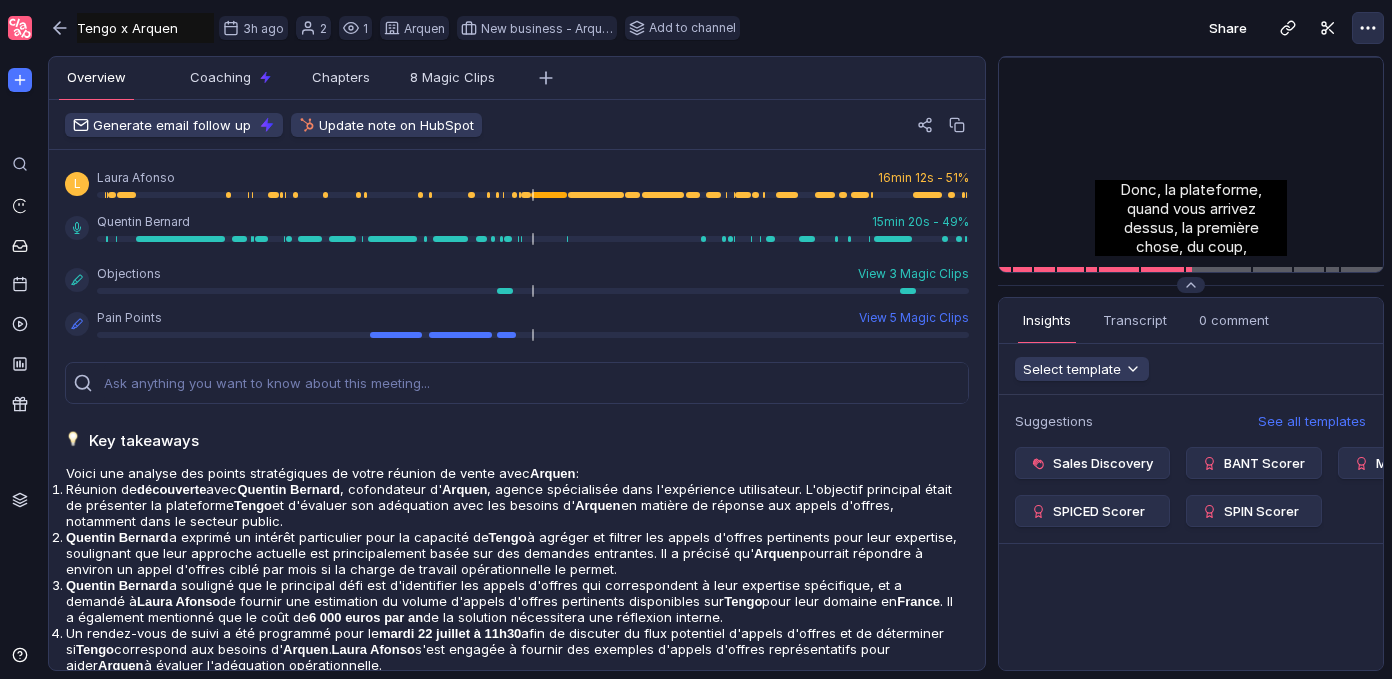 click at bounding box center (1368, 28) 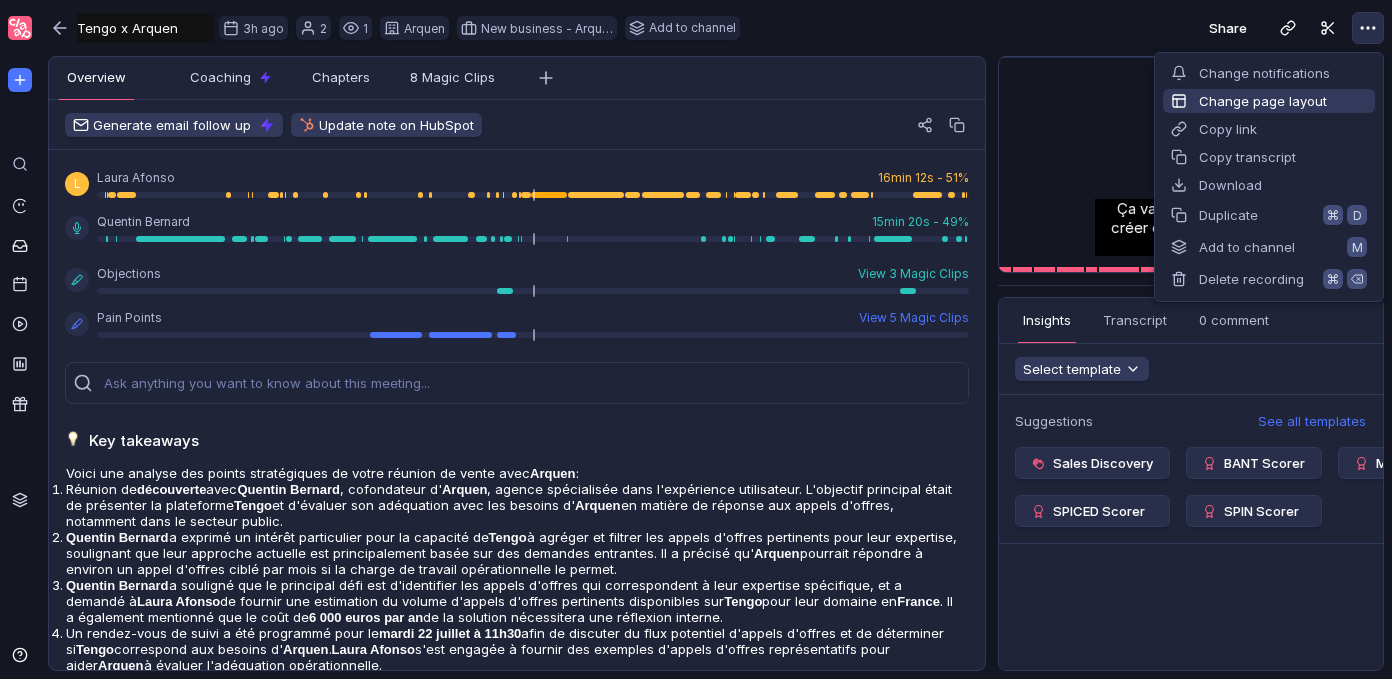 click on "Change page layout" at bounding box center (1269, 101) 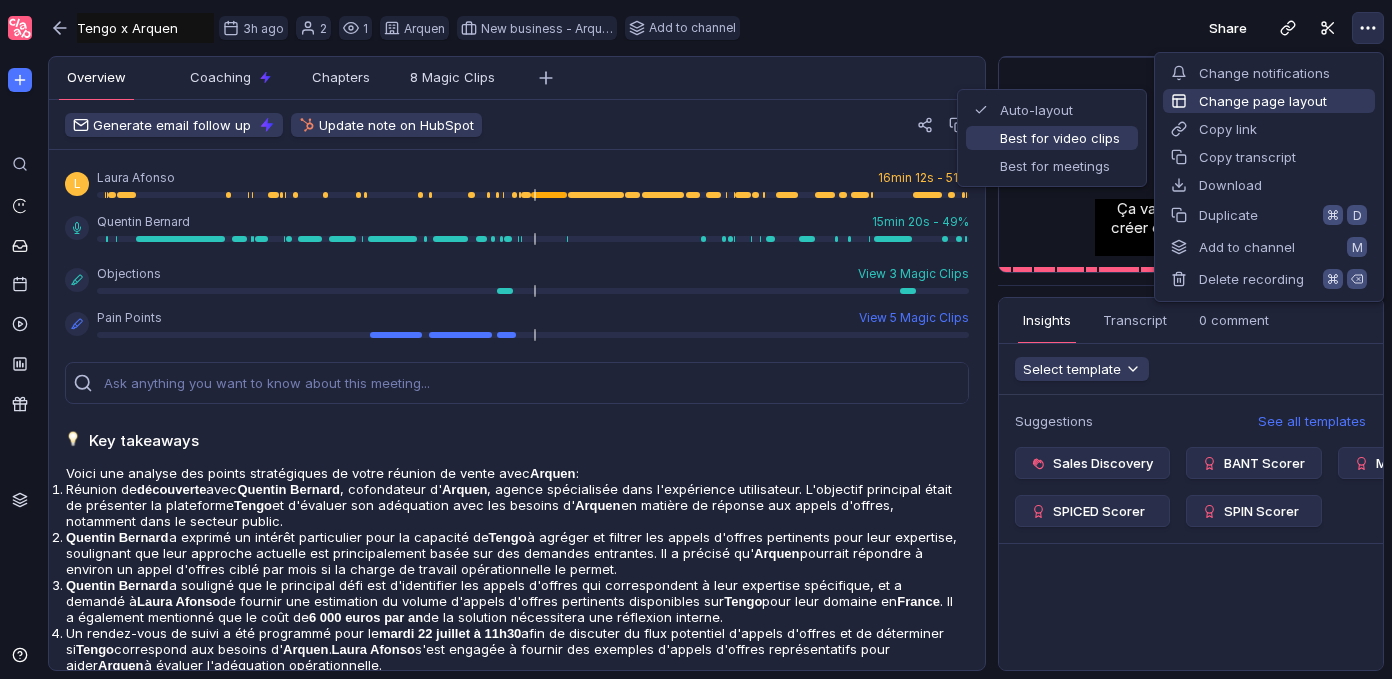 click on "Best for video clips" at bounding box center [1052, 138] 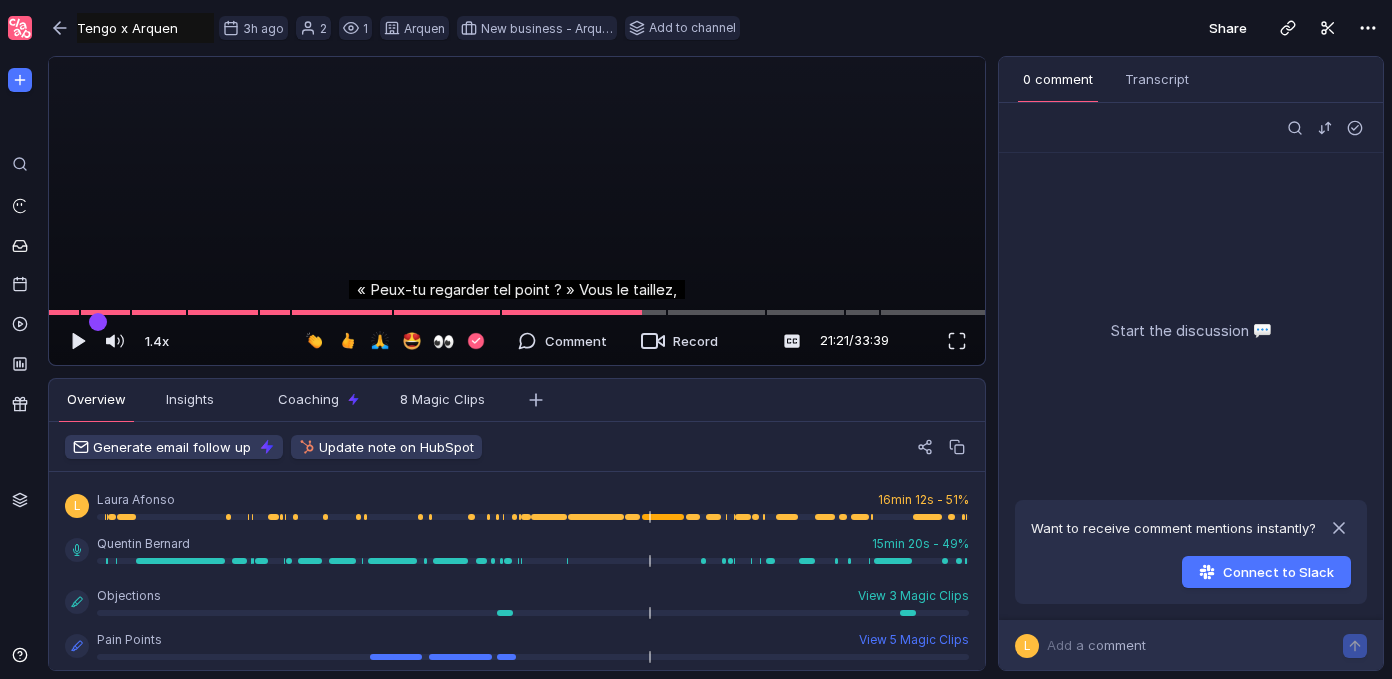 scroll, scrollTop: 0, scrollLeft: 0, axis: both 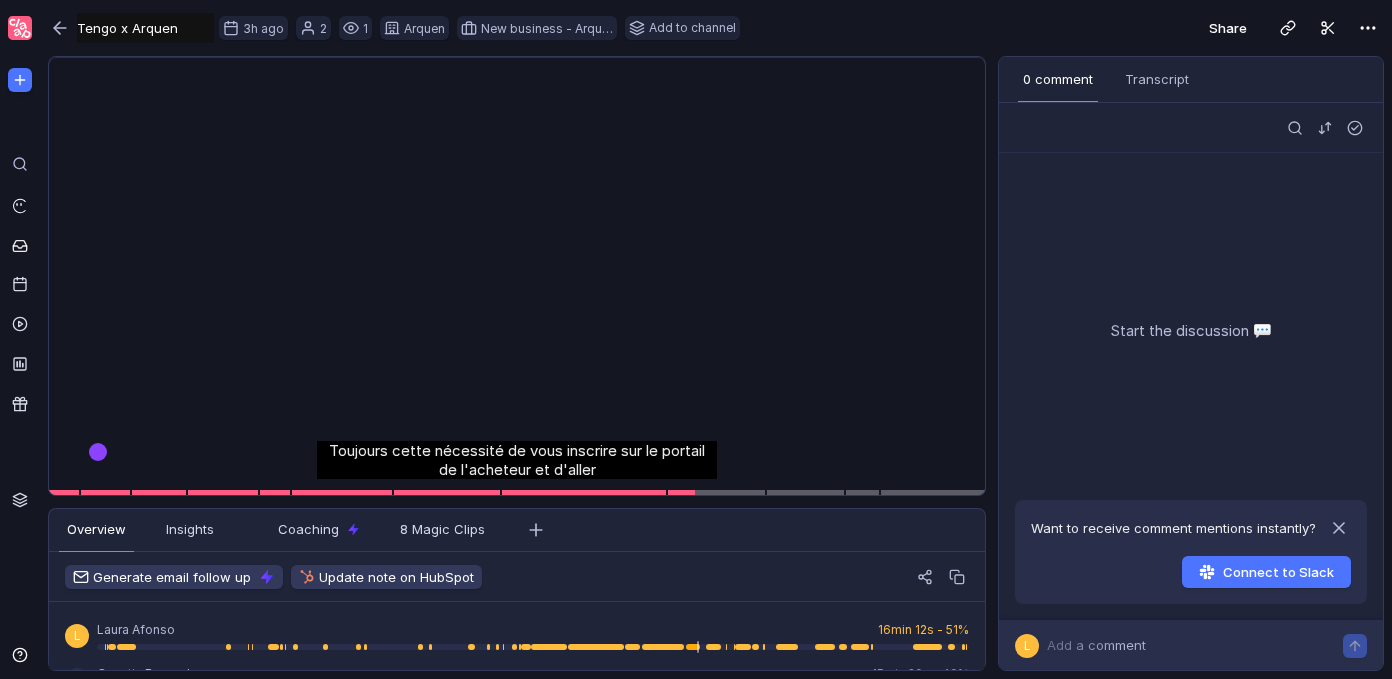 click on "Share" at bounding box center [1072, 28] 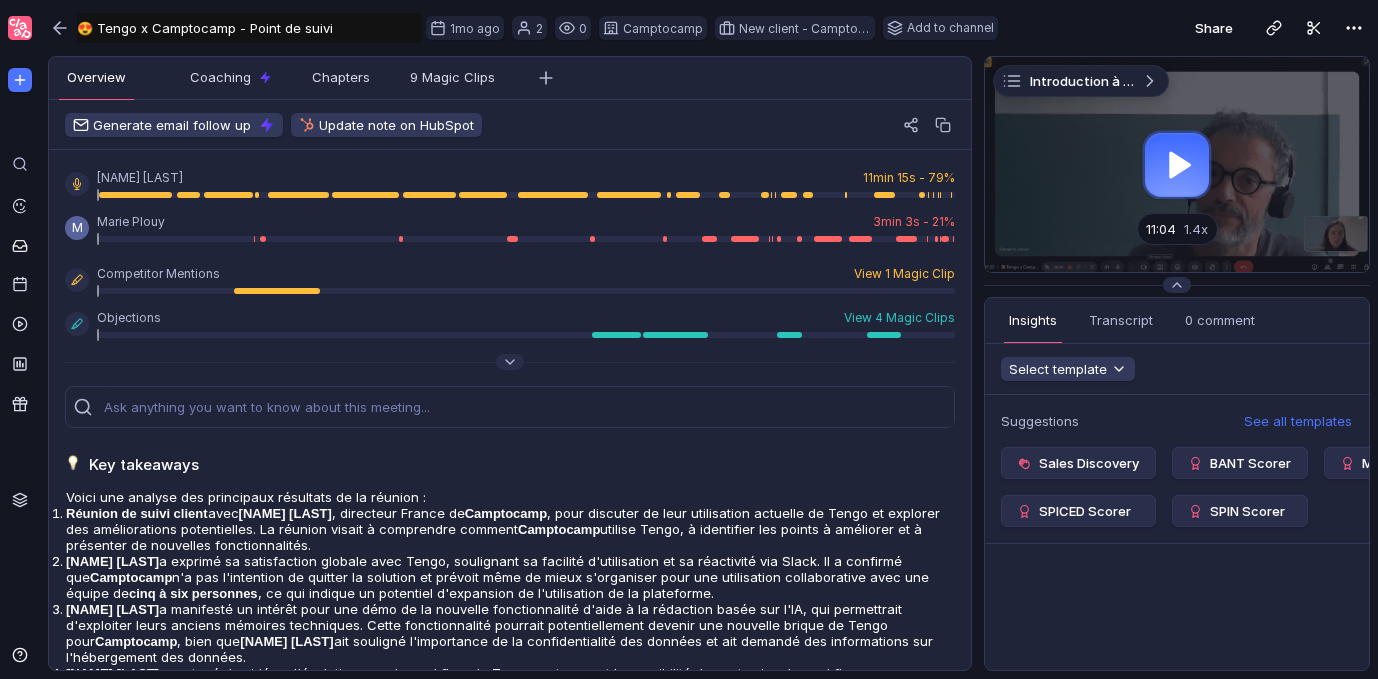 scroll, scrollTop: 0, scrollLeft: 0, axis: both 